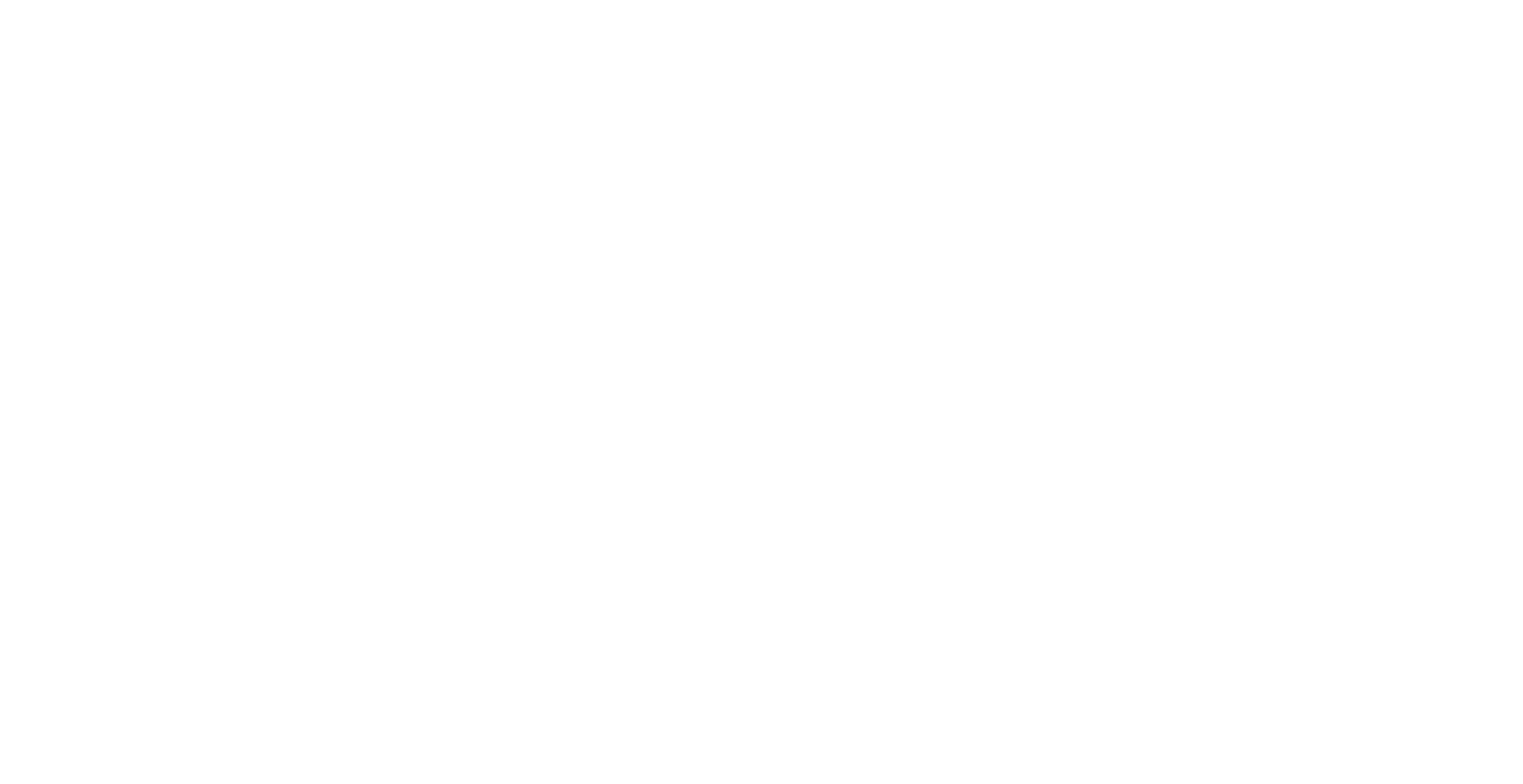 scroll, scrollTop: 0, scrollLeft: 0, axis: both 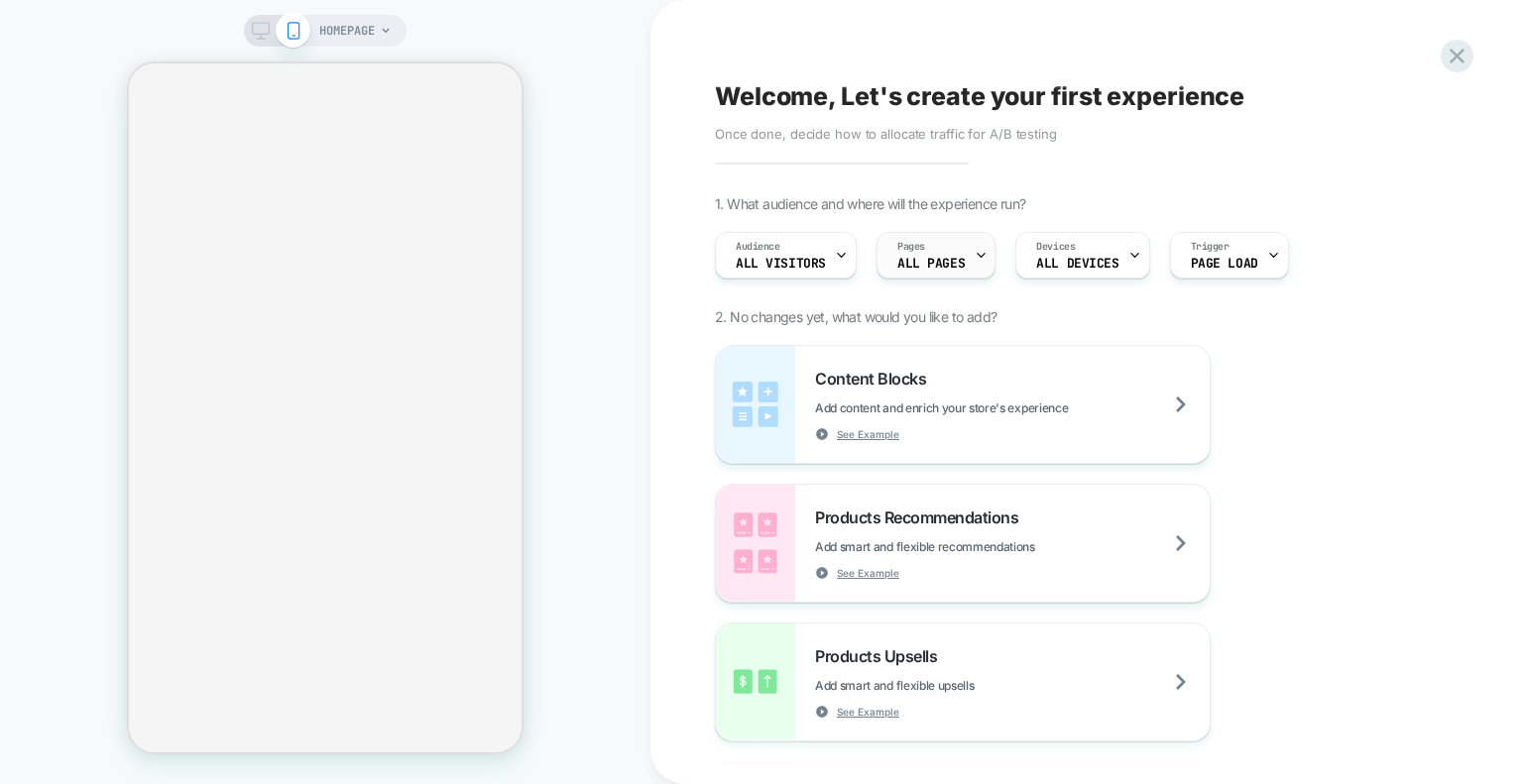 click 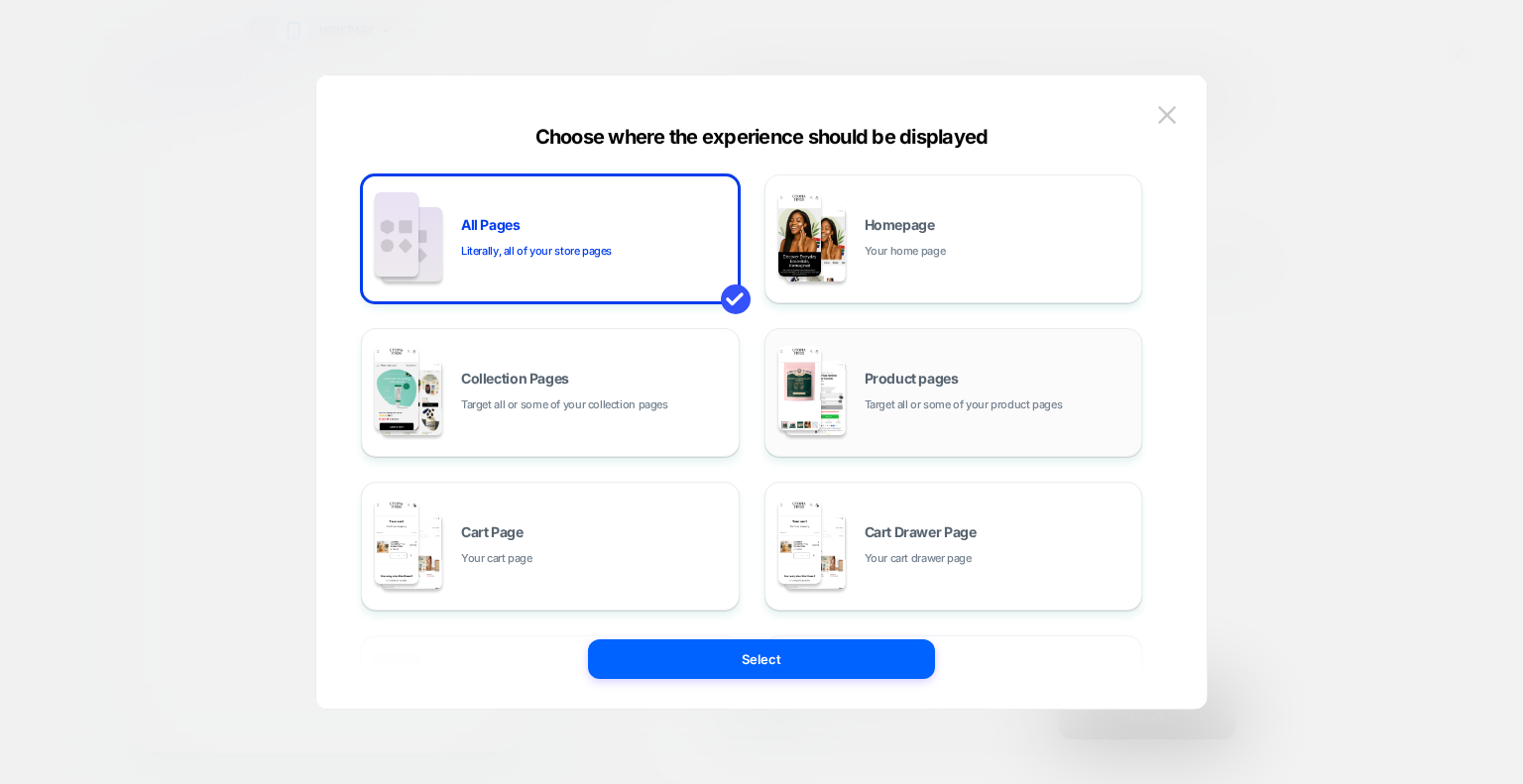 scroll, scrollTop: 0, scrollLeft: 0, axis: both 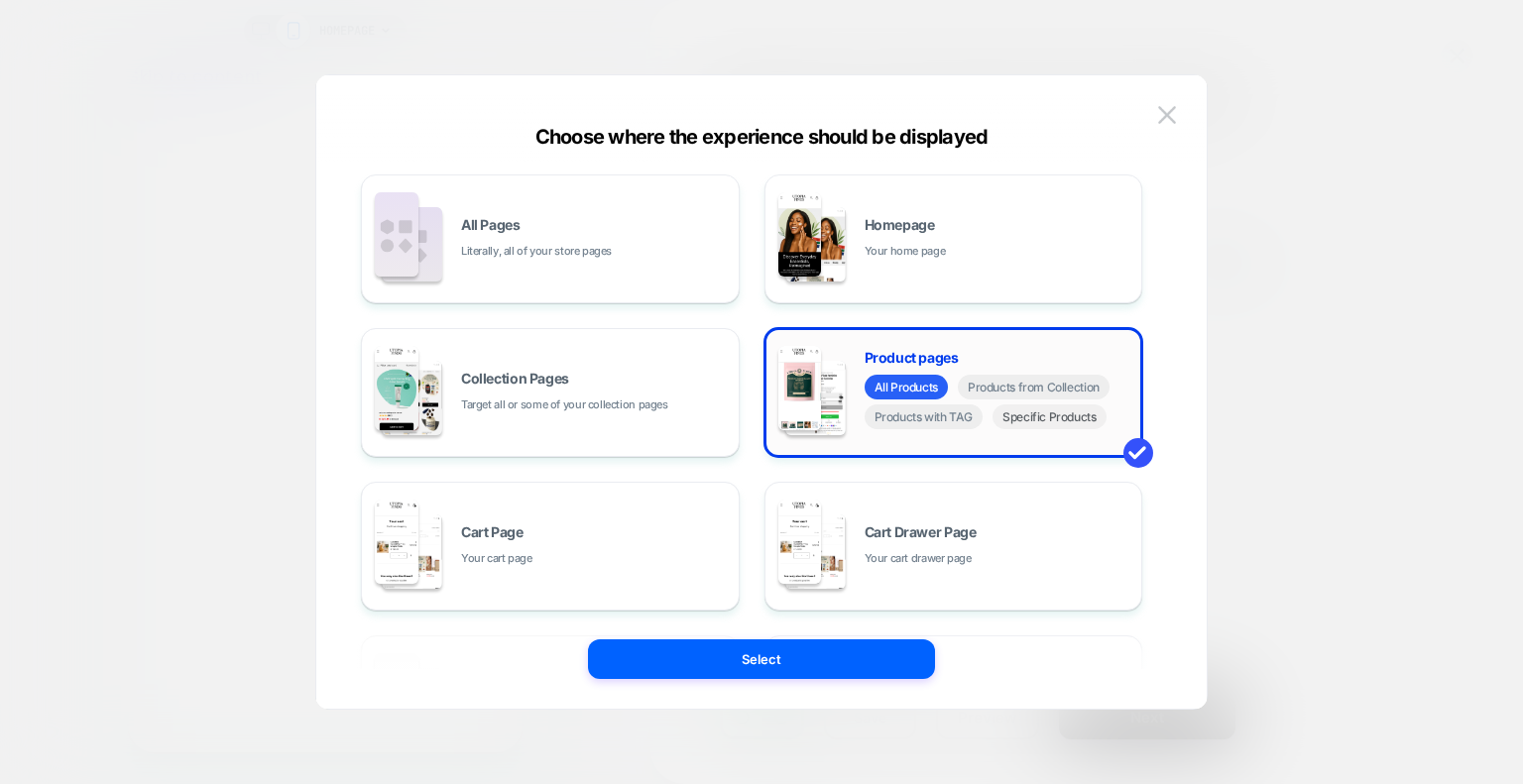 click on "Specific Products" at bounding box center [1049, 416] 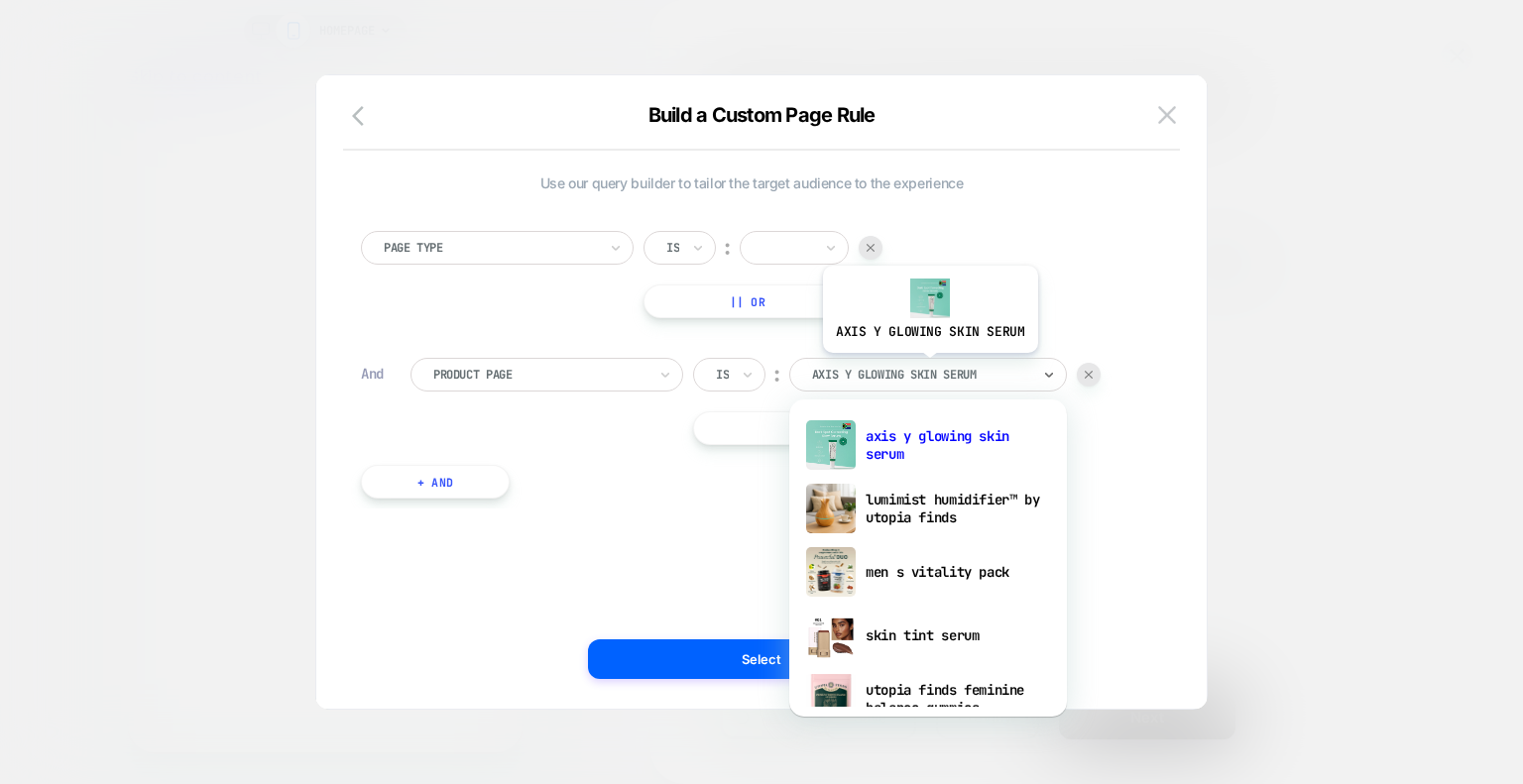 click at bounding box center [921, 375] 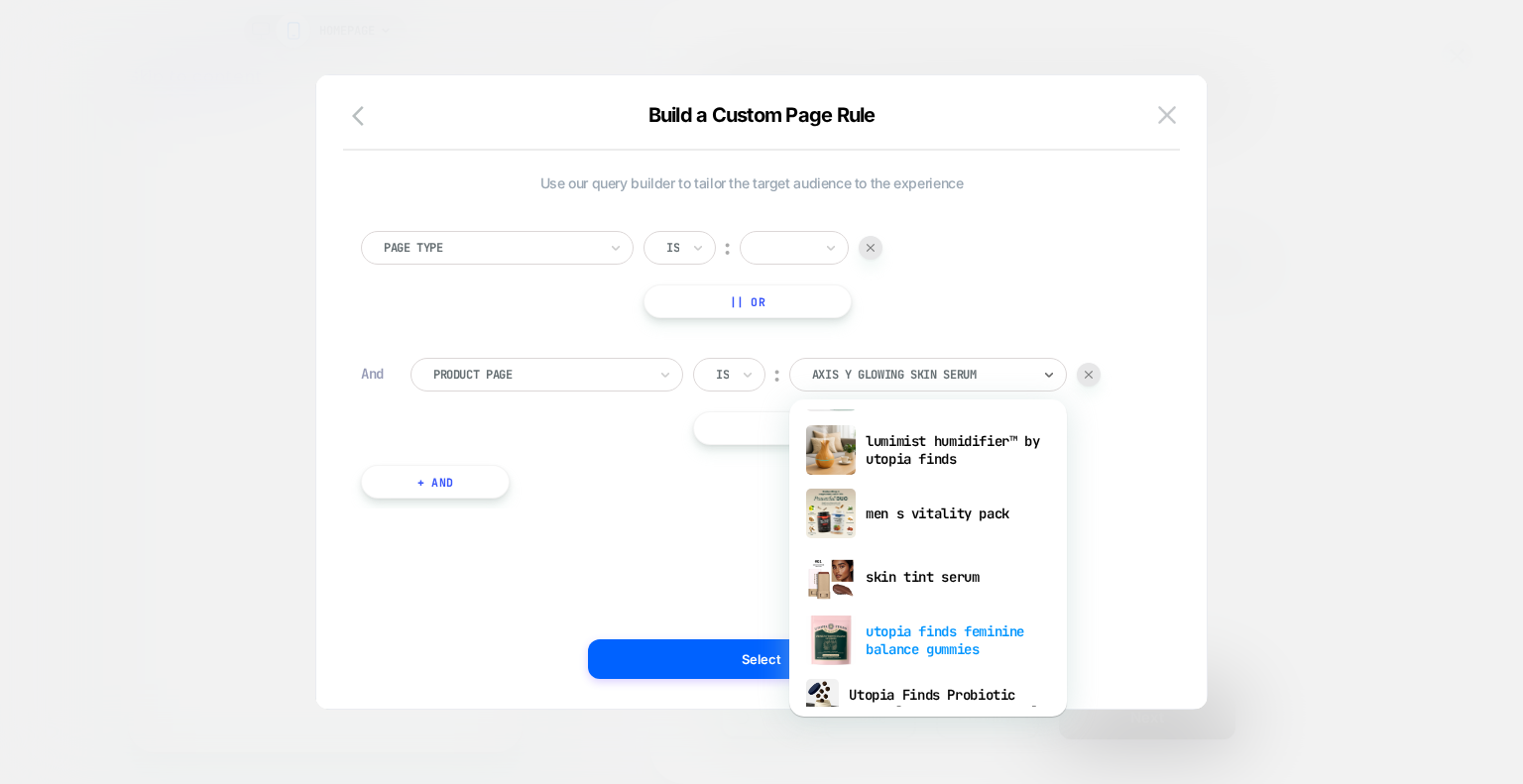 scroll, scrollTop: 91, scrollLeft: 0, axis: vertical 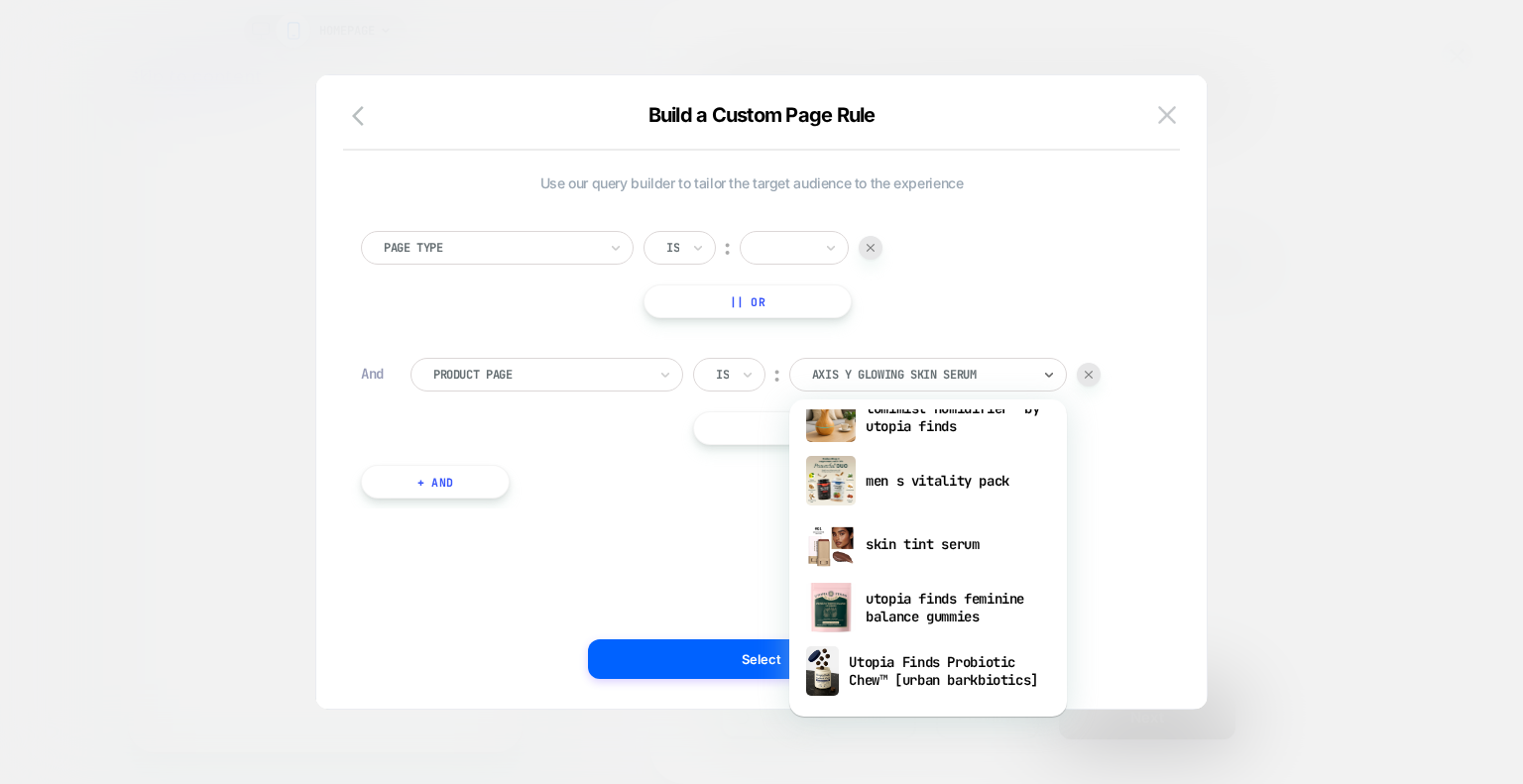 click on "Utopia Finds Probiotic Chew™ [urban barkbiotics]" at bounding box center (928, 671) 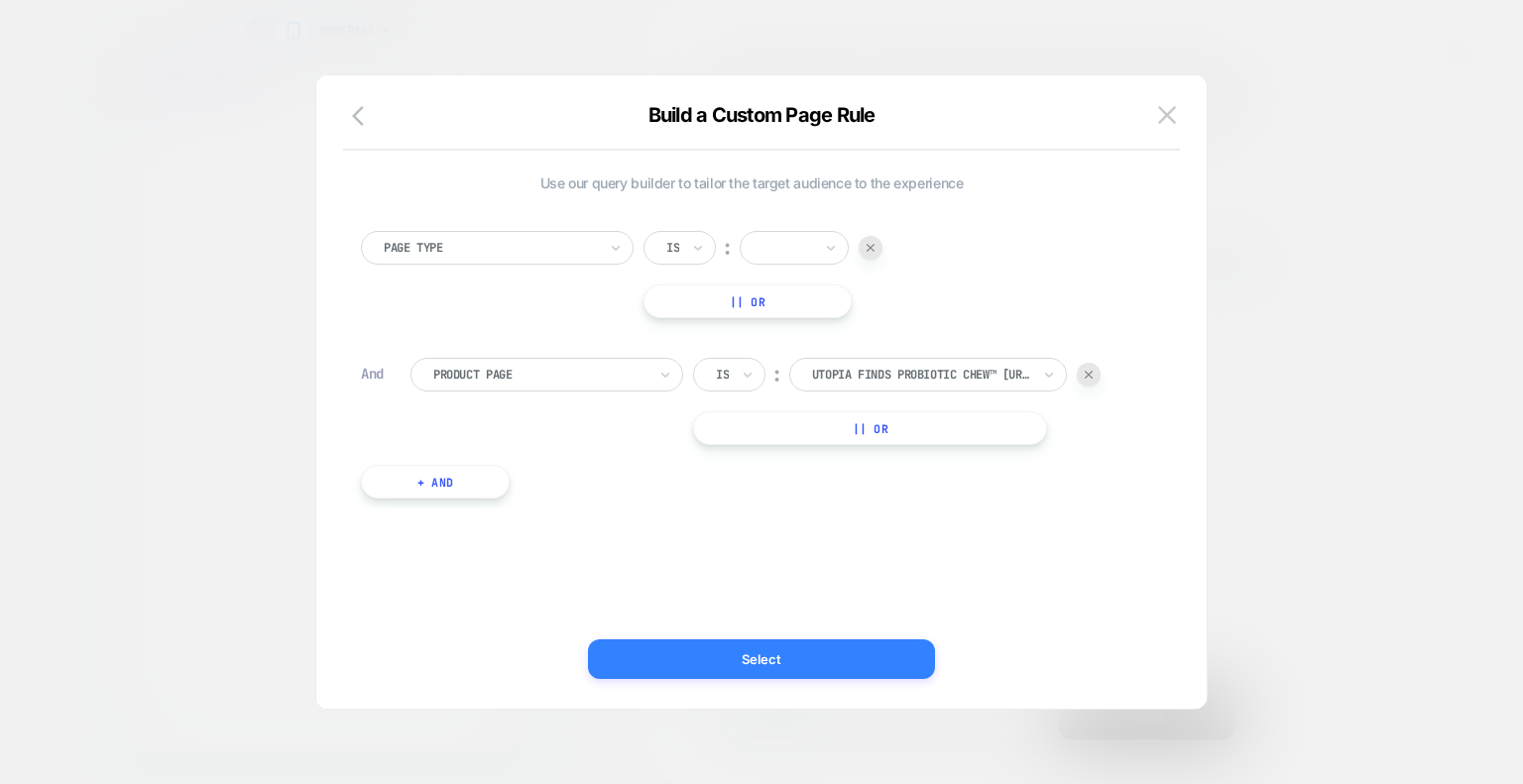 click on "Select" at bounding box center [762, 659] 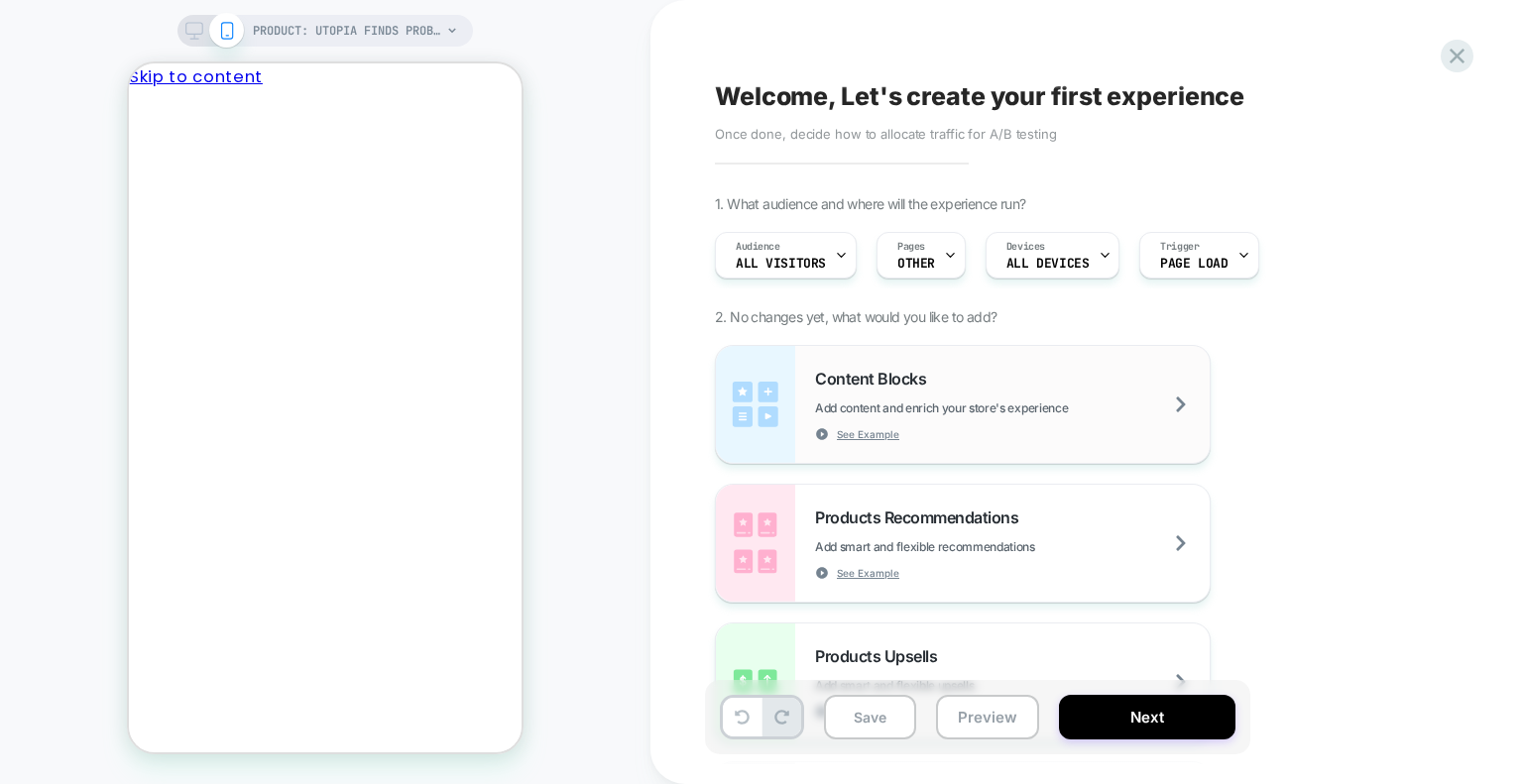 click on "Content Blocks Add content and enrich your store's experience See Example" at bounding box center [1012, 404] 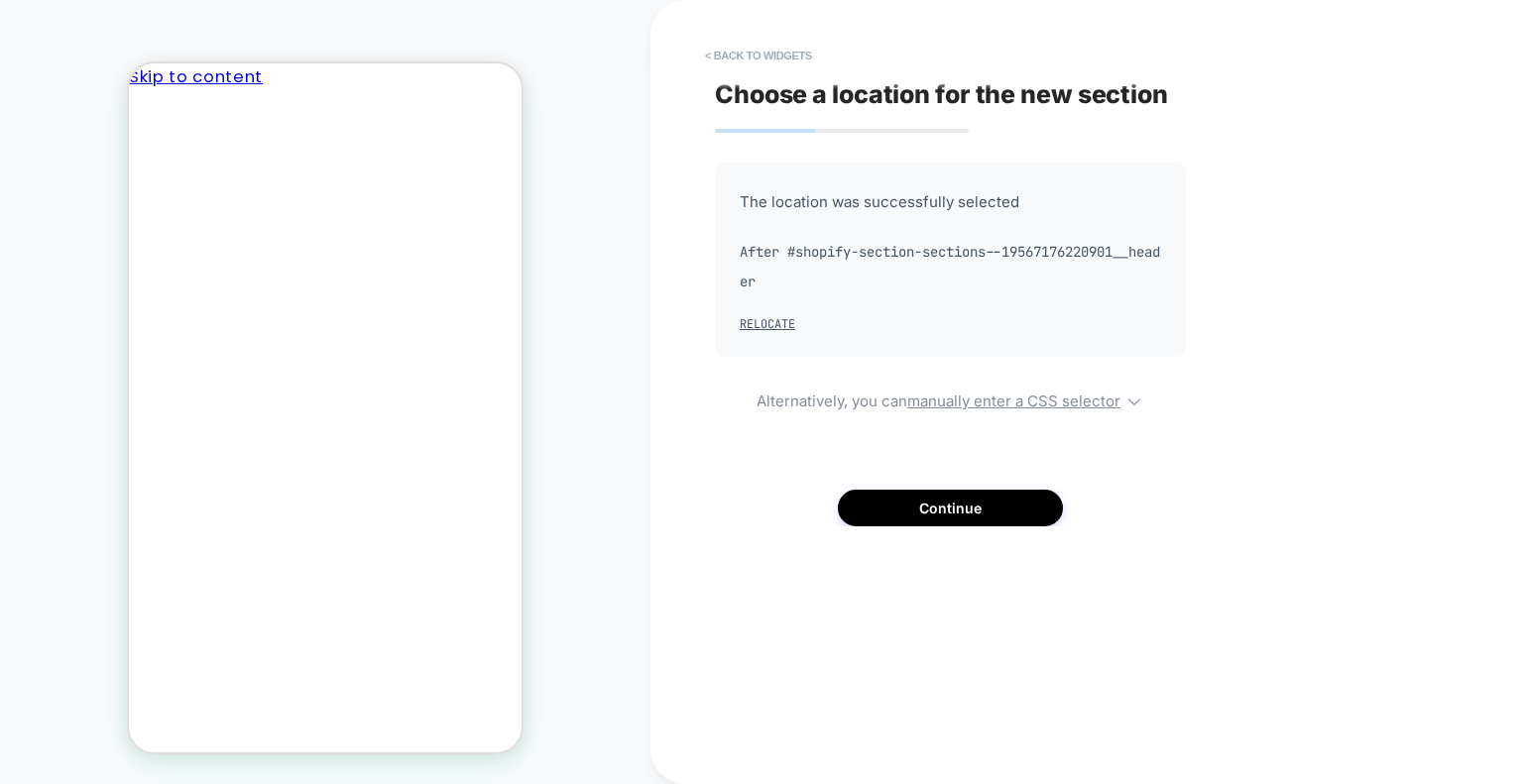 scroll, scrollTop: 0, scrollLeft: 0, axis: both 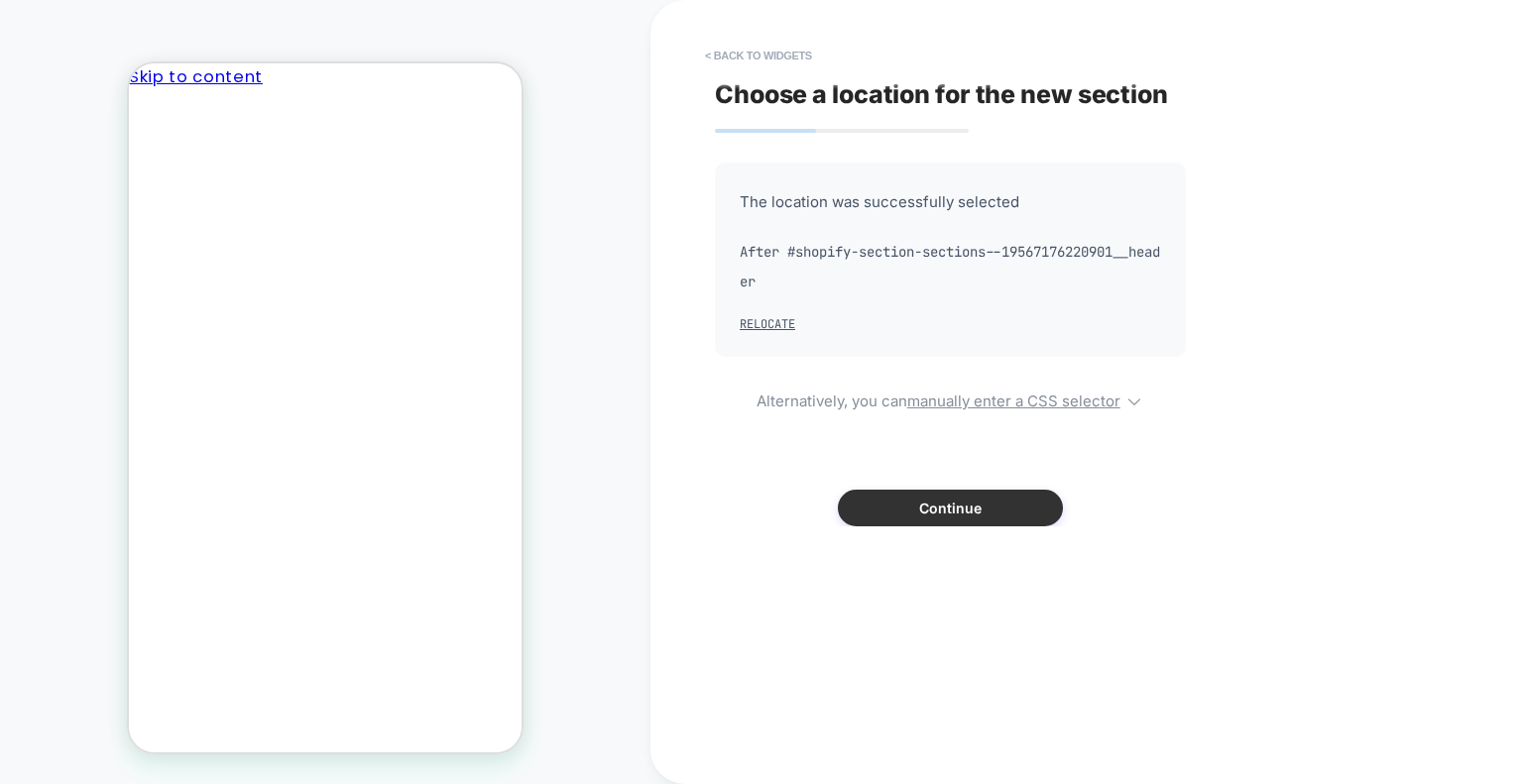 click on "Continue" at bounding box center (950, 507) 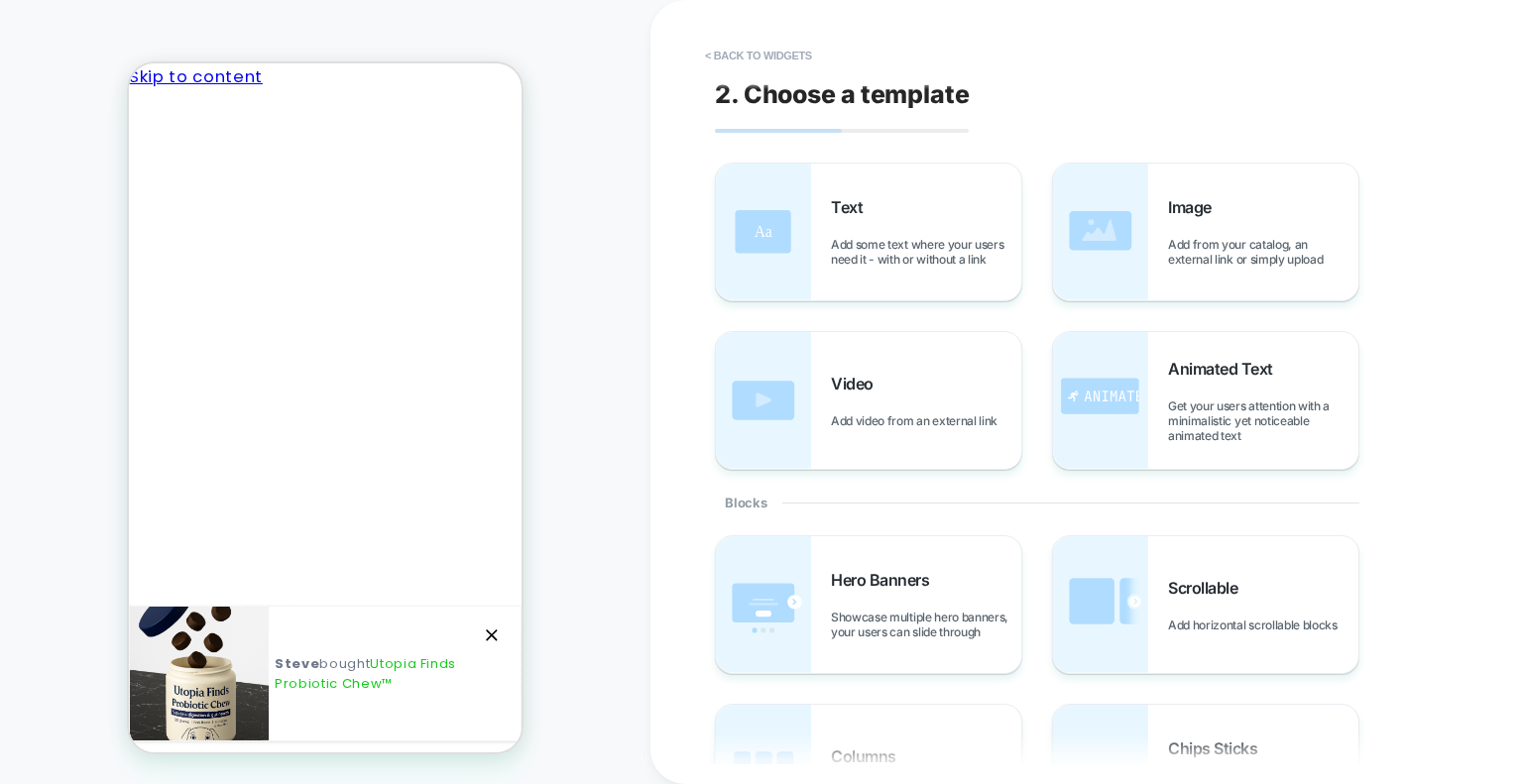 drag, startPoint x: 411, startPoint y: 360, endPoint x: 401, endPoint y: 364, distance: 10.7703296 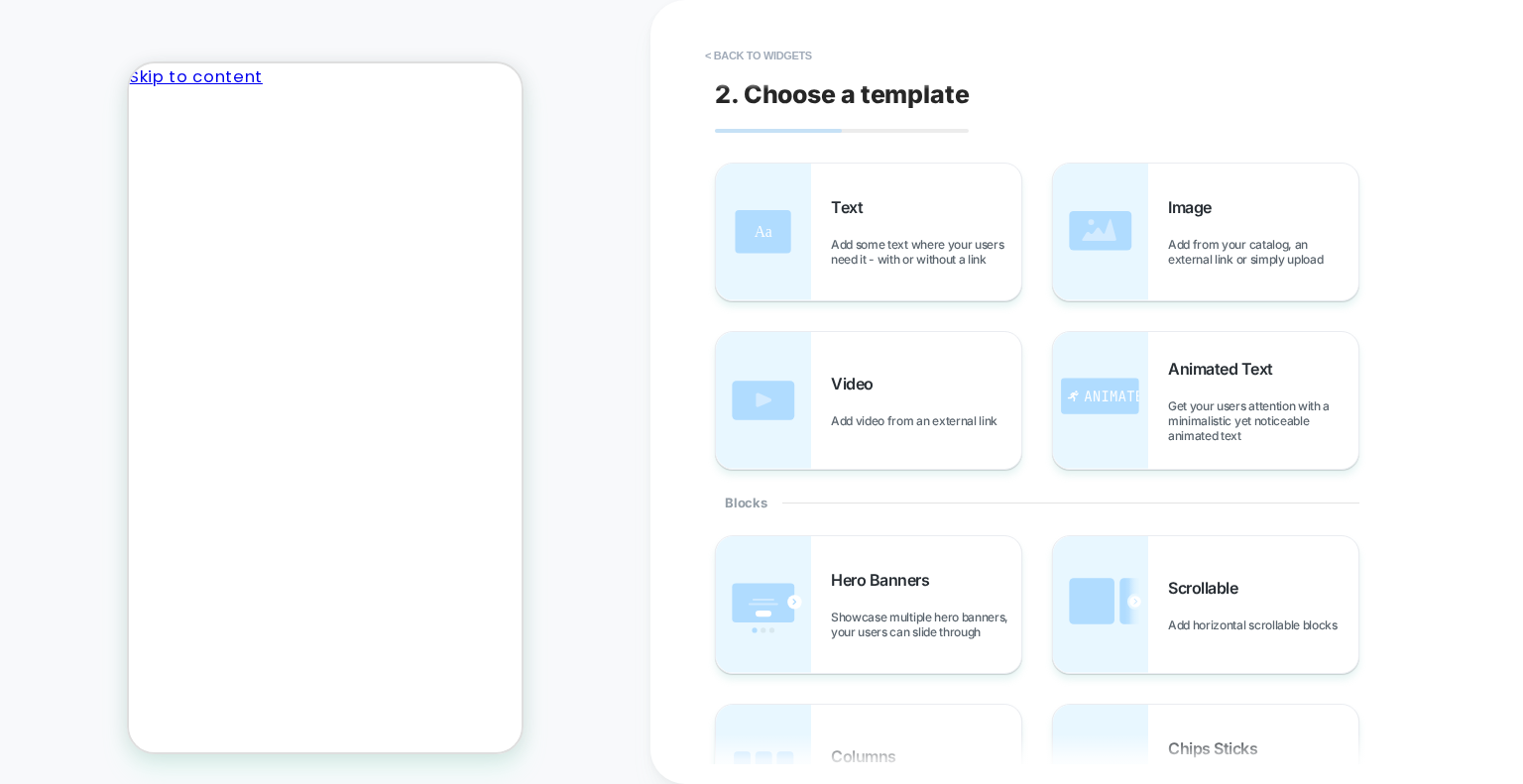 drag, startPoint x: 1014, startPoint y: 281, endPoint x: 380, endPoint y: 354, distance: 638.18884 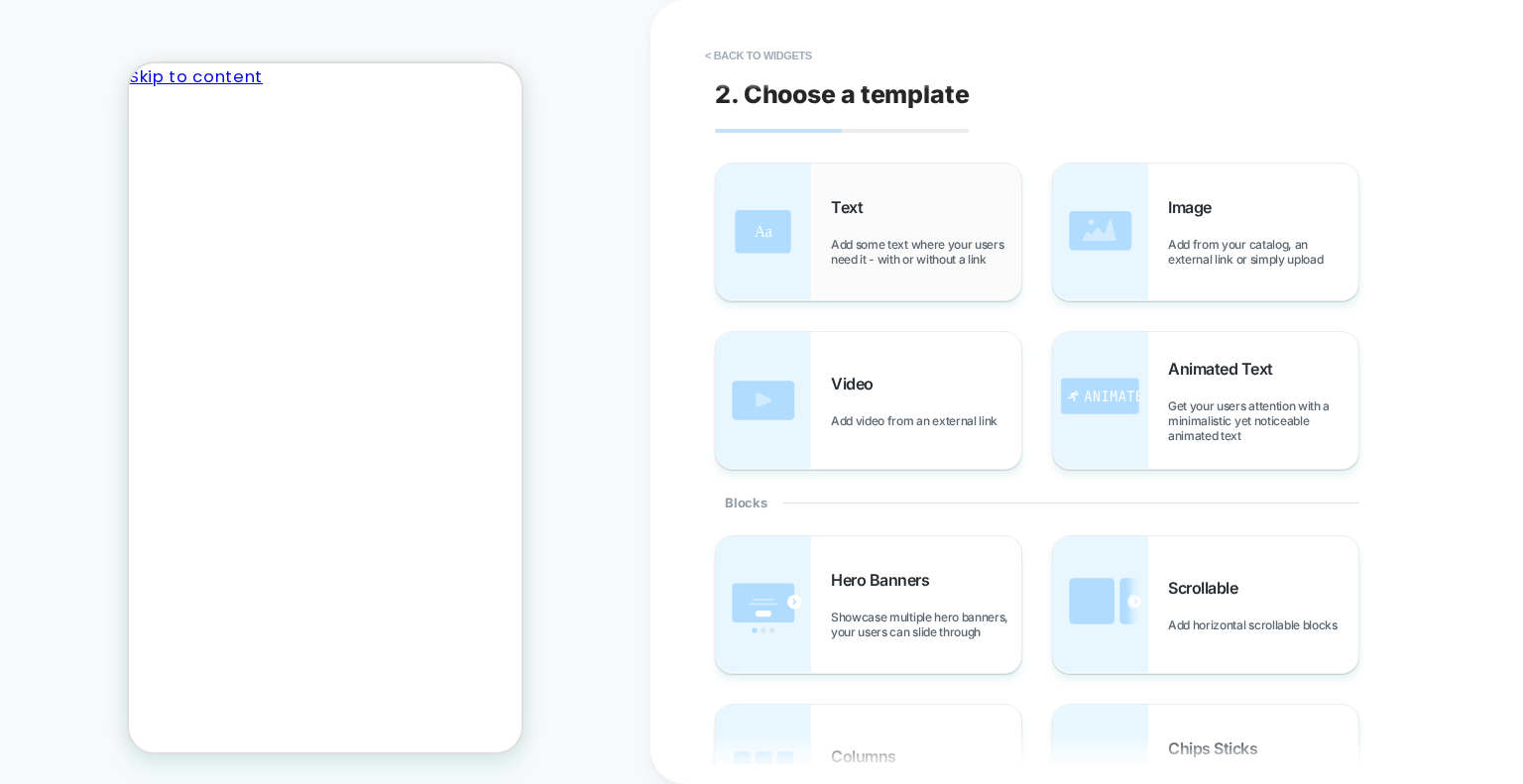 click on "Text Add some text where your users need it - with or without a link" at bounding box center [926, 232] 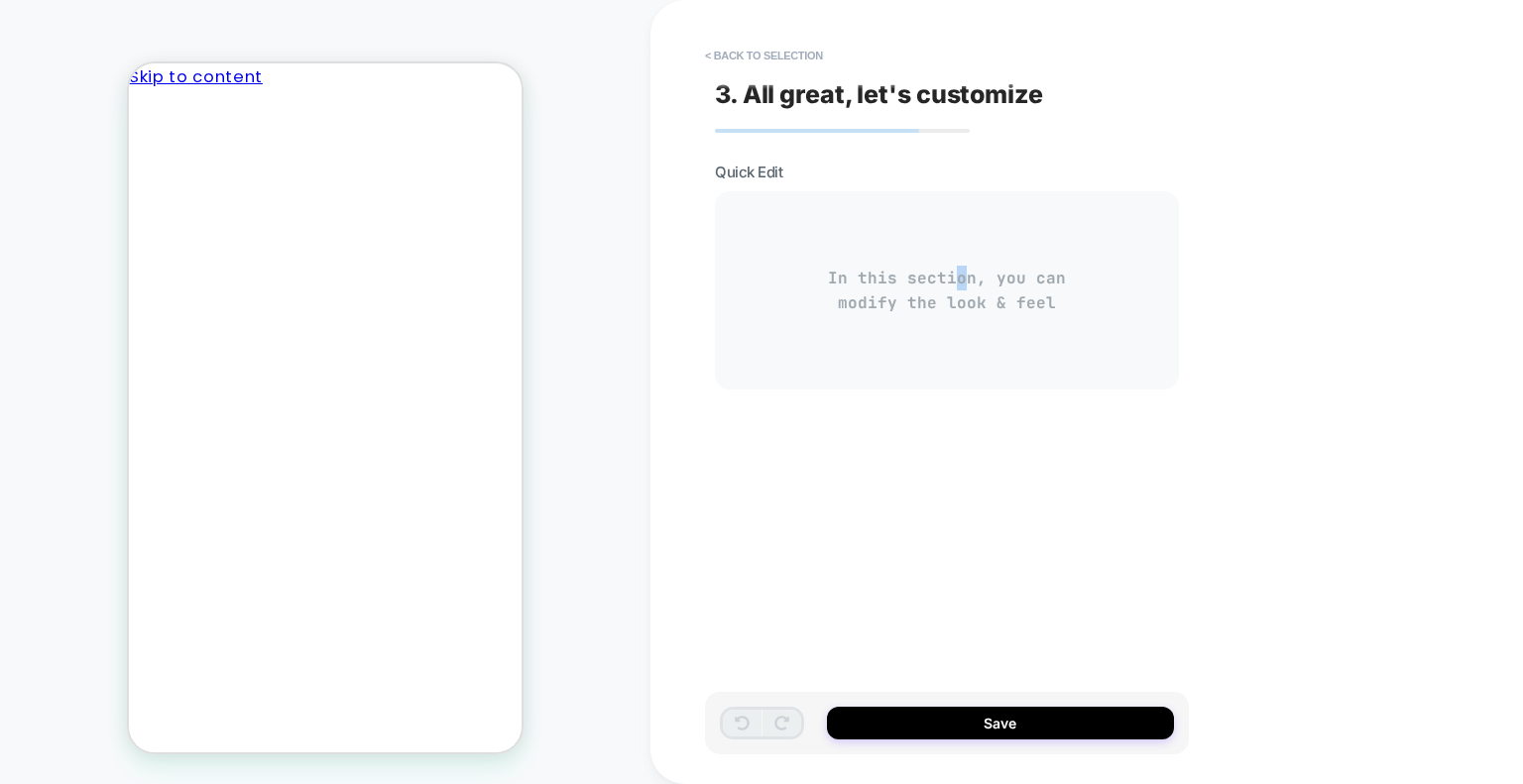 click on "In this section, you can modify the look & feel" at bounding box center [947, 290] 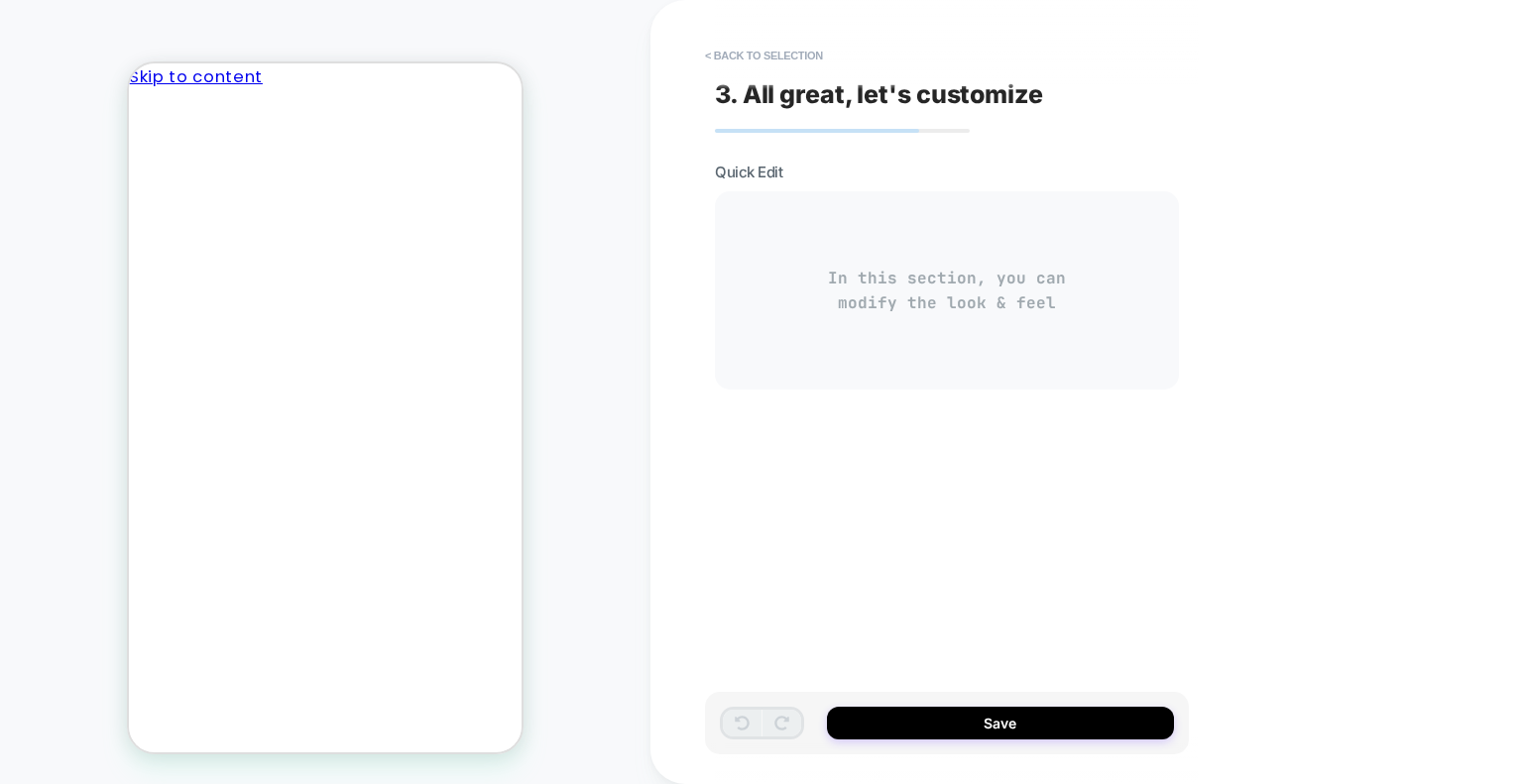 click on "In this section, you can modify the look & feel" at bounding box center (947, 290) 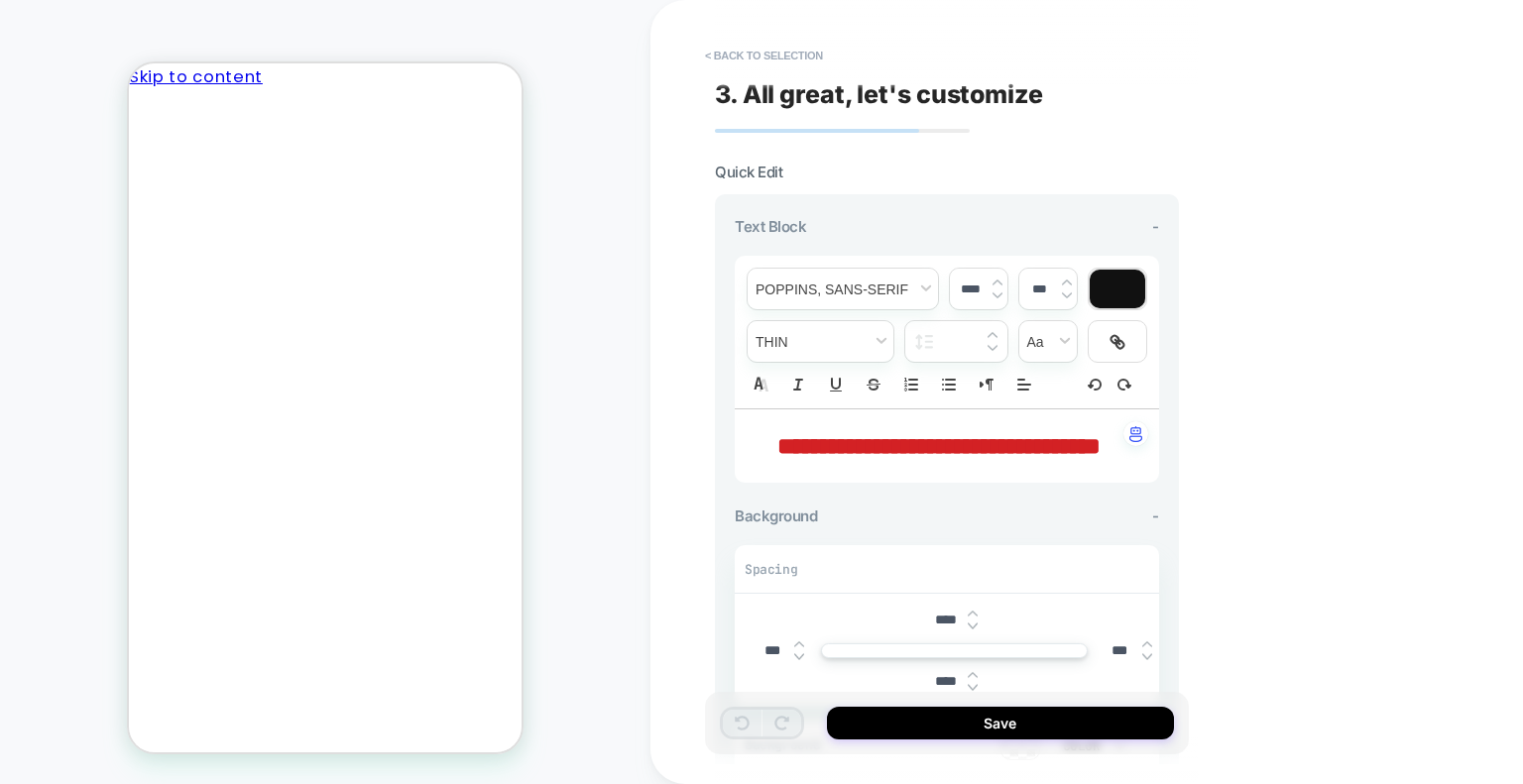 click on "In this section, you can modify the look & feel" at bounding box center (947, 290) 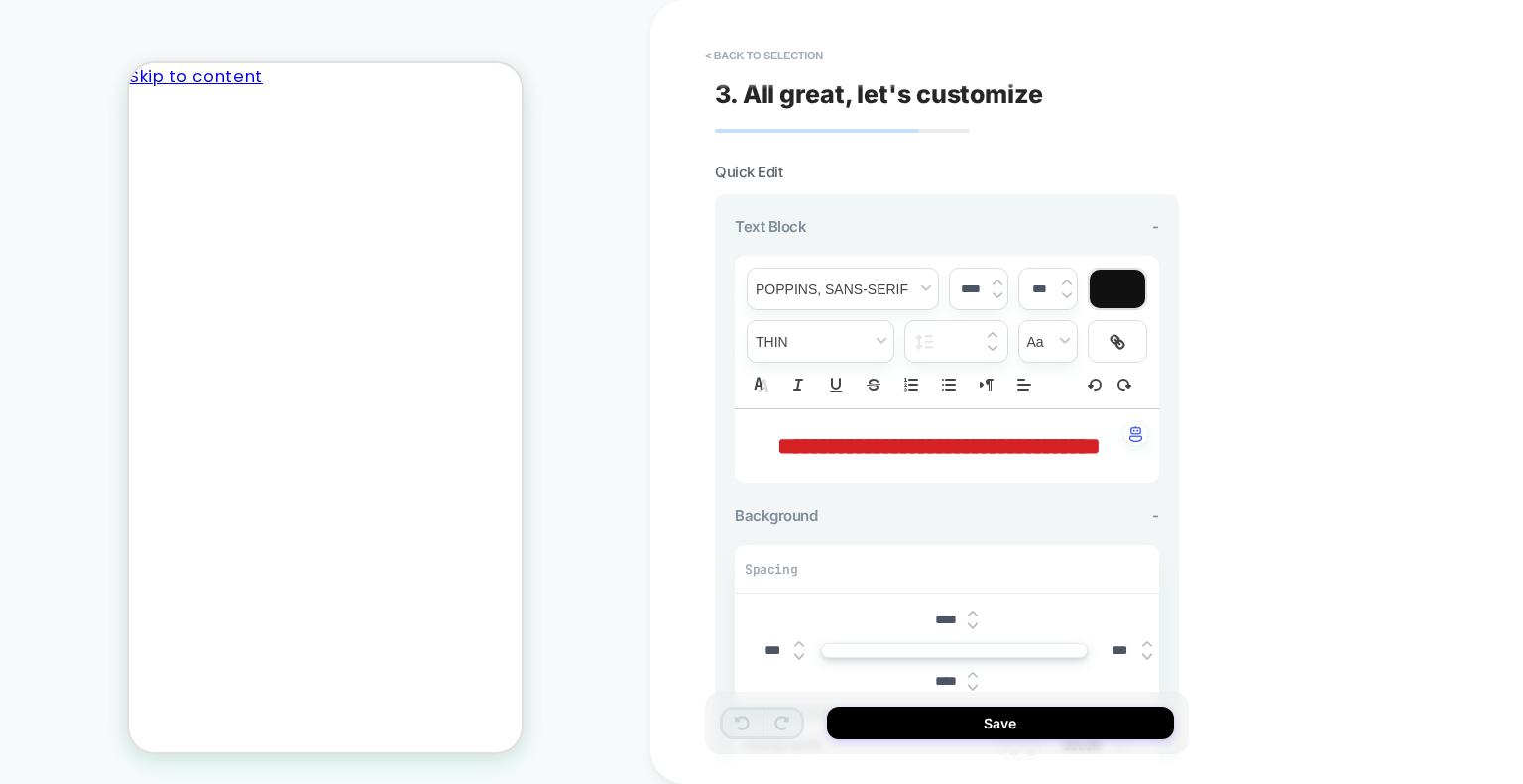 click on "**********" at bounding box center (939, 446) 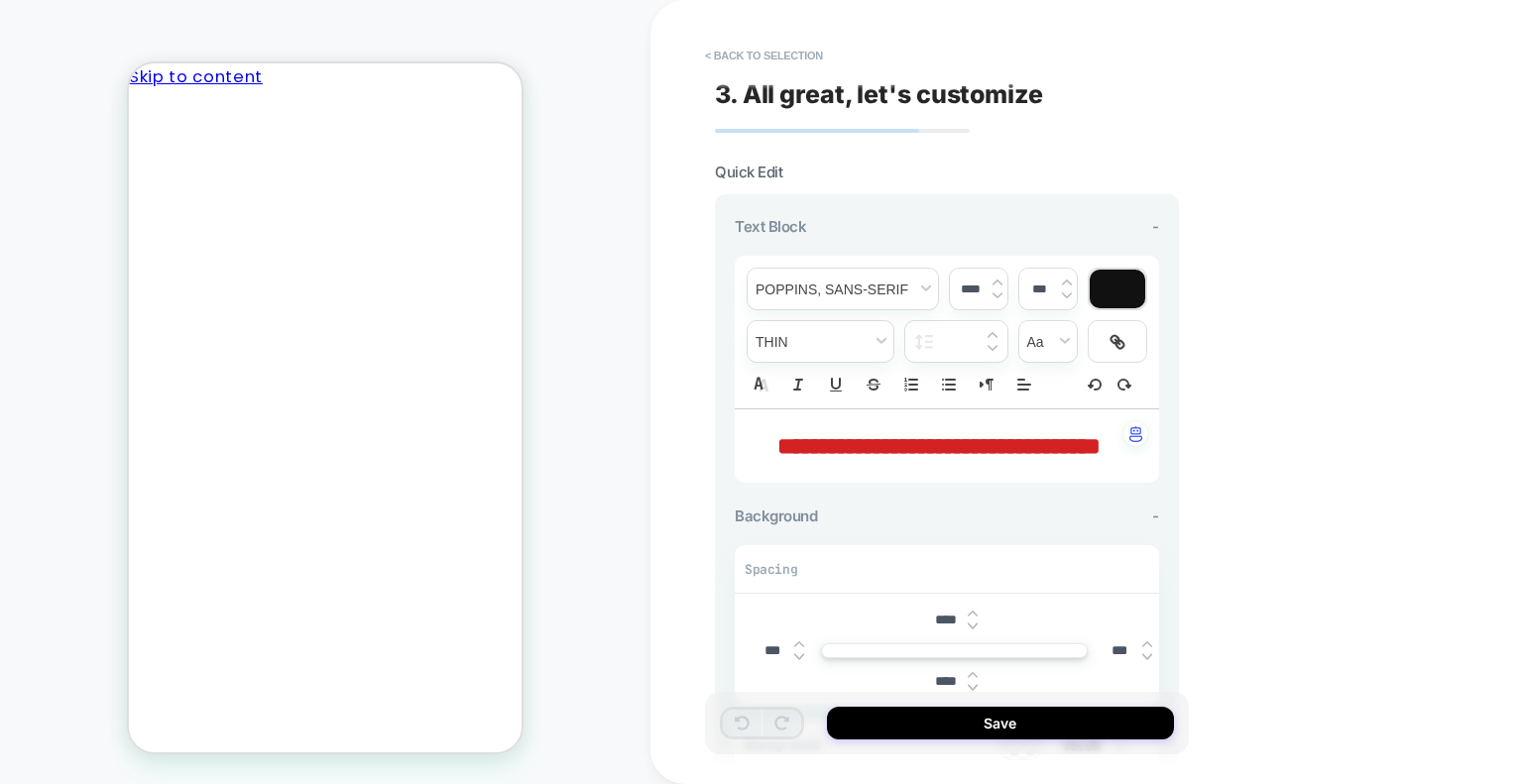 type on "****" 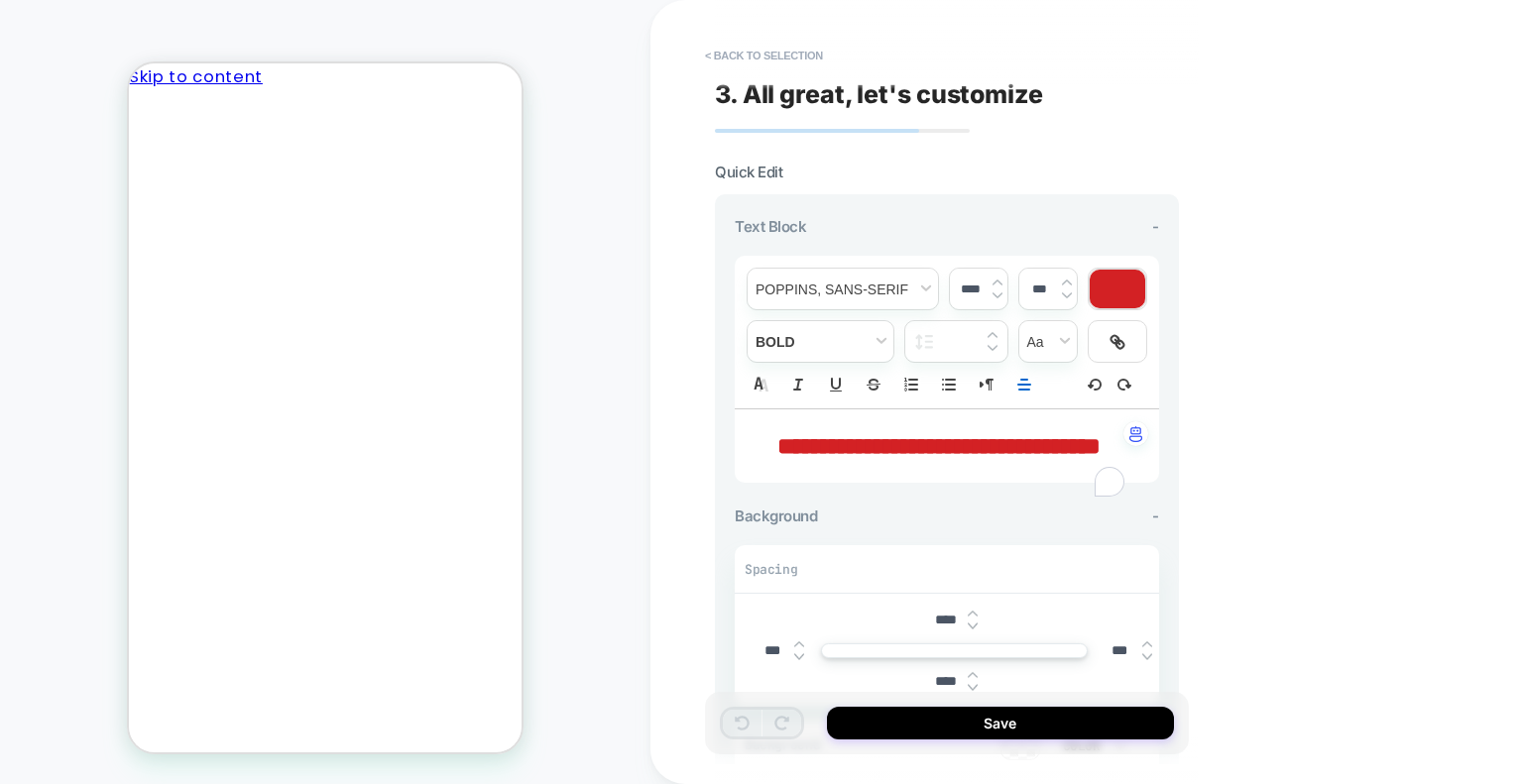 click on "**********" at bounding box center (939, 446) 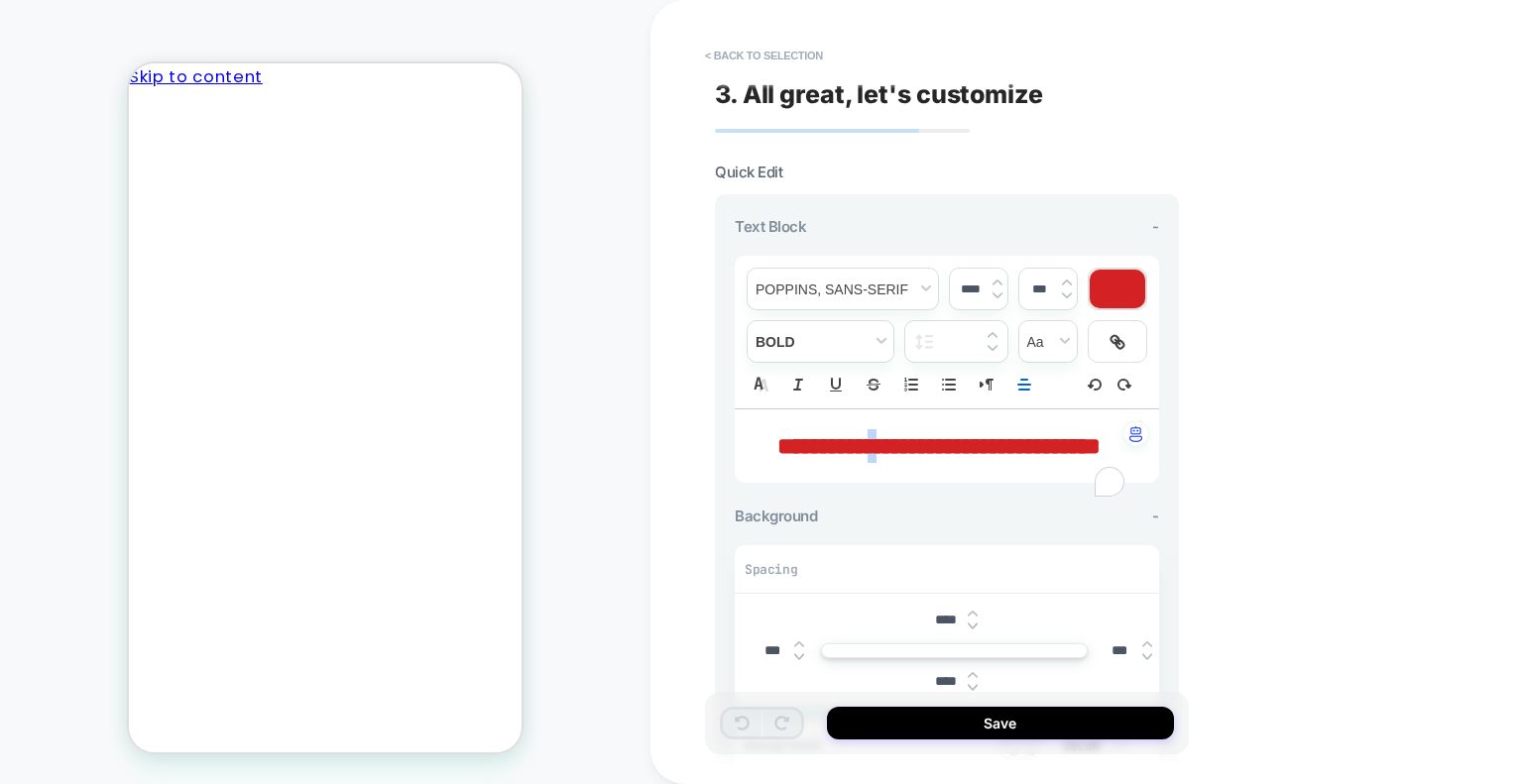 click on "**********" at bounding box center [939, 446] 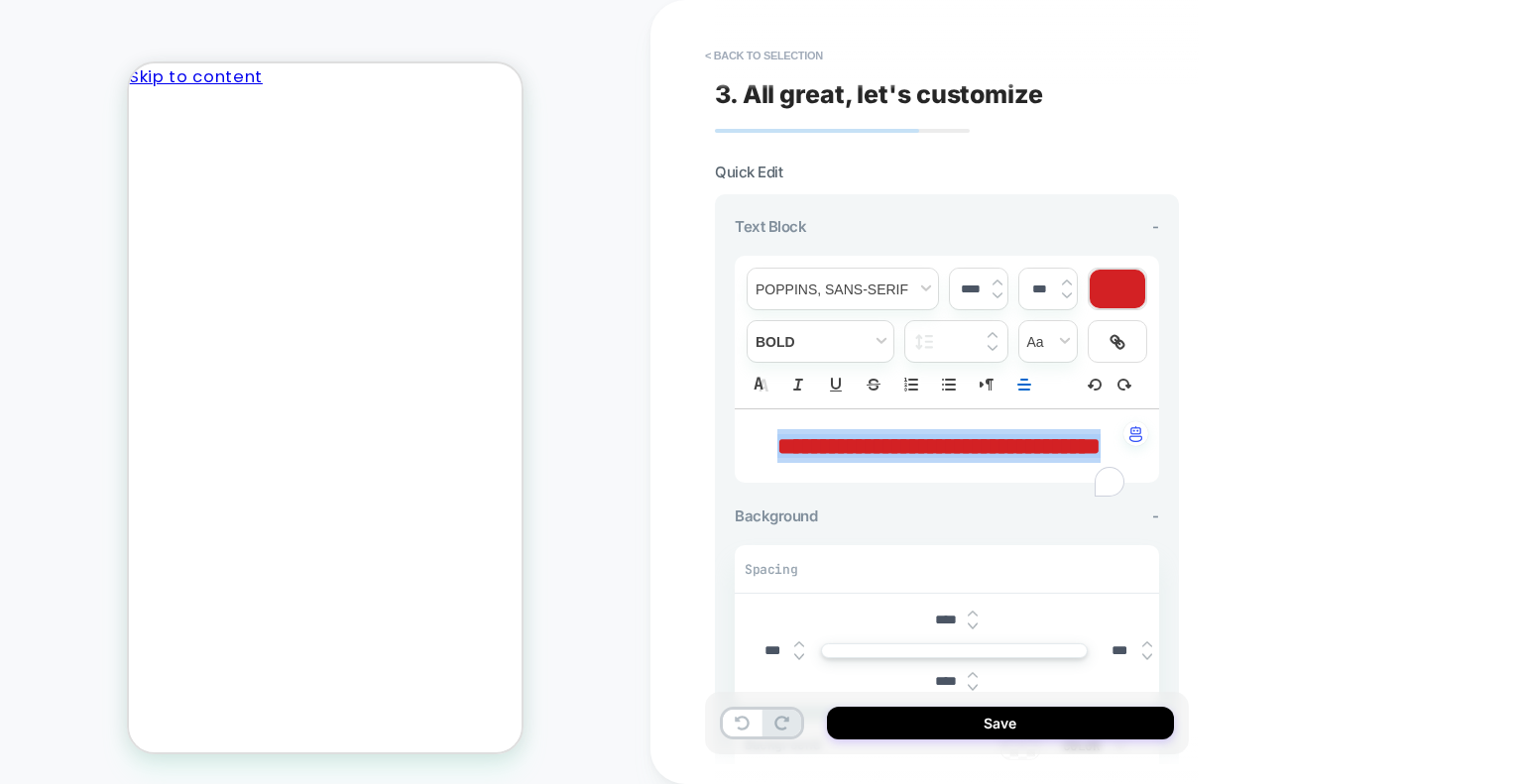 type 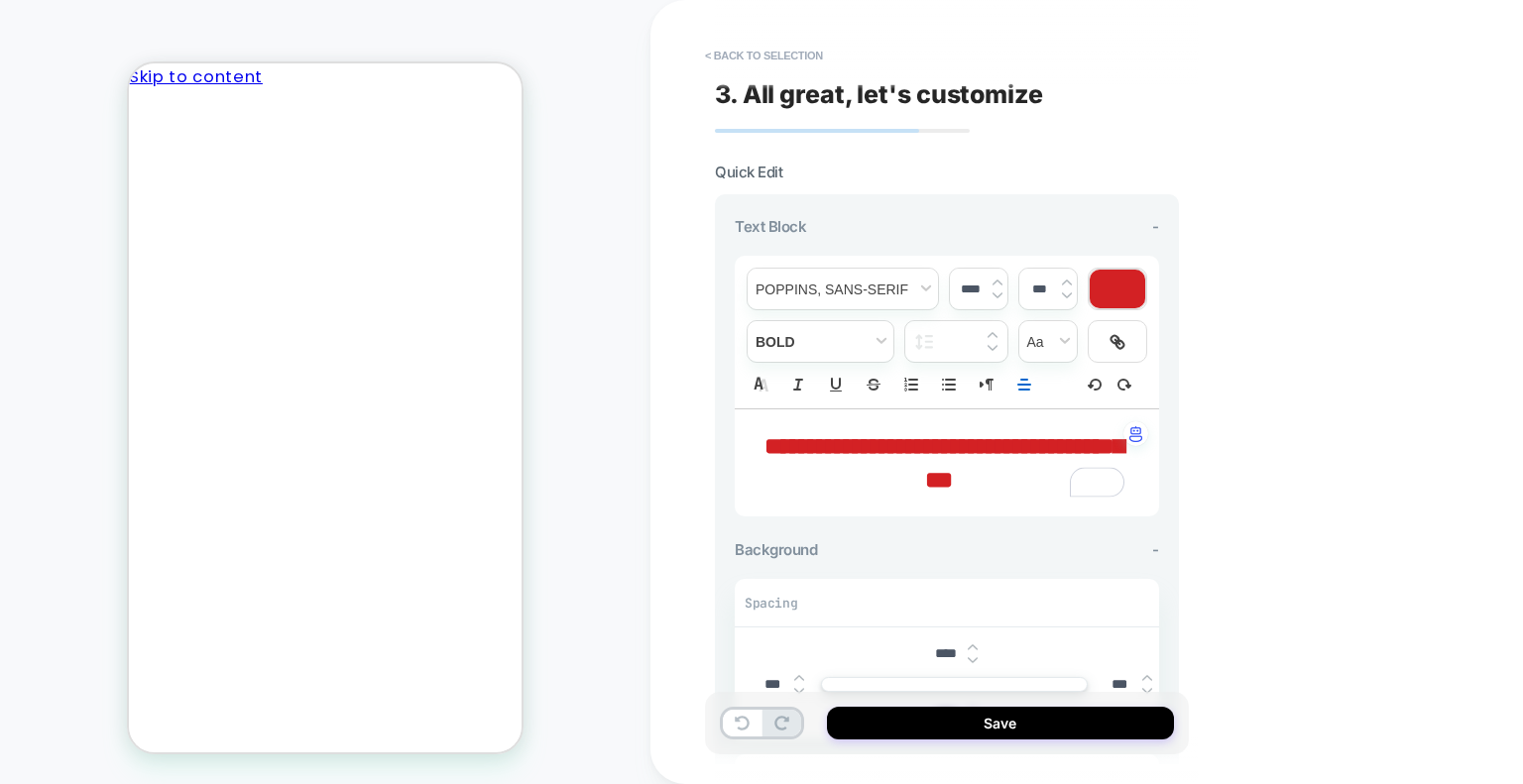 click on "**********" at bounding box center [944, 463] 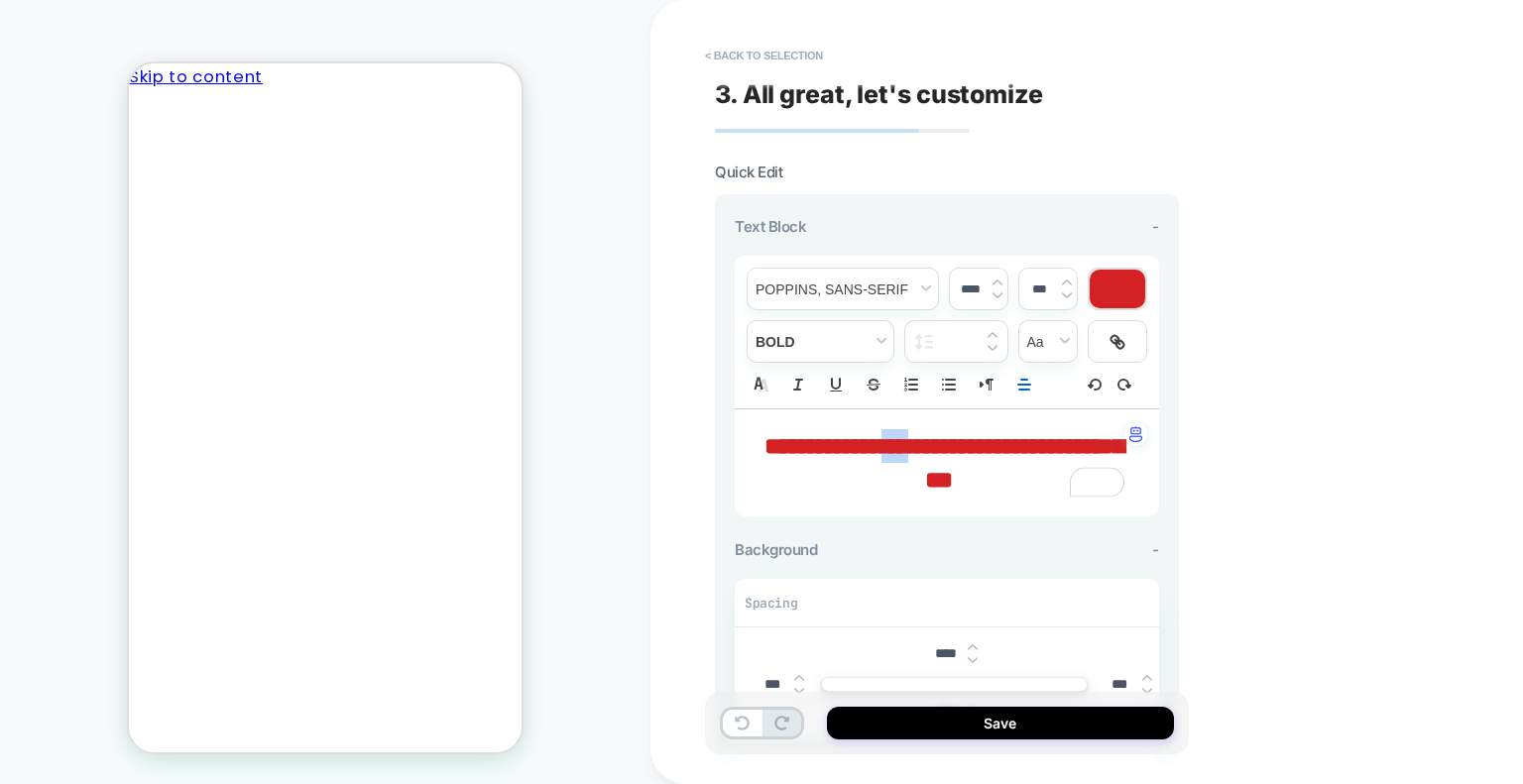 click on "**********" at bounding box center (944, 463) 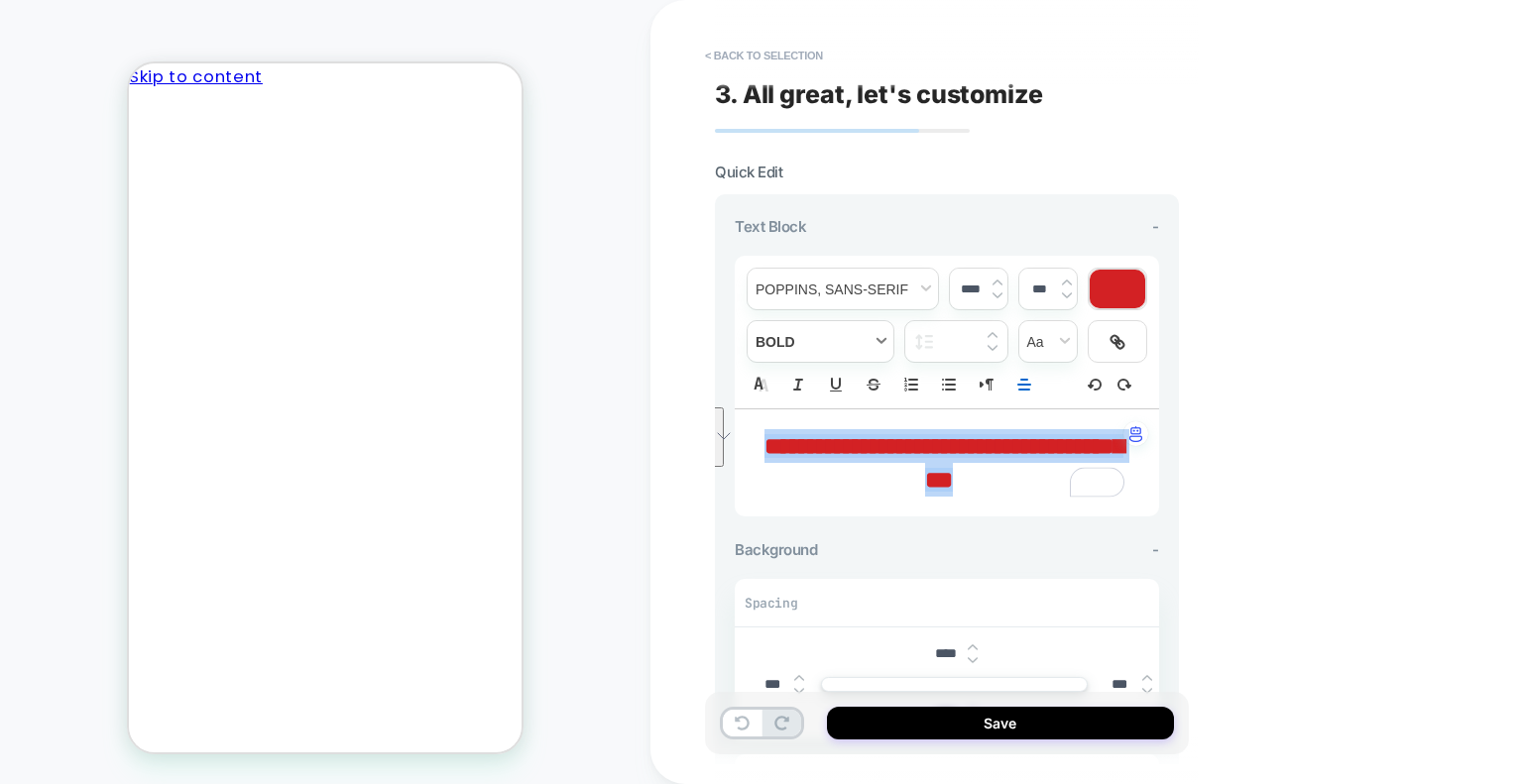 click at bounding box center (820, 341) 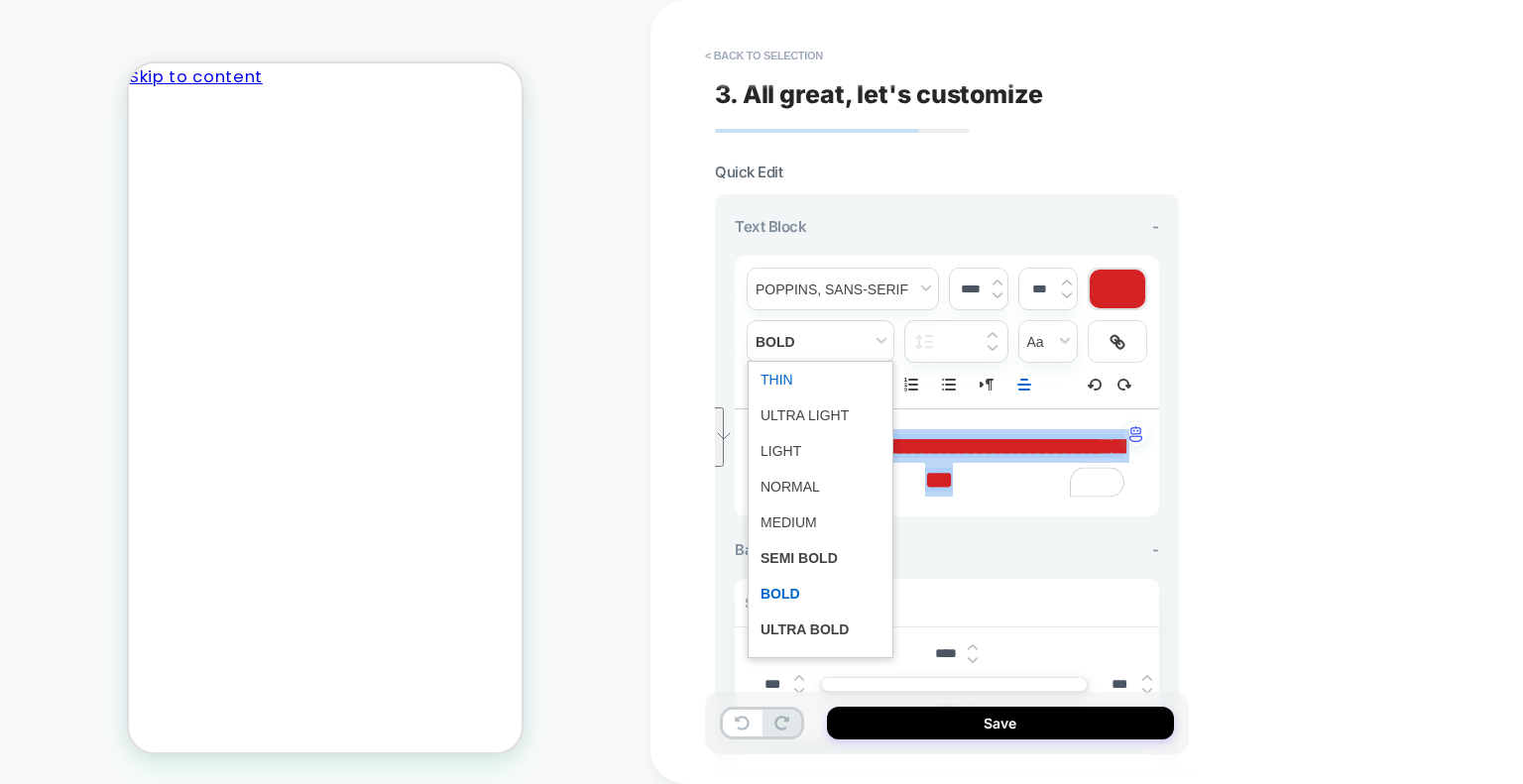 click at bounding box center (820, 380) 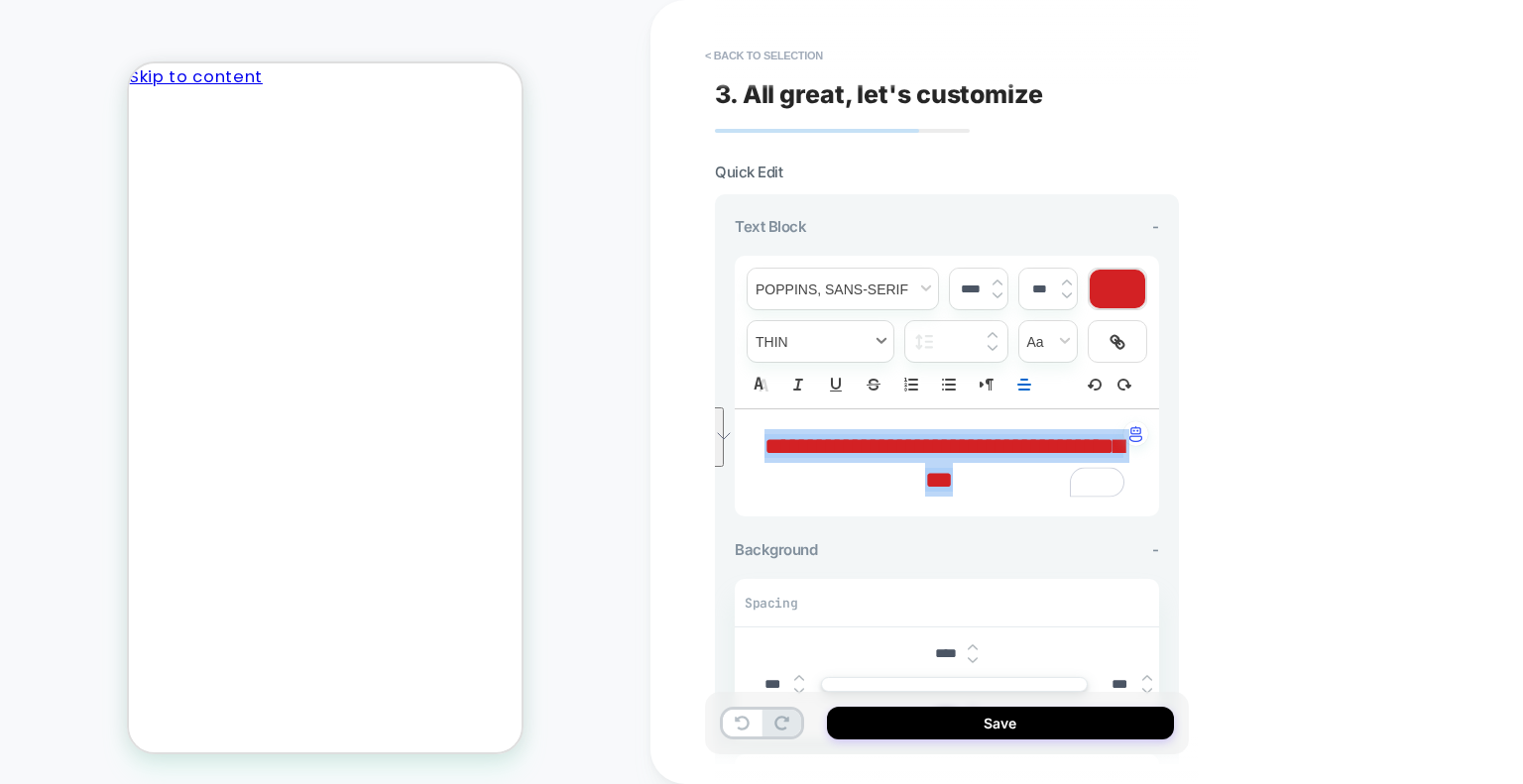 drag, startPoint x: 817, startPoint y: 344, endPoint x: 816, endPoint y: 360, distance: 16.03122 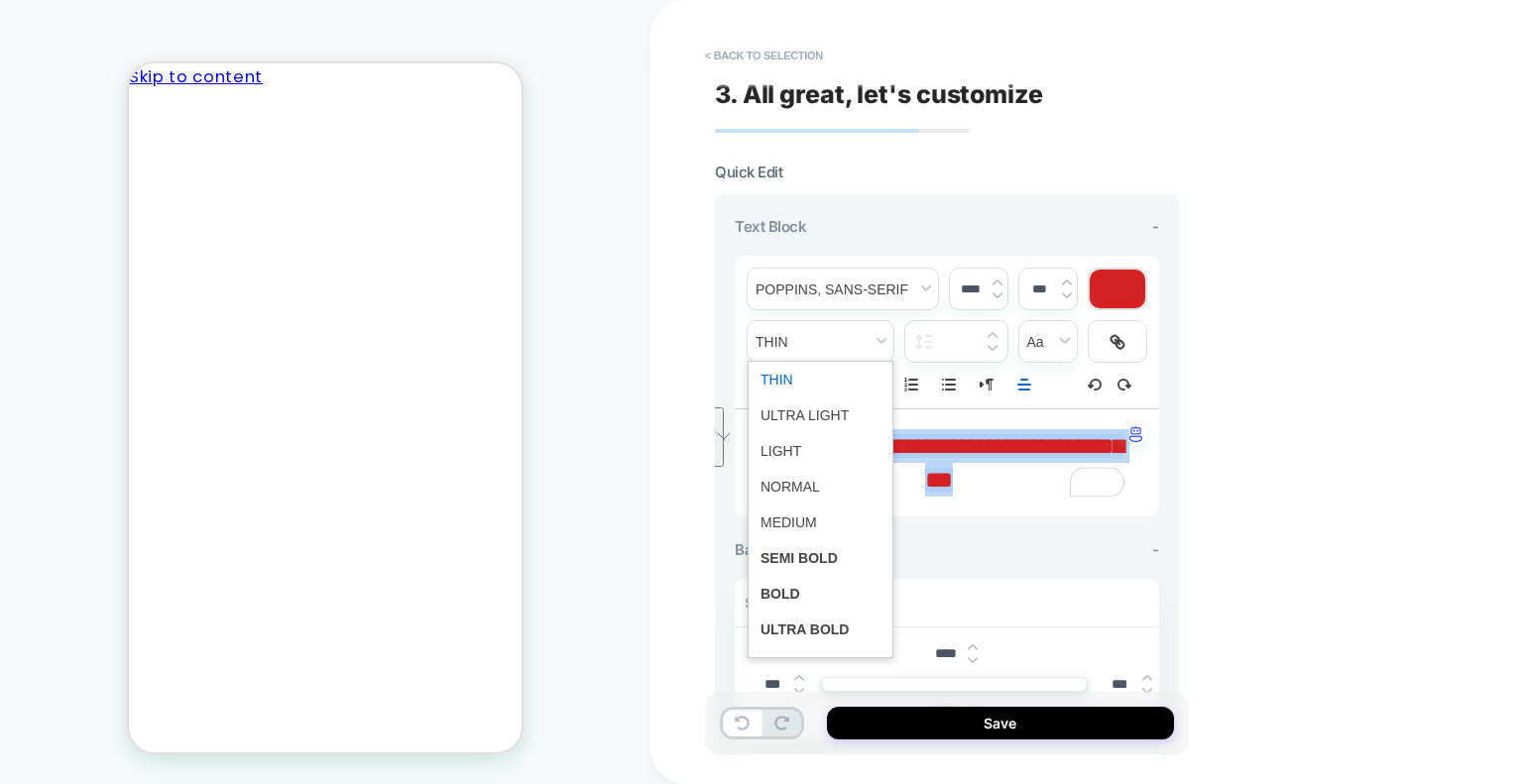 click at bounding box center [820, 415] 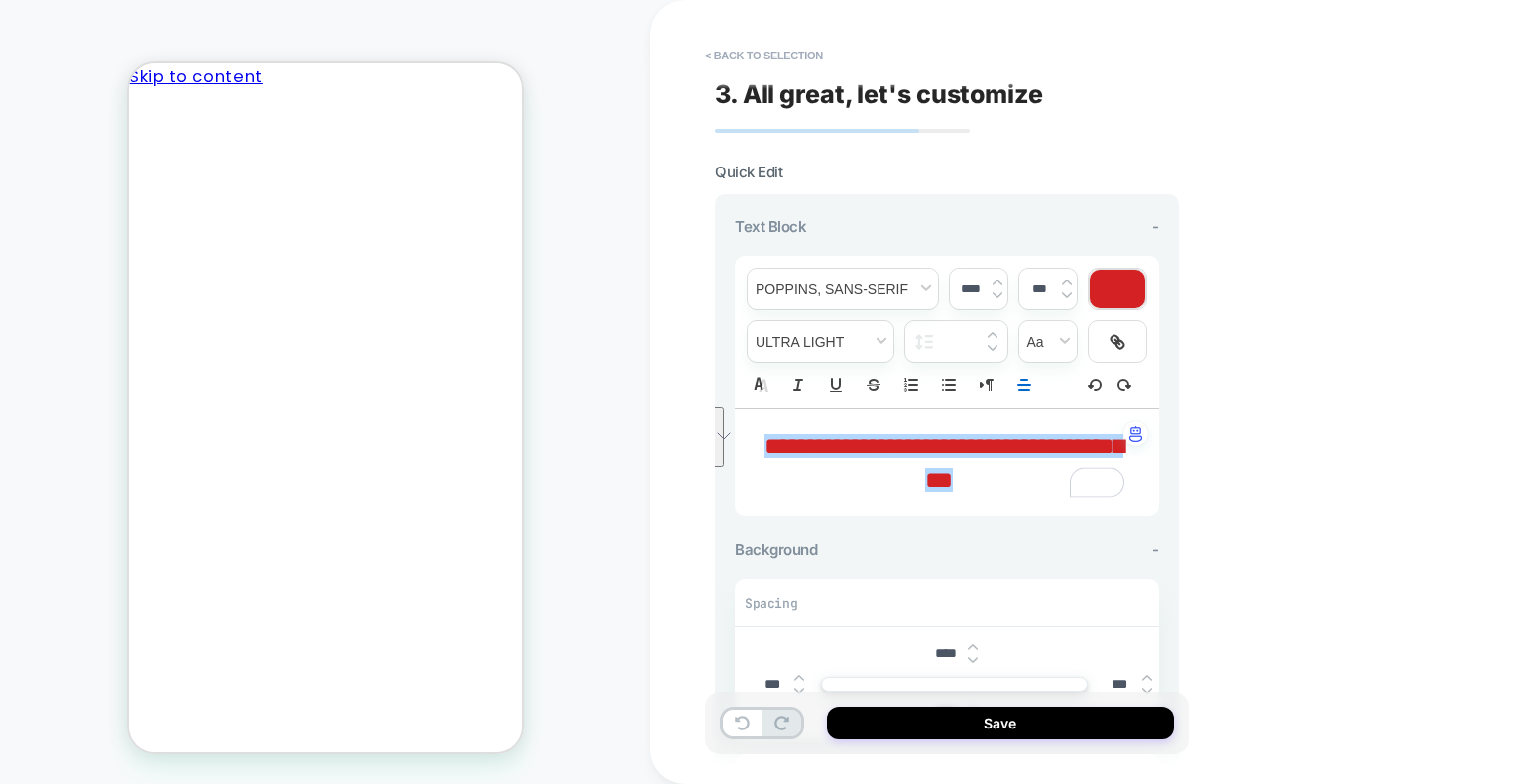 click on "****" at bounding box center (970, 288) 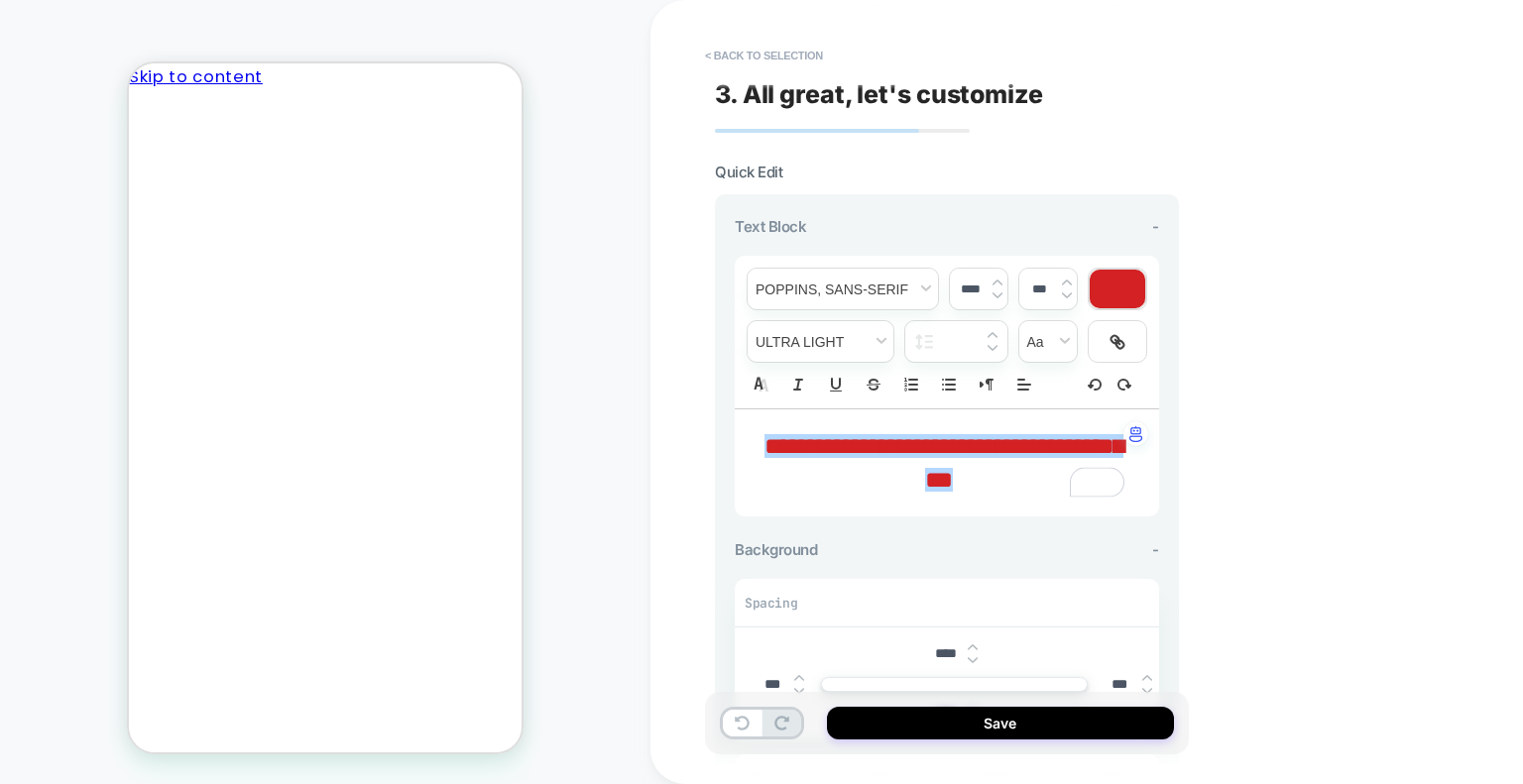 click at bounding box center [997, 295] 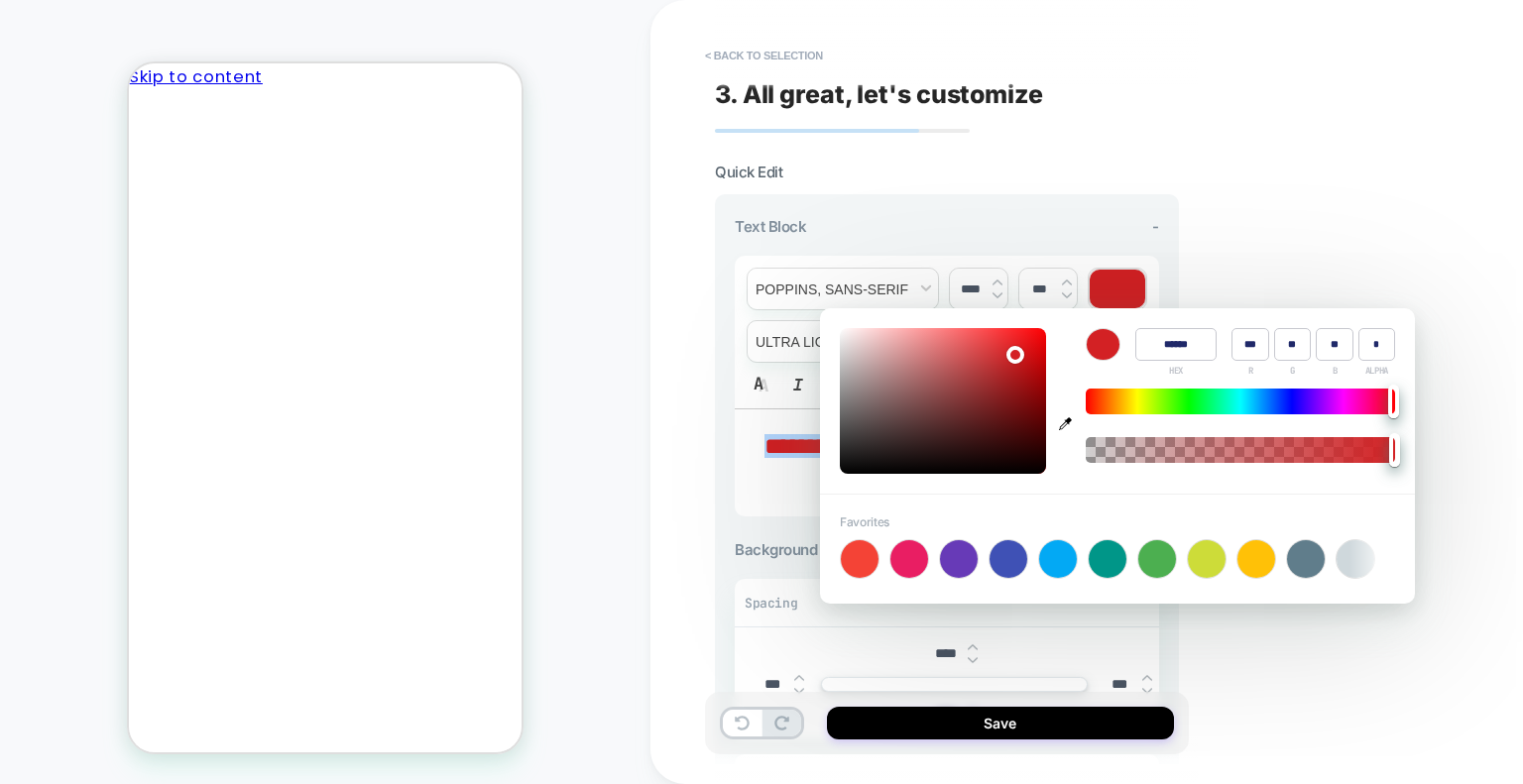 type on "****" 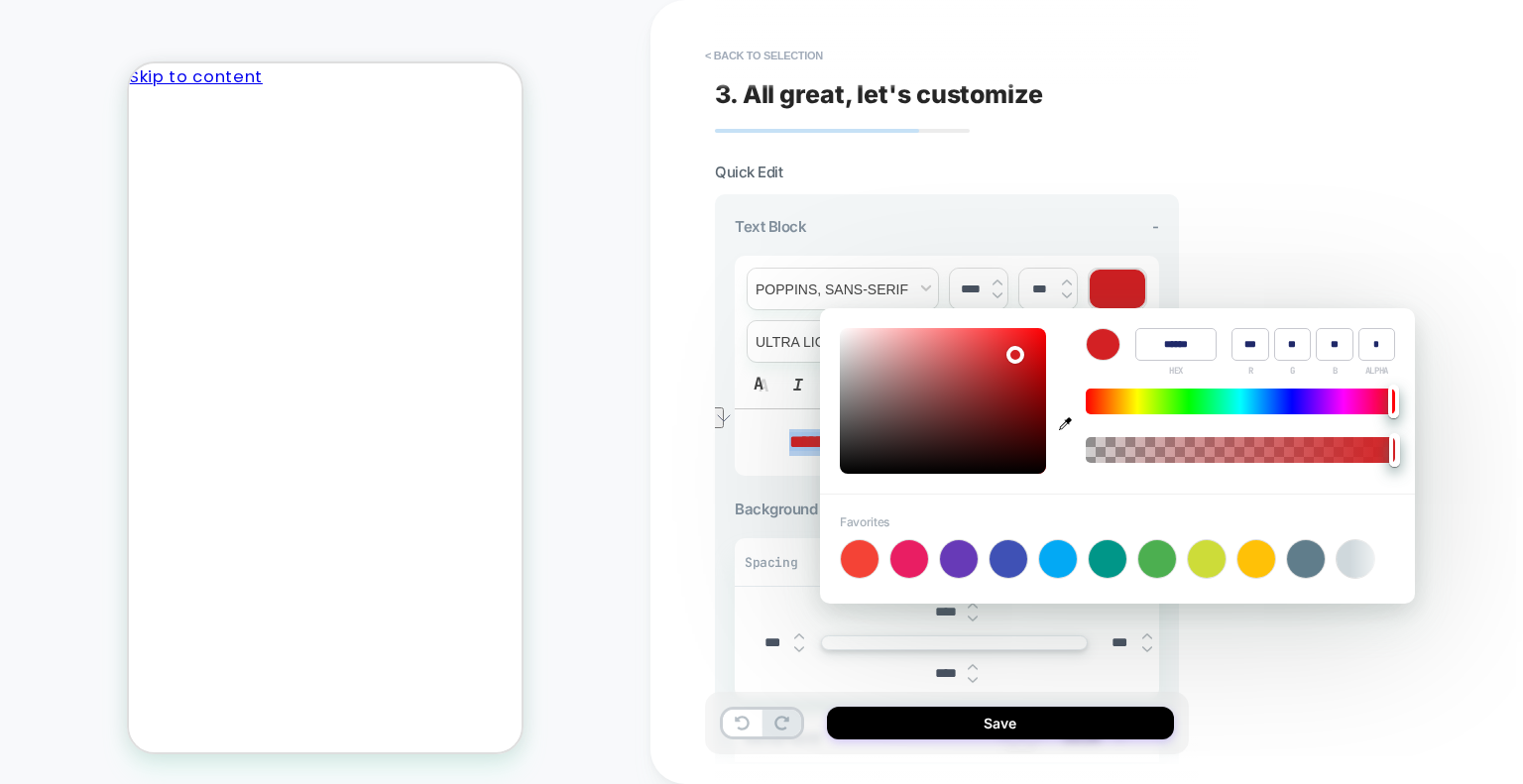 type on "******" 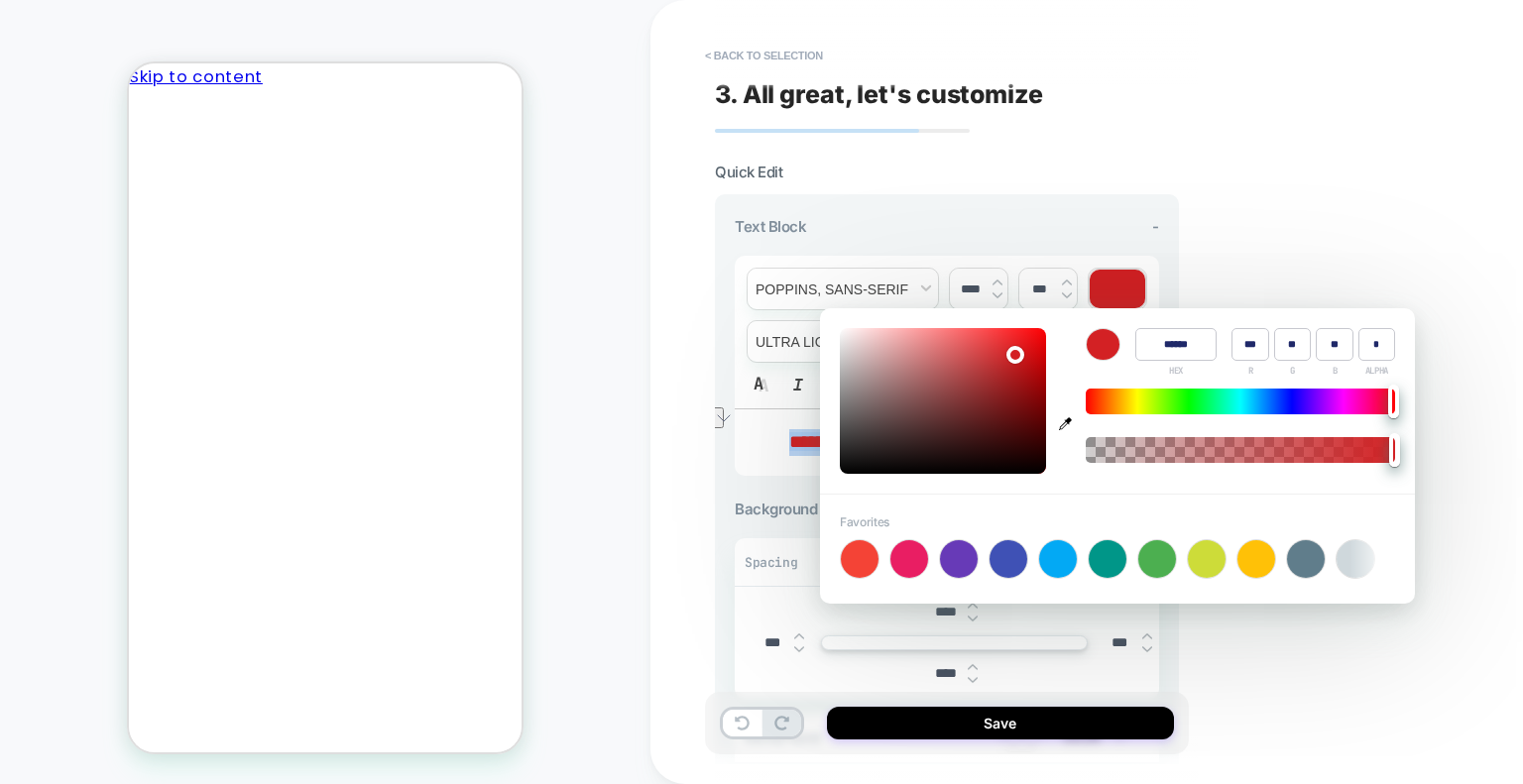 type on "**" 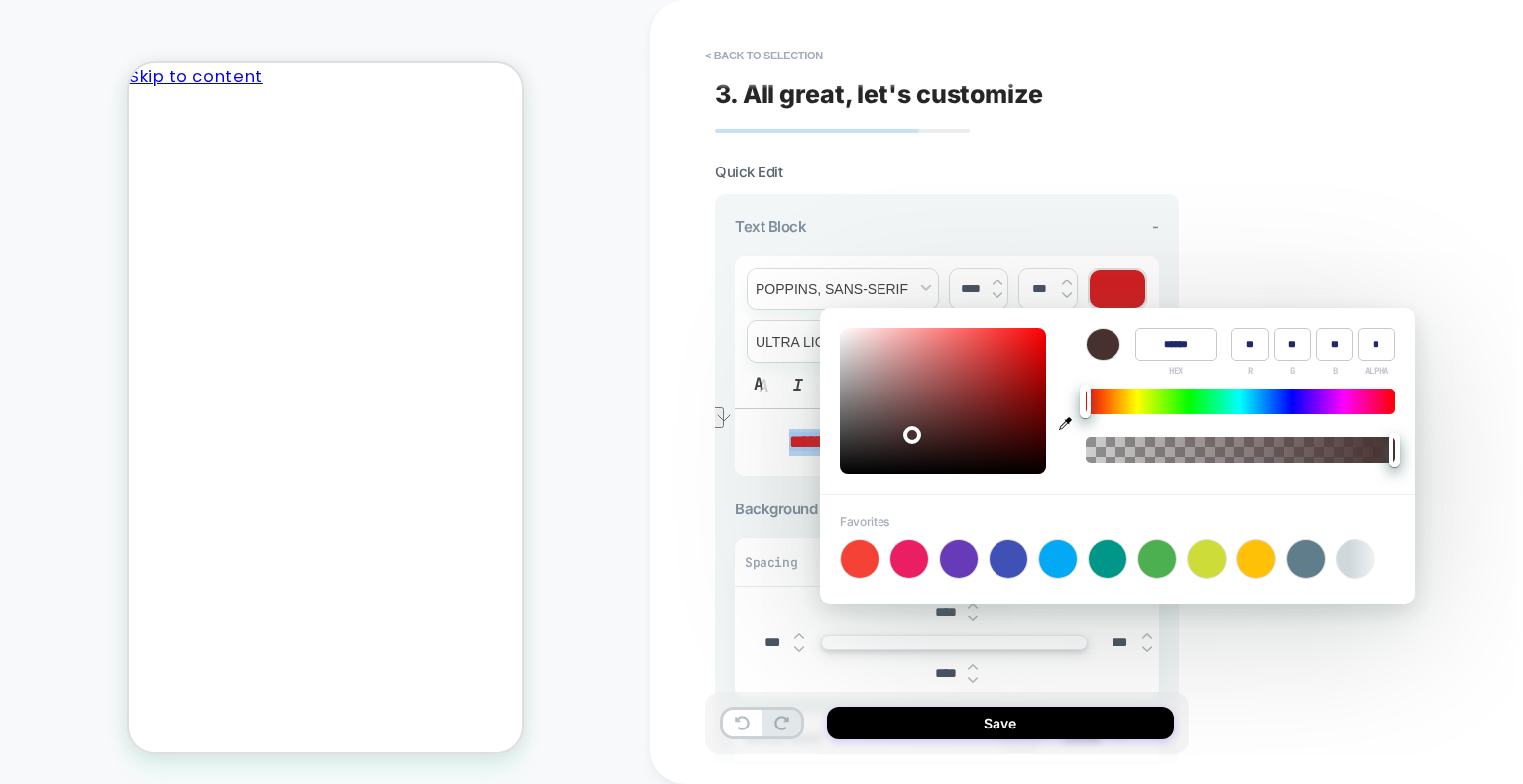 type on "******" 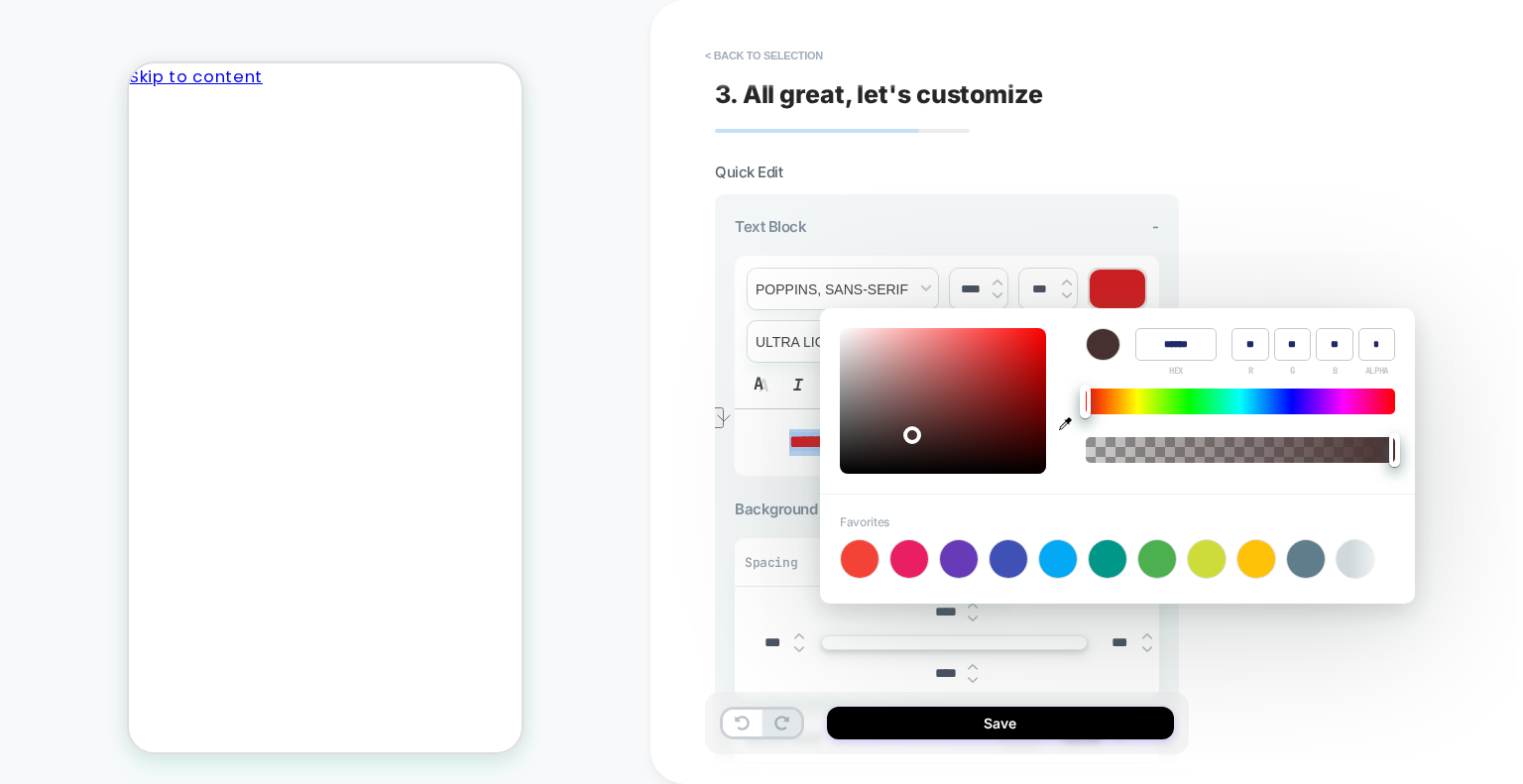 type on "**" 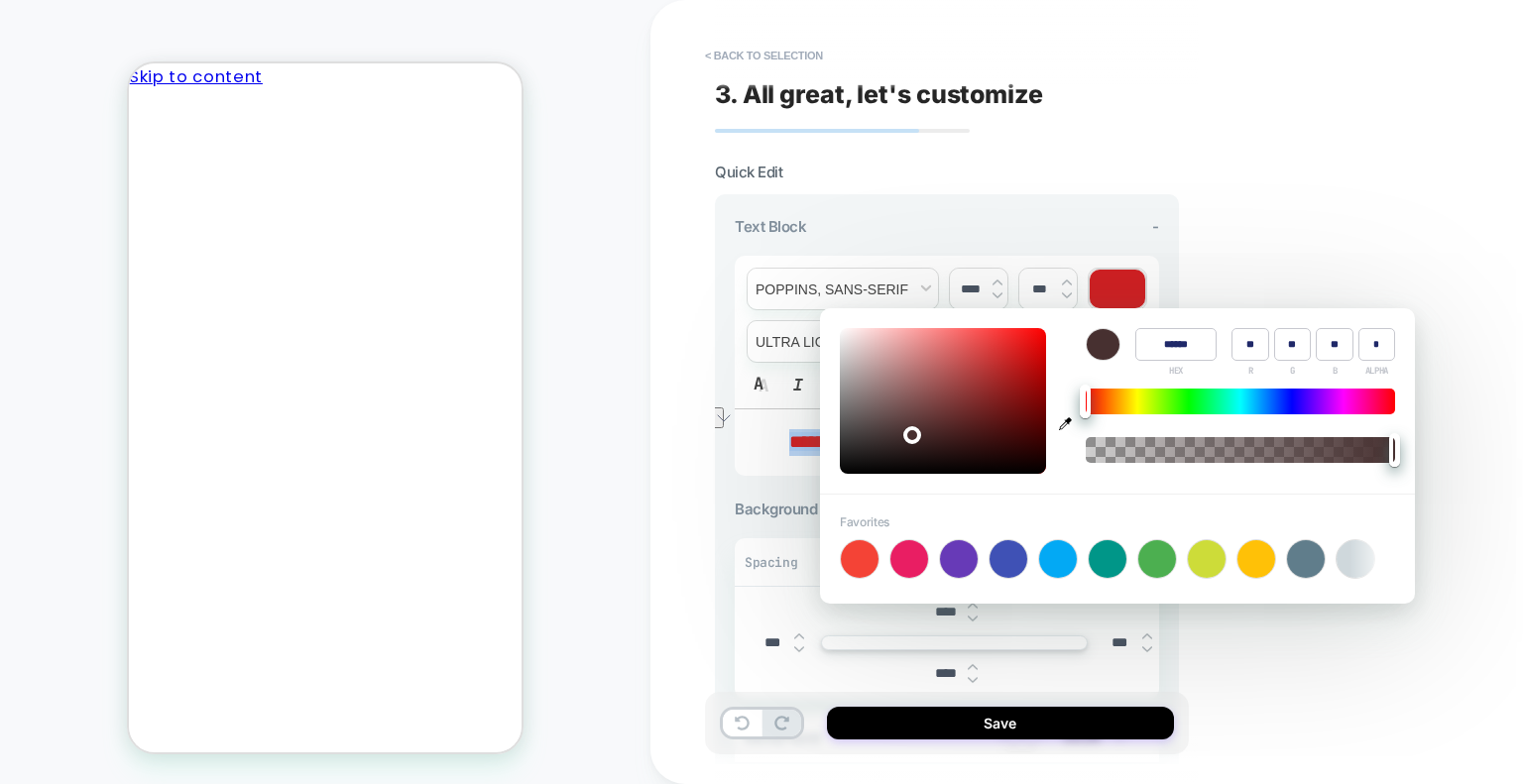 type on "******" 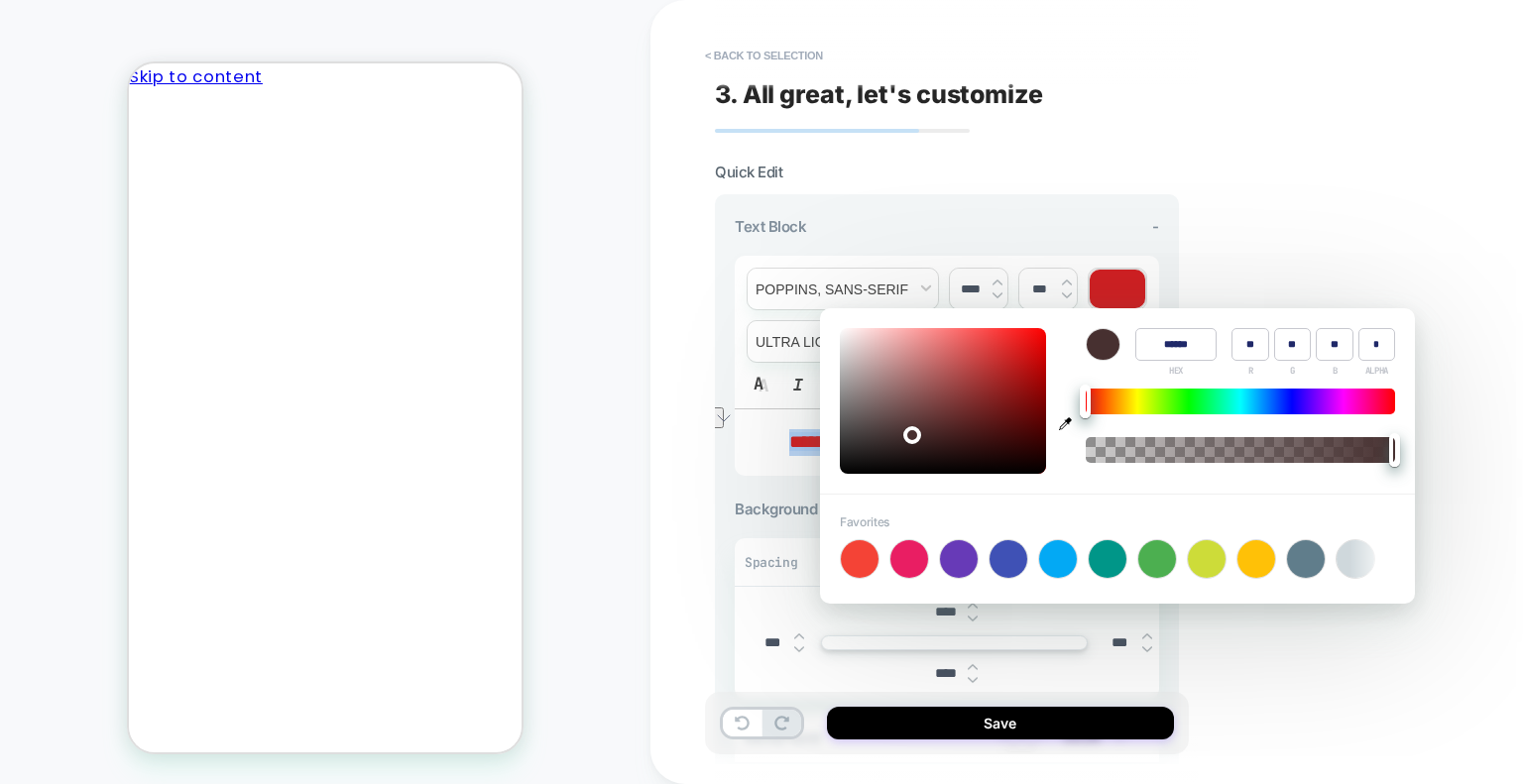 type on "**" 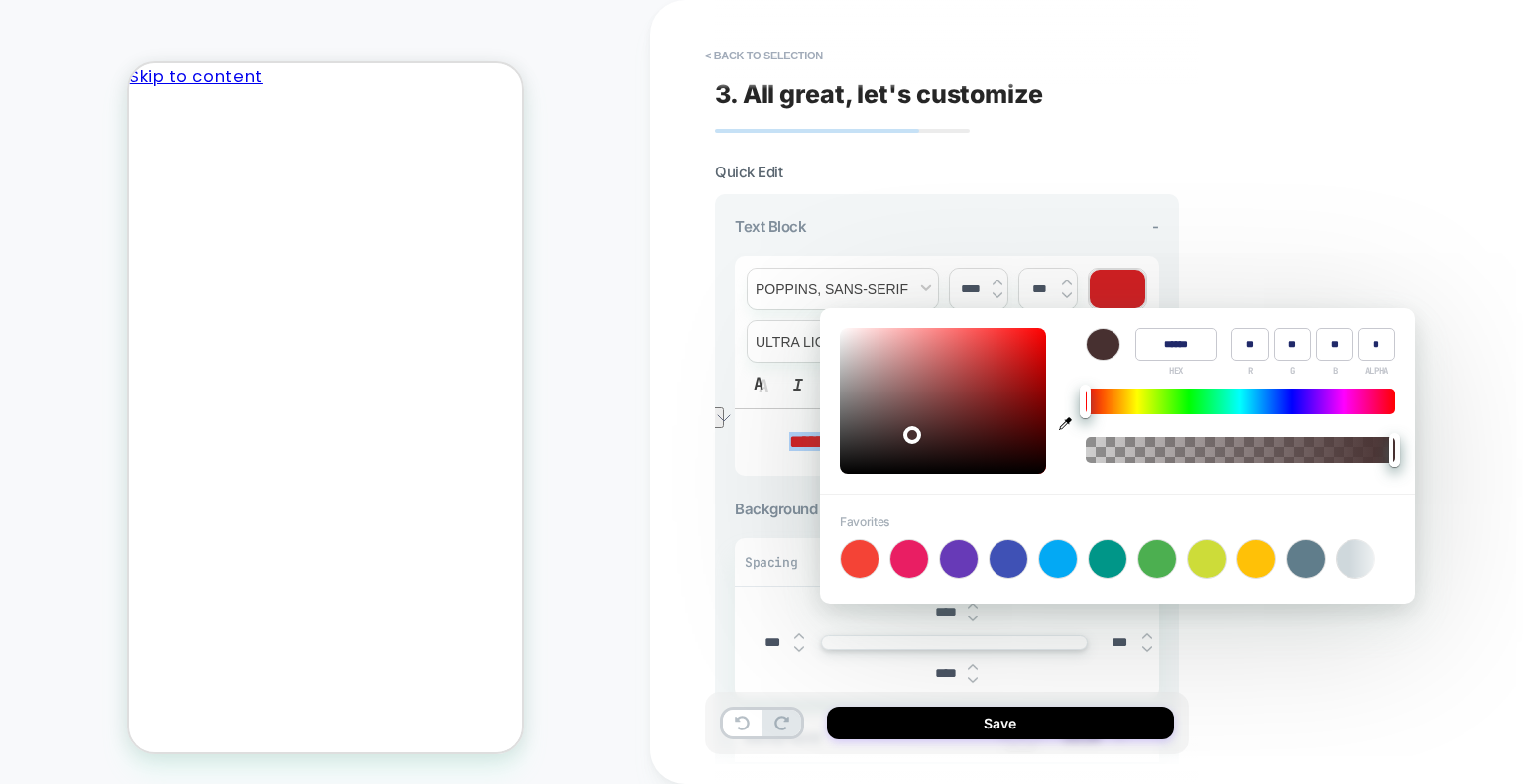 type on "******" 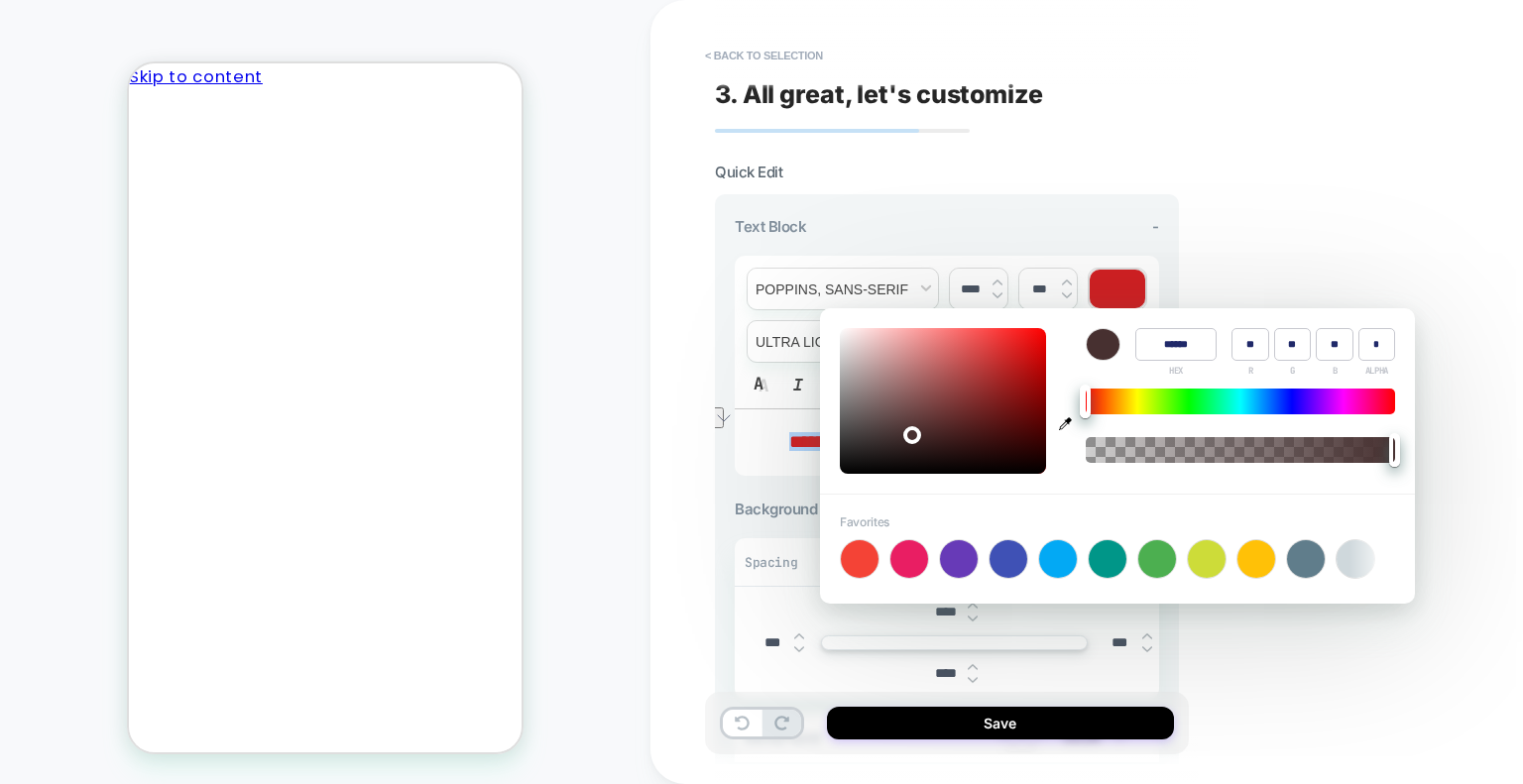type on "**" 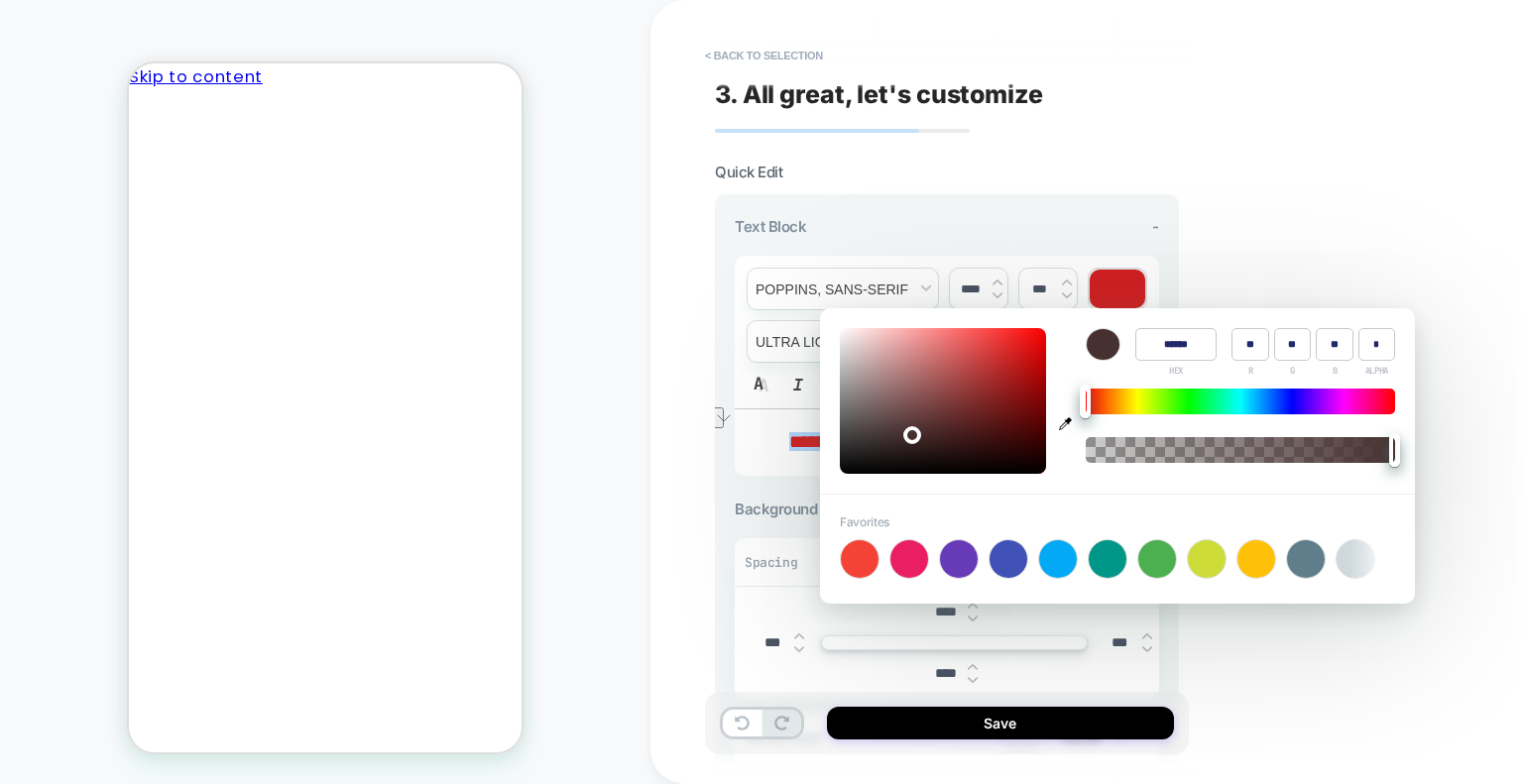 type on "******" 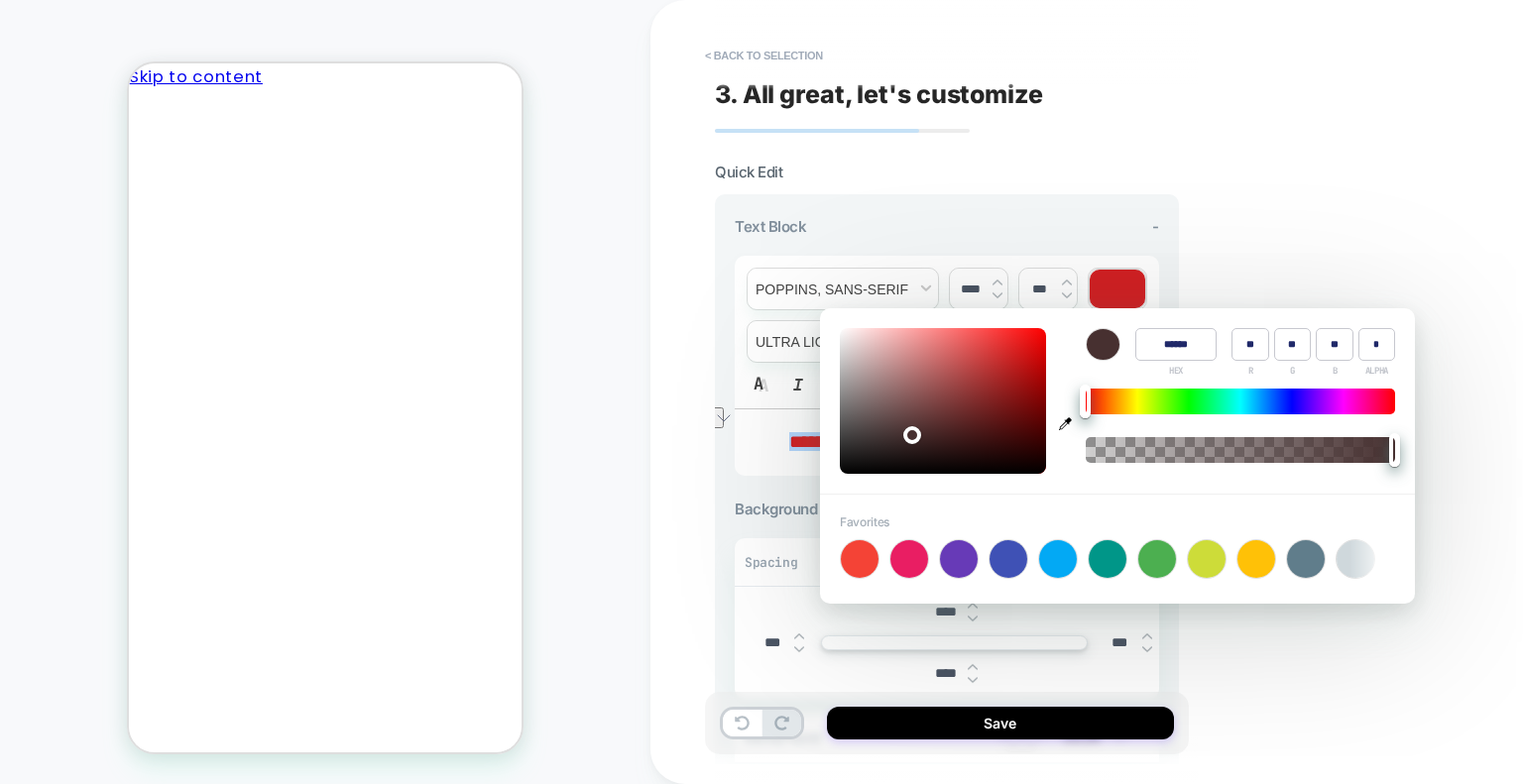 type on "**" 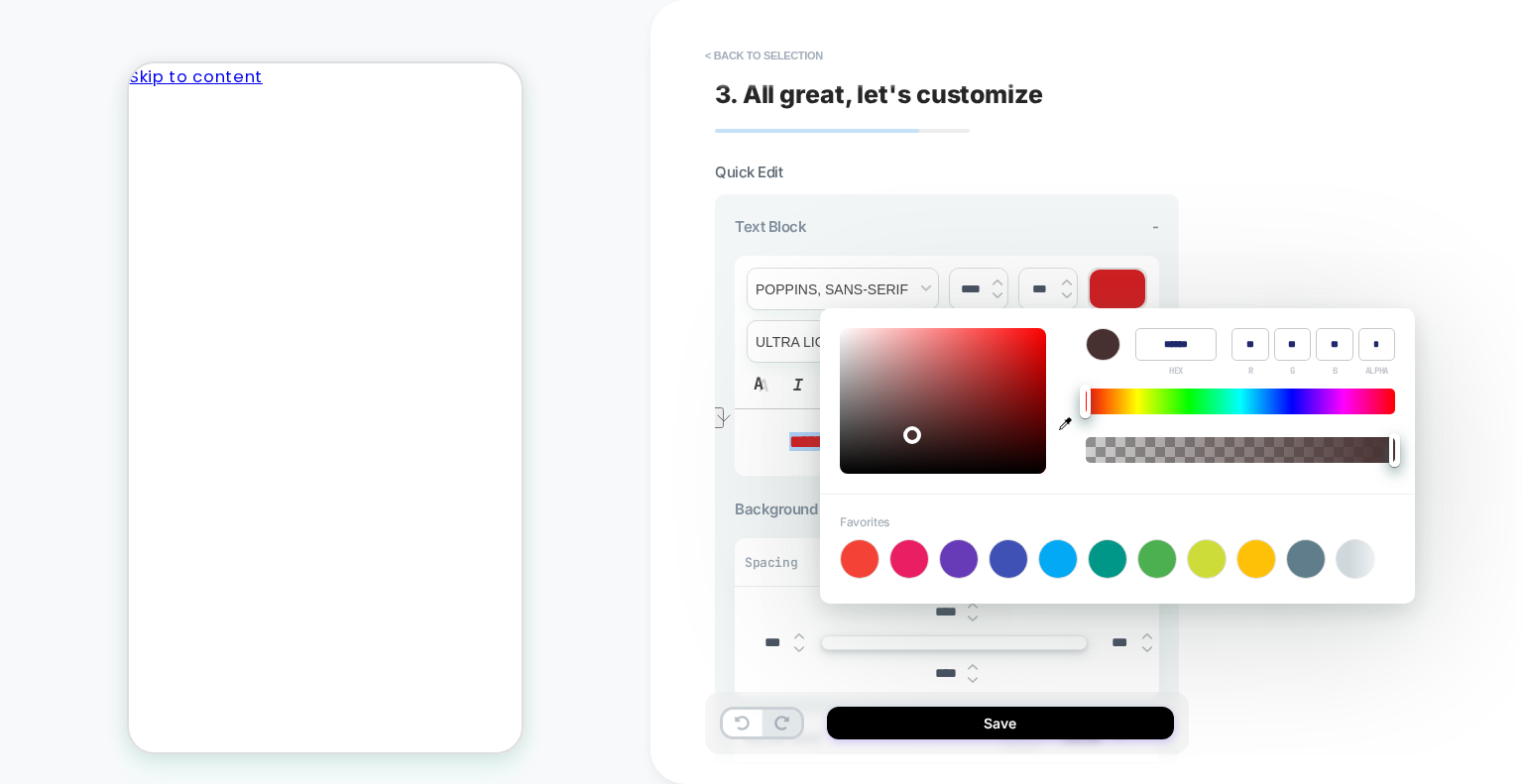 type on "******" 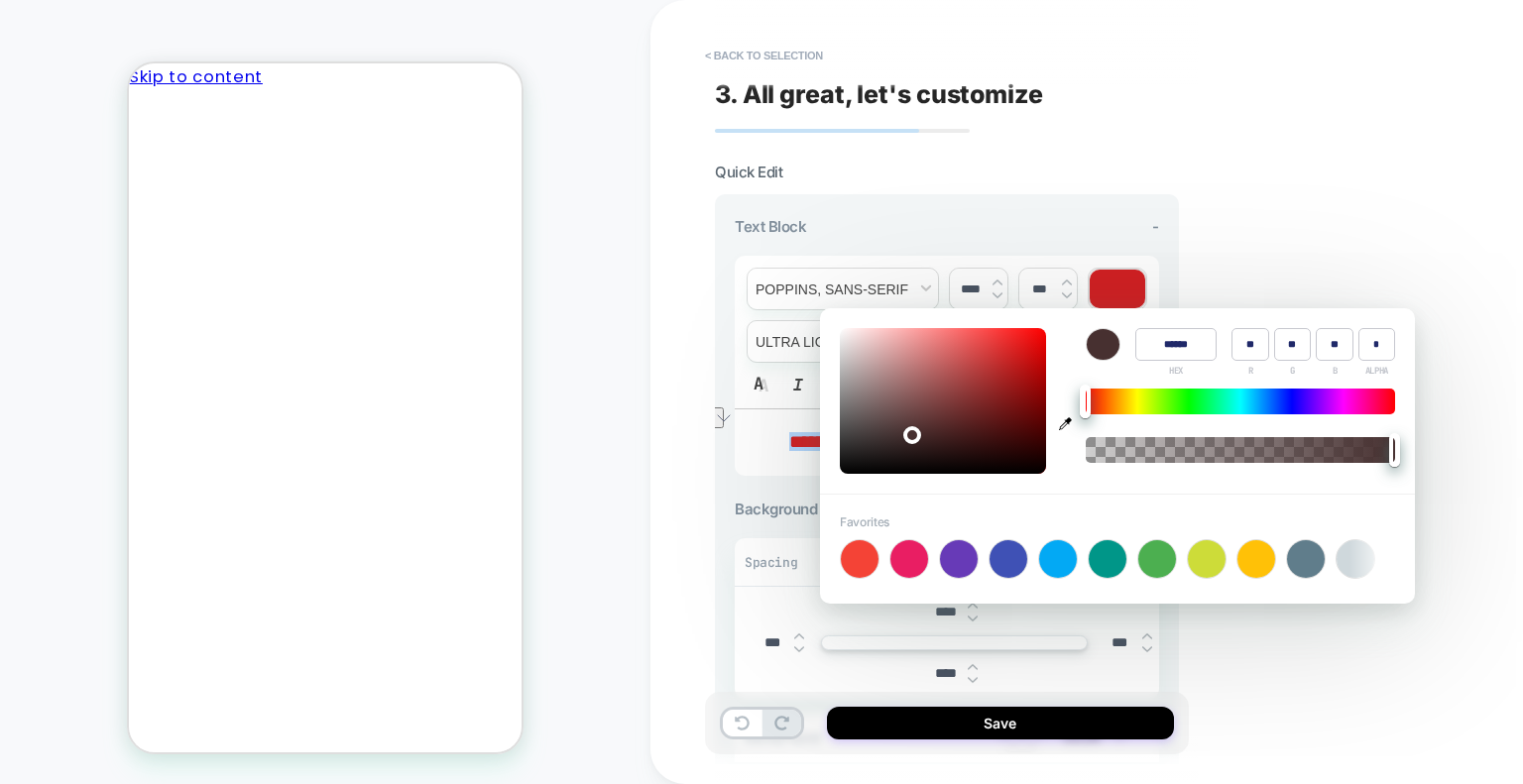 type on "**" 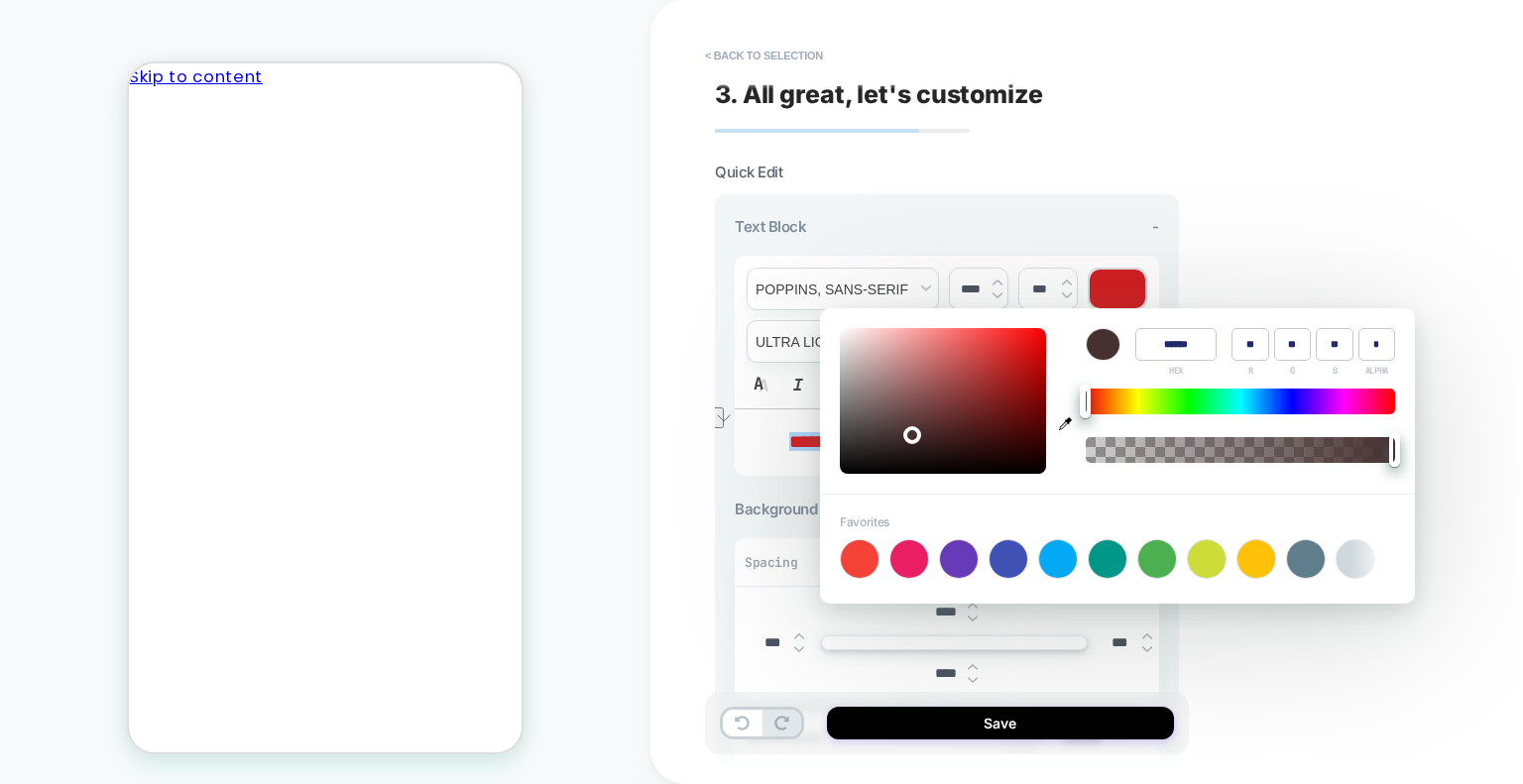 type on "******" 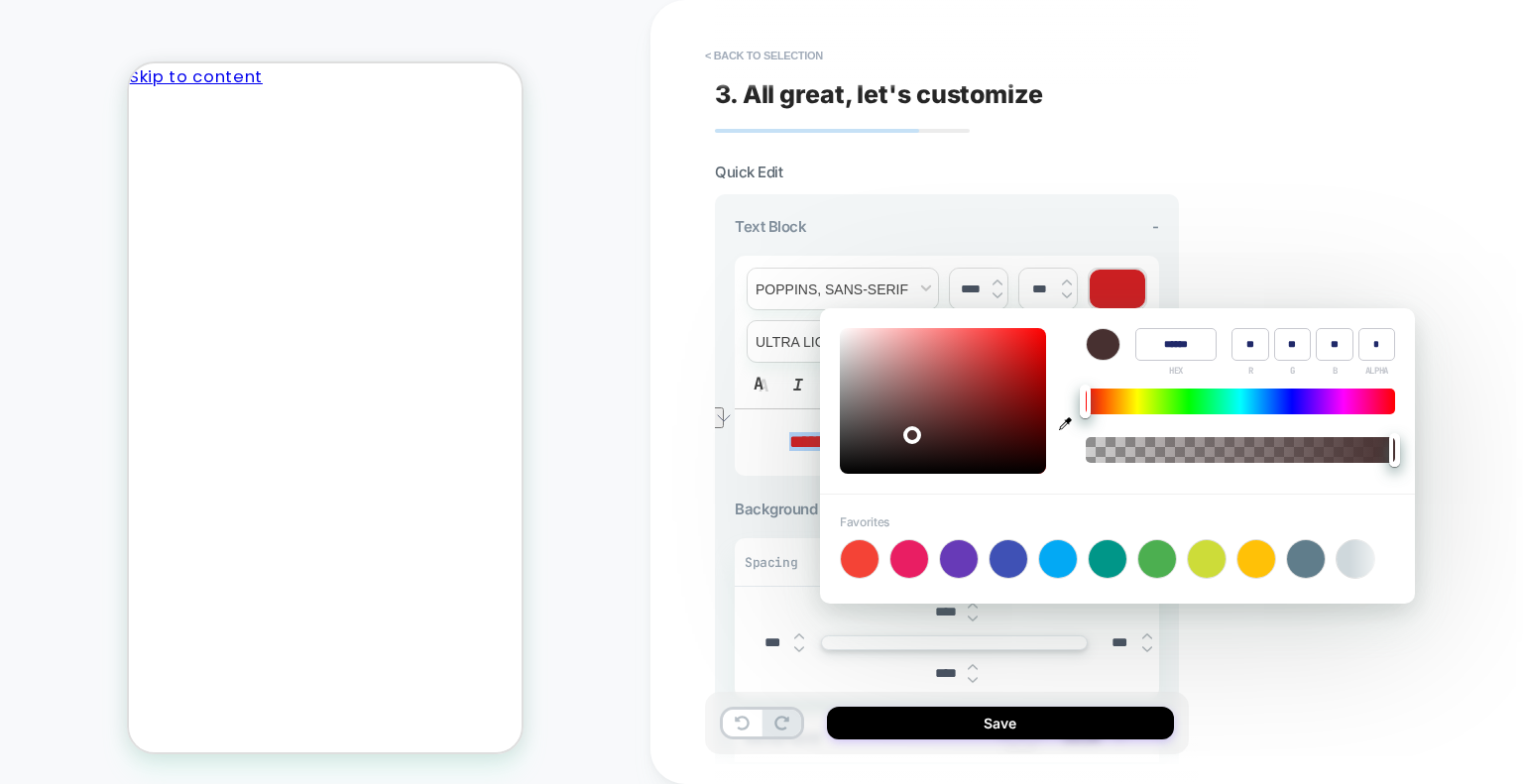type on "**" 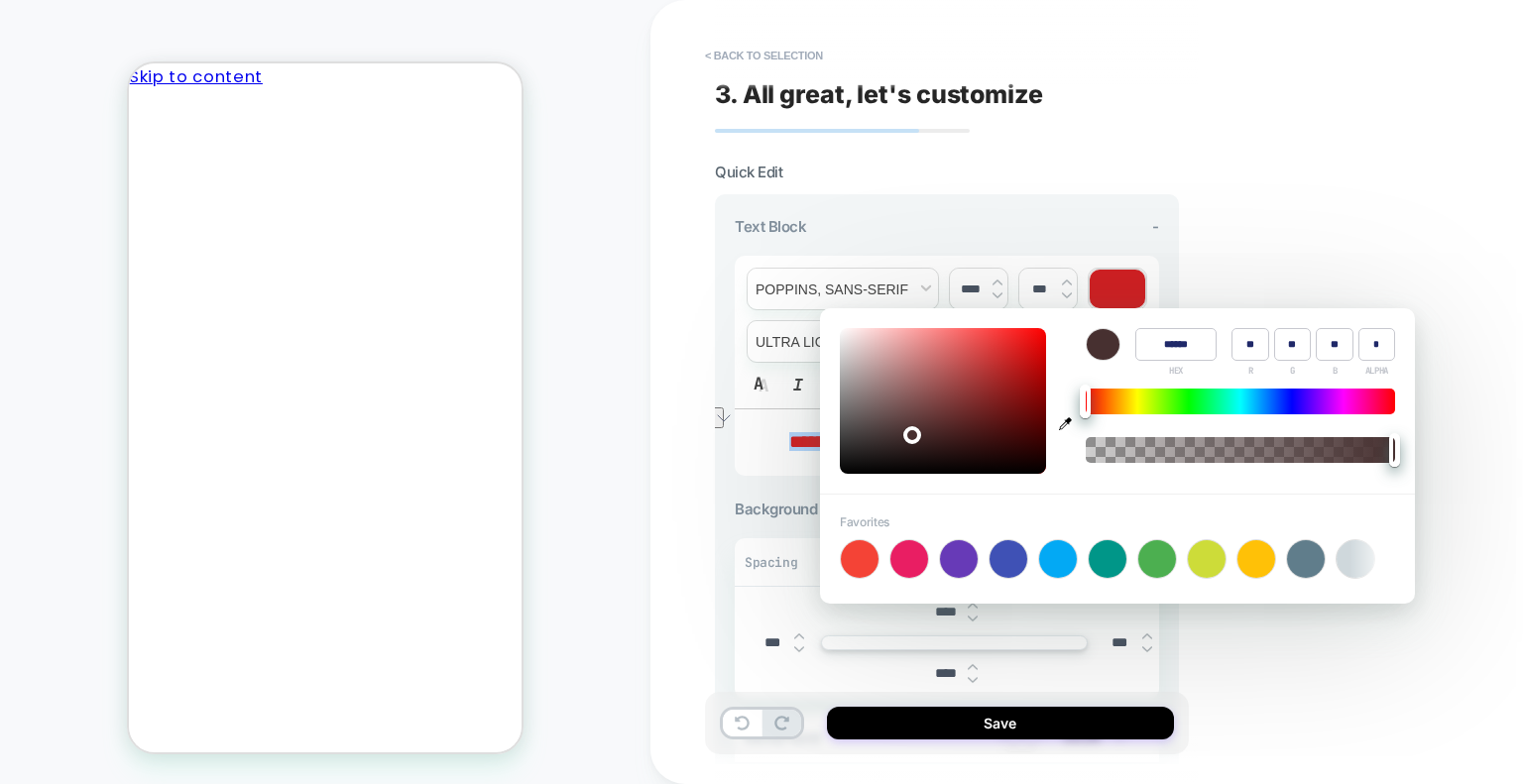type on "******" 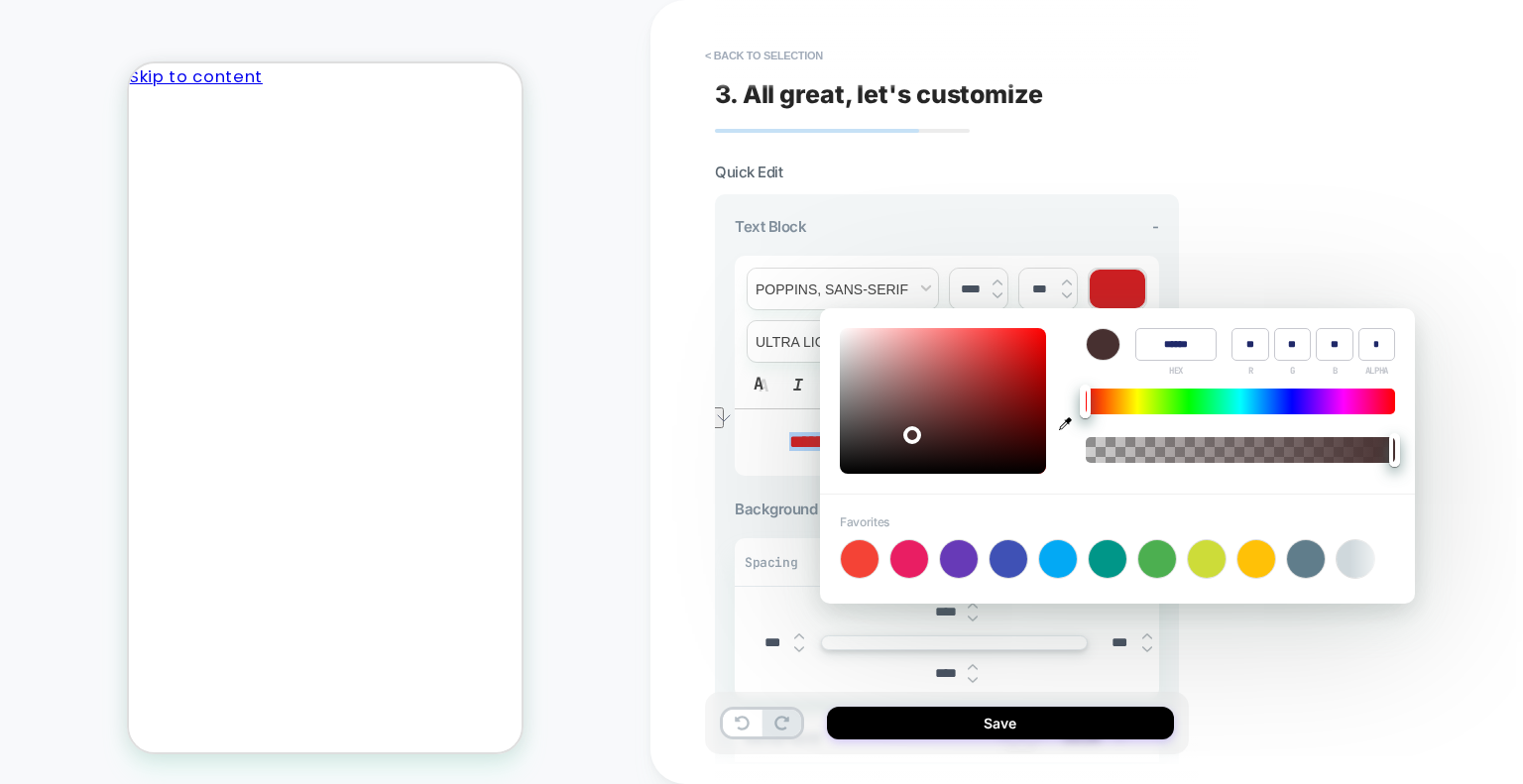 type on "**" 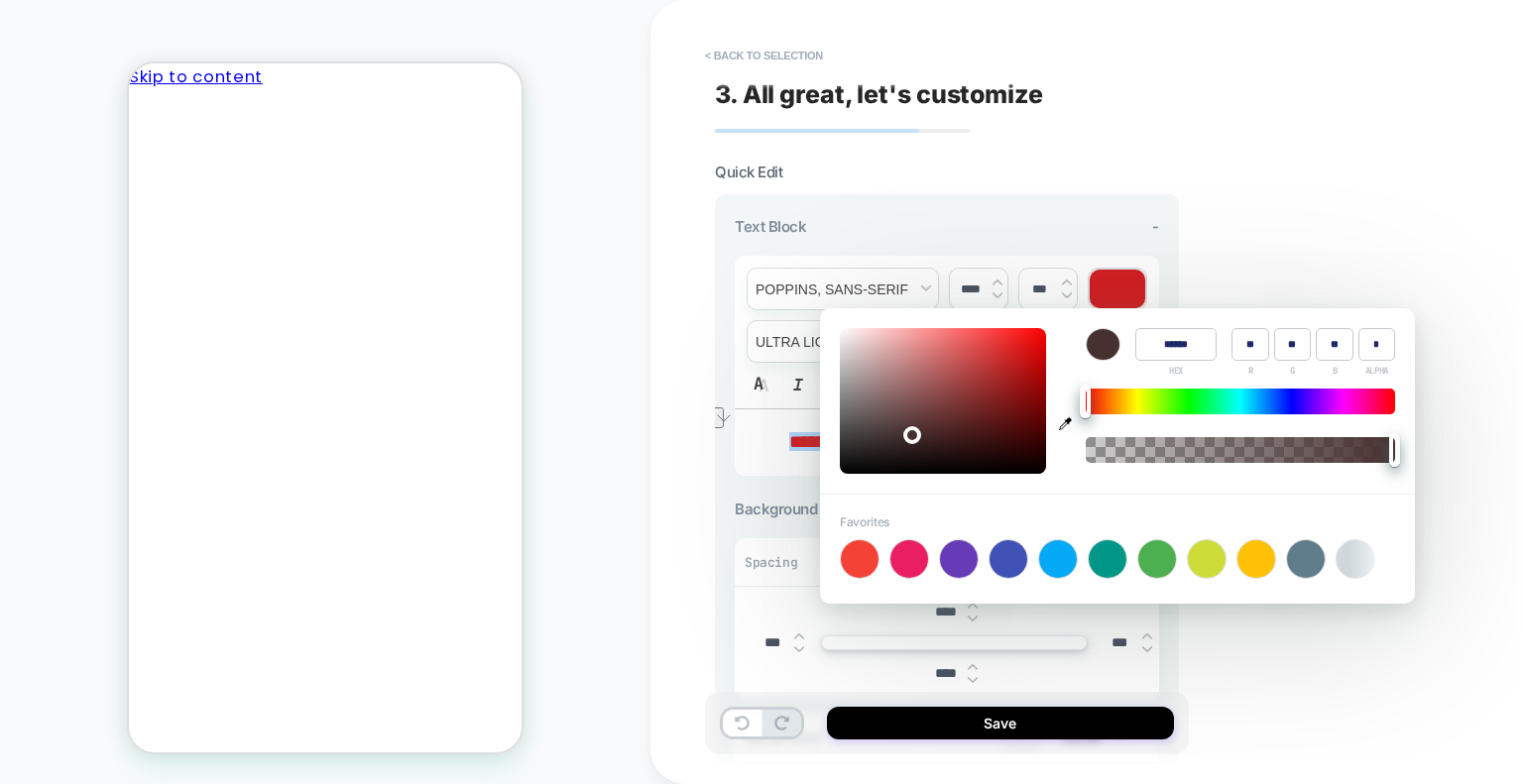 type on "******" 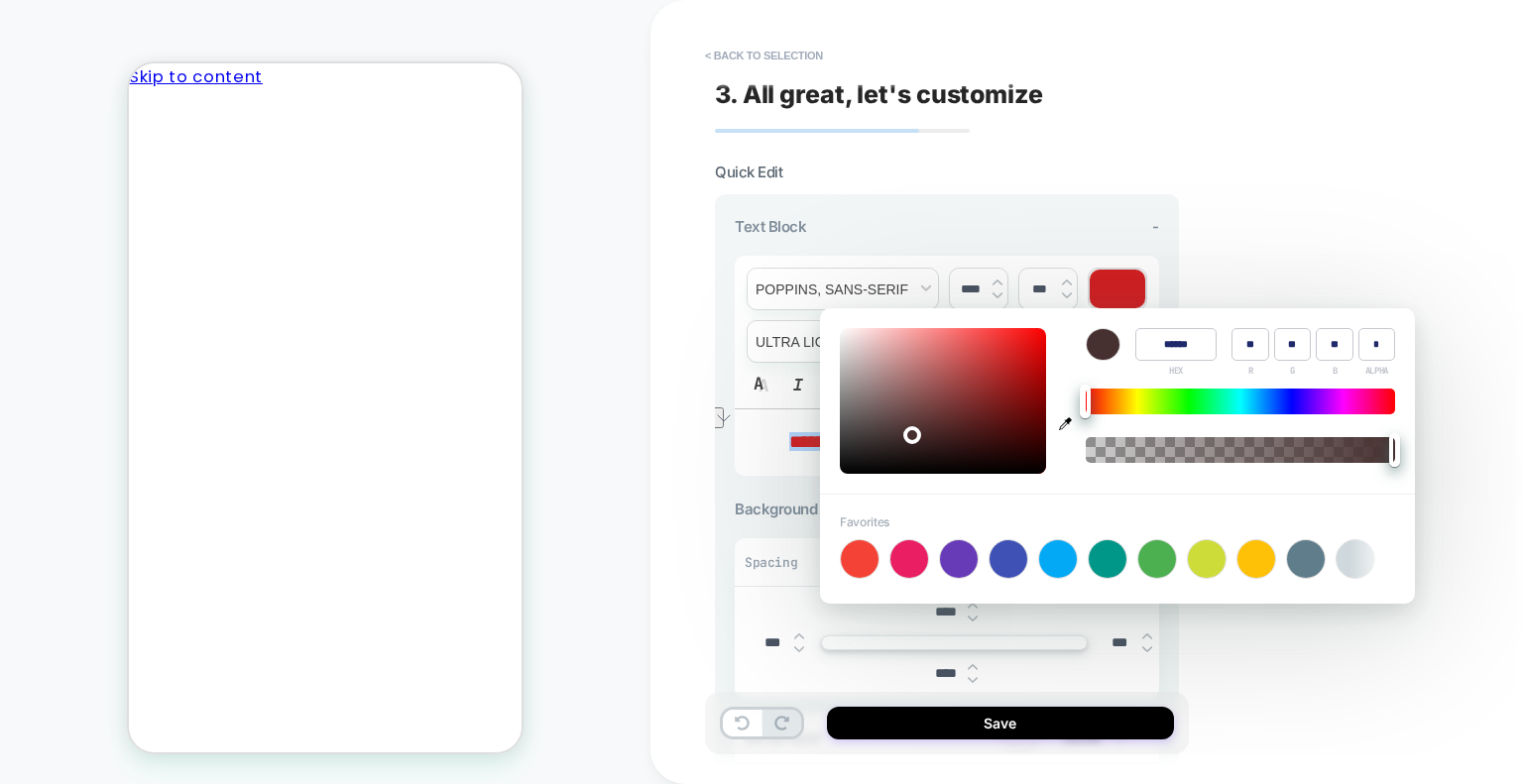 type on "**" 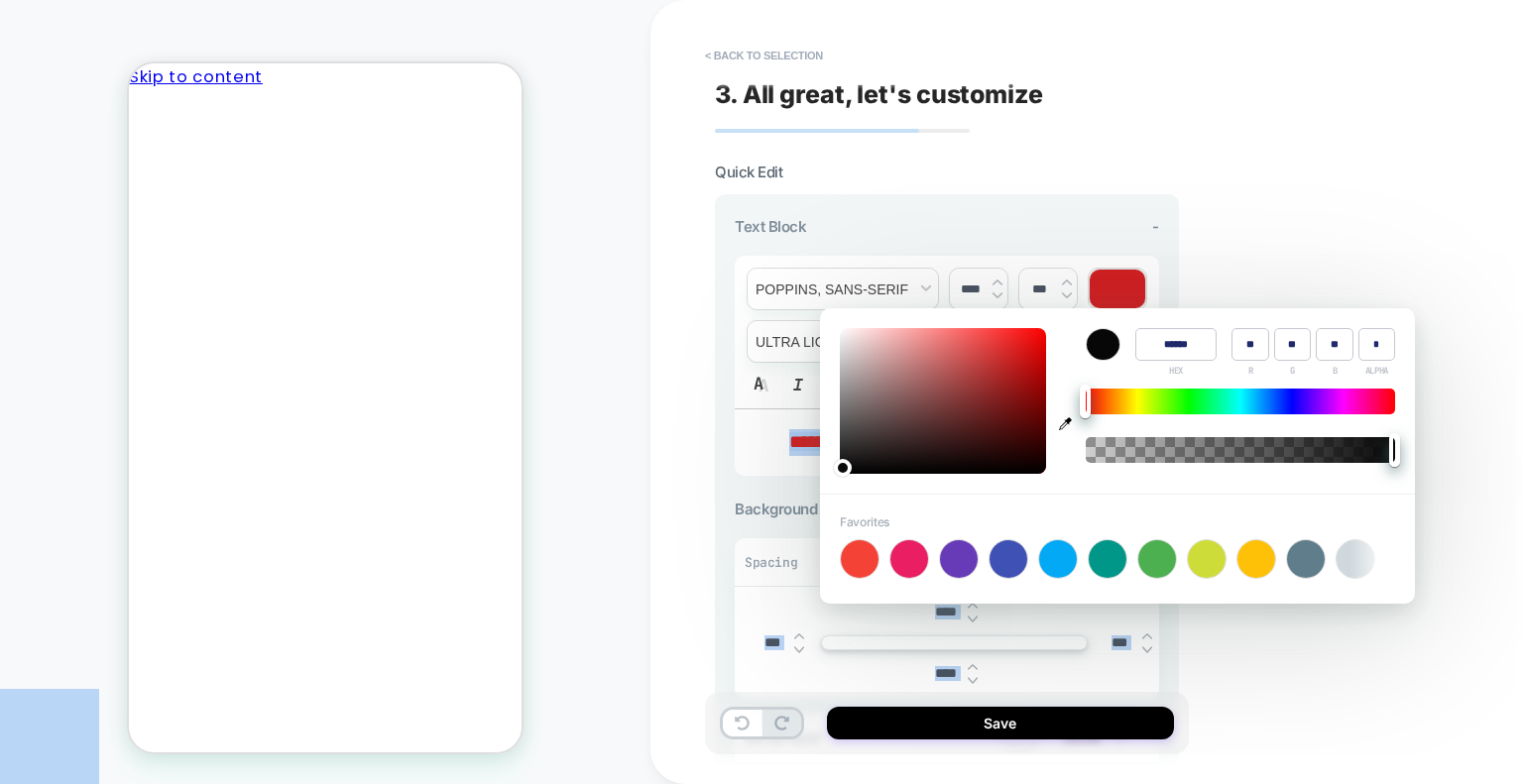 type on "******" 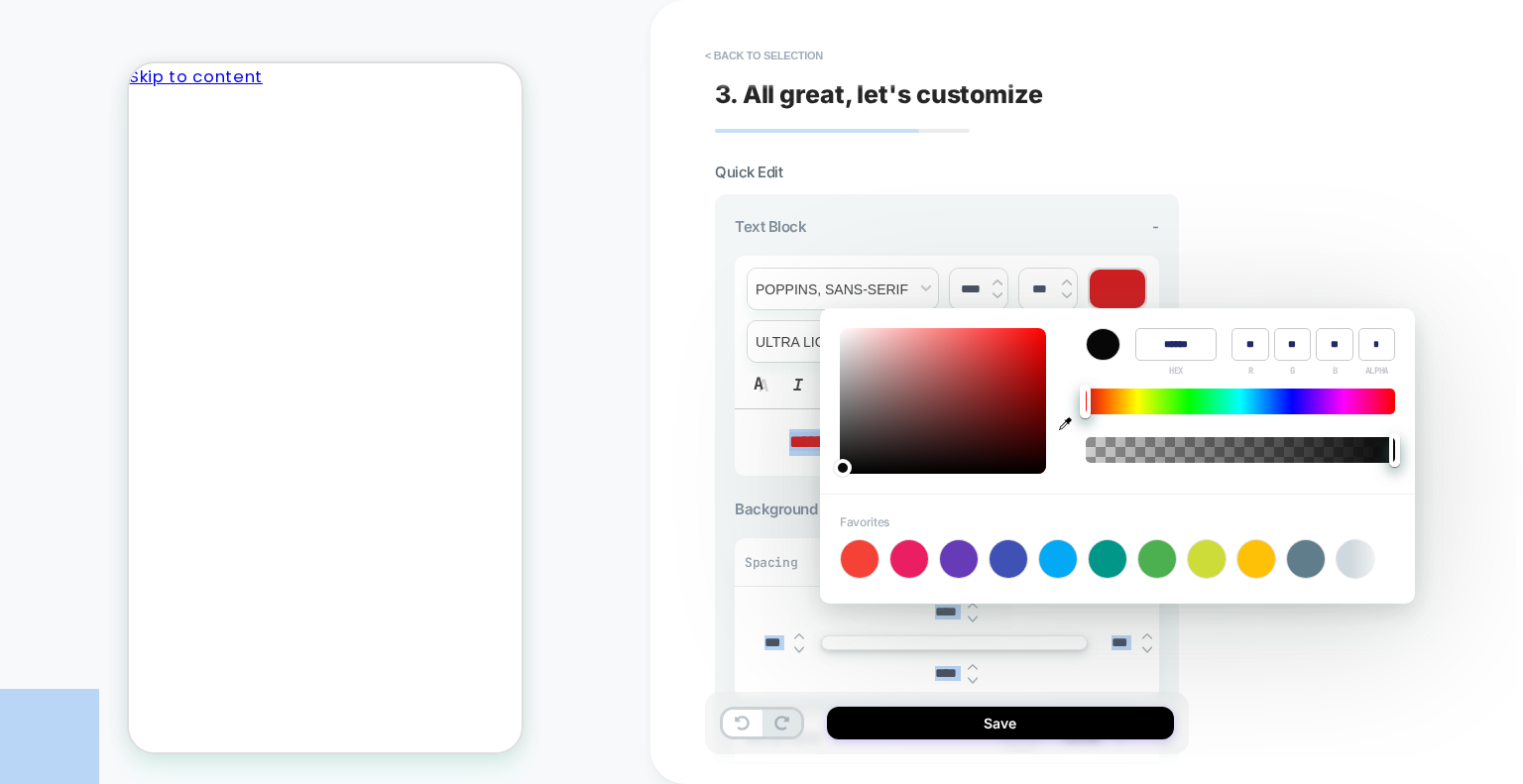 type on "*" 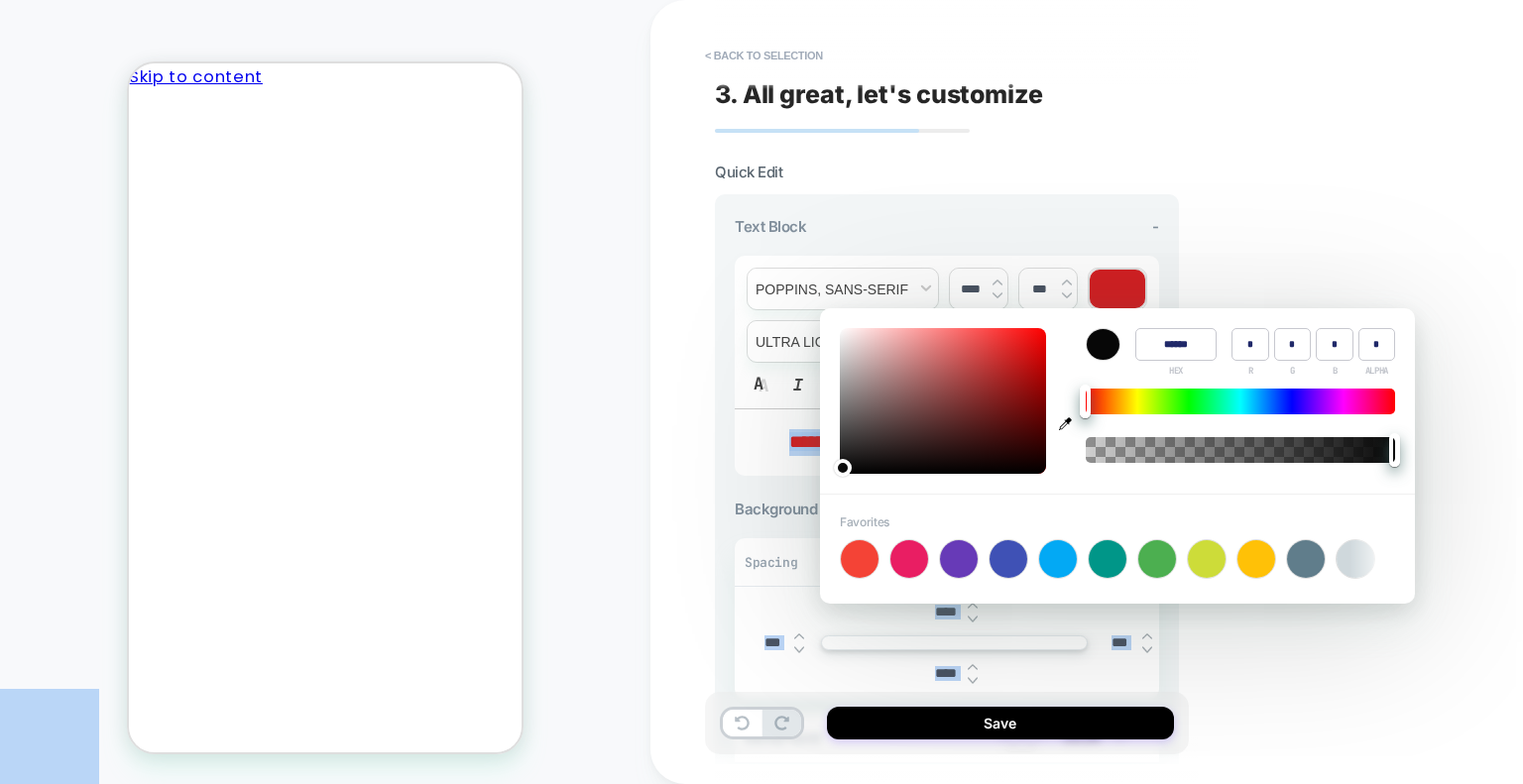 type on "******" 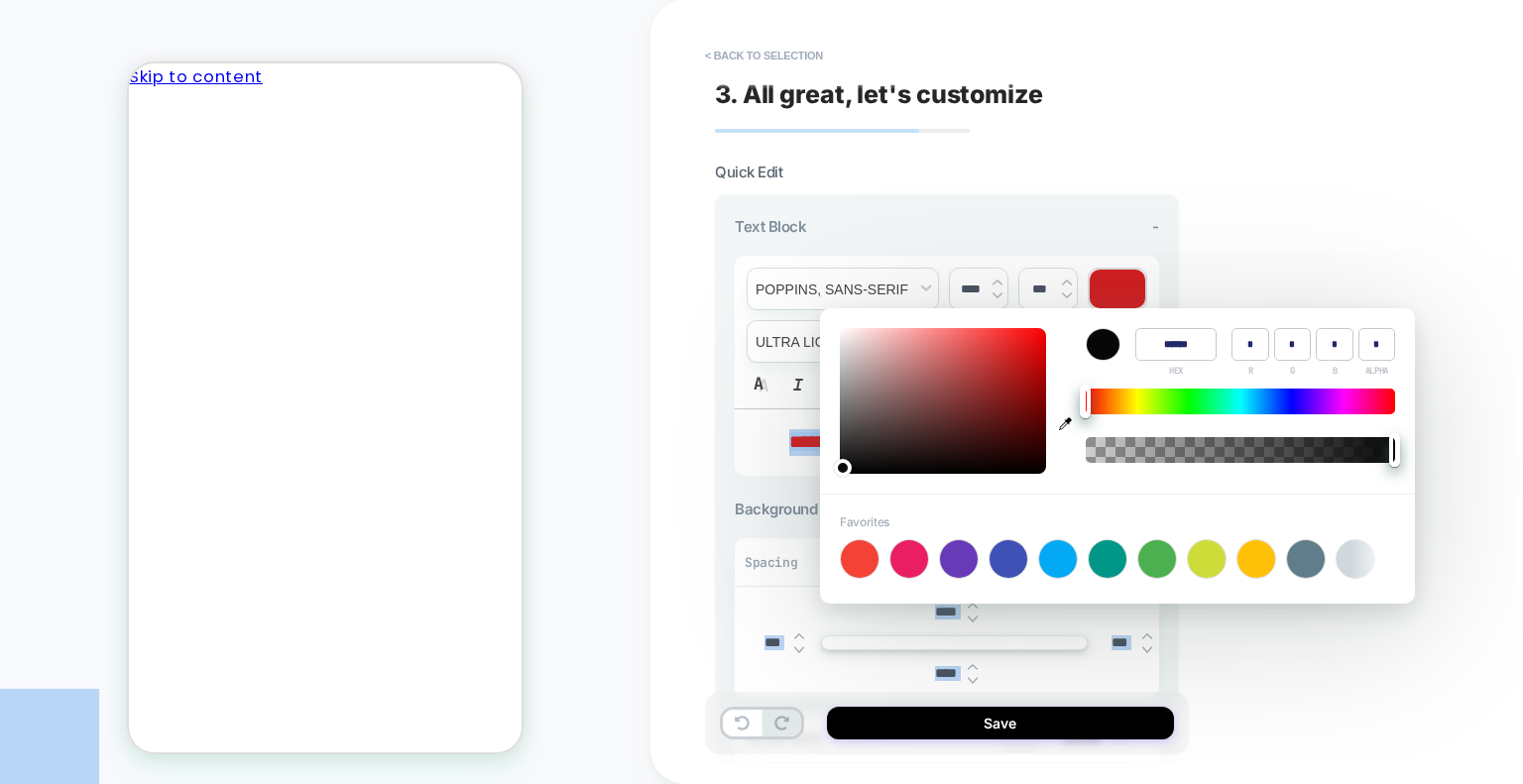 type on "******" 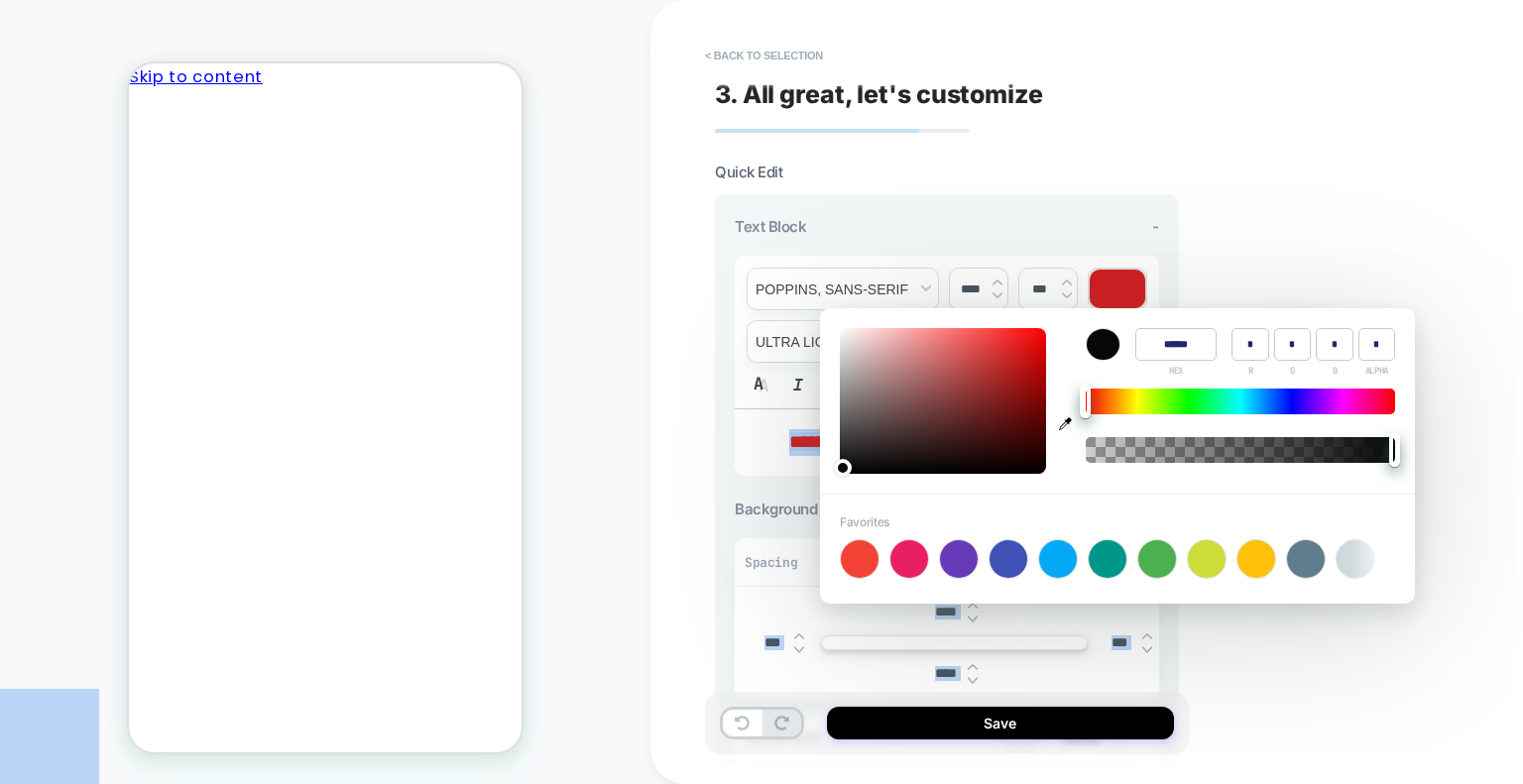 type on "*" 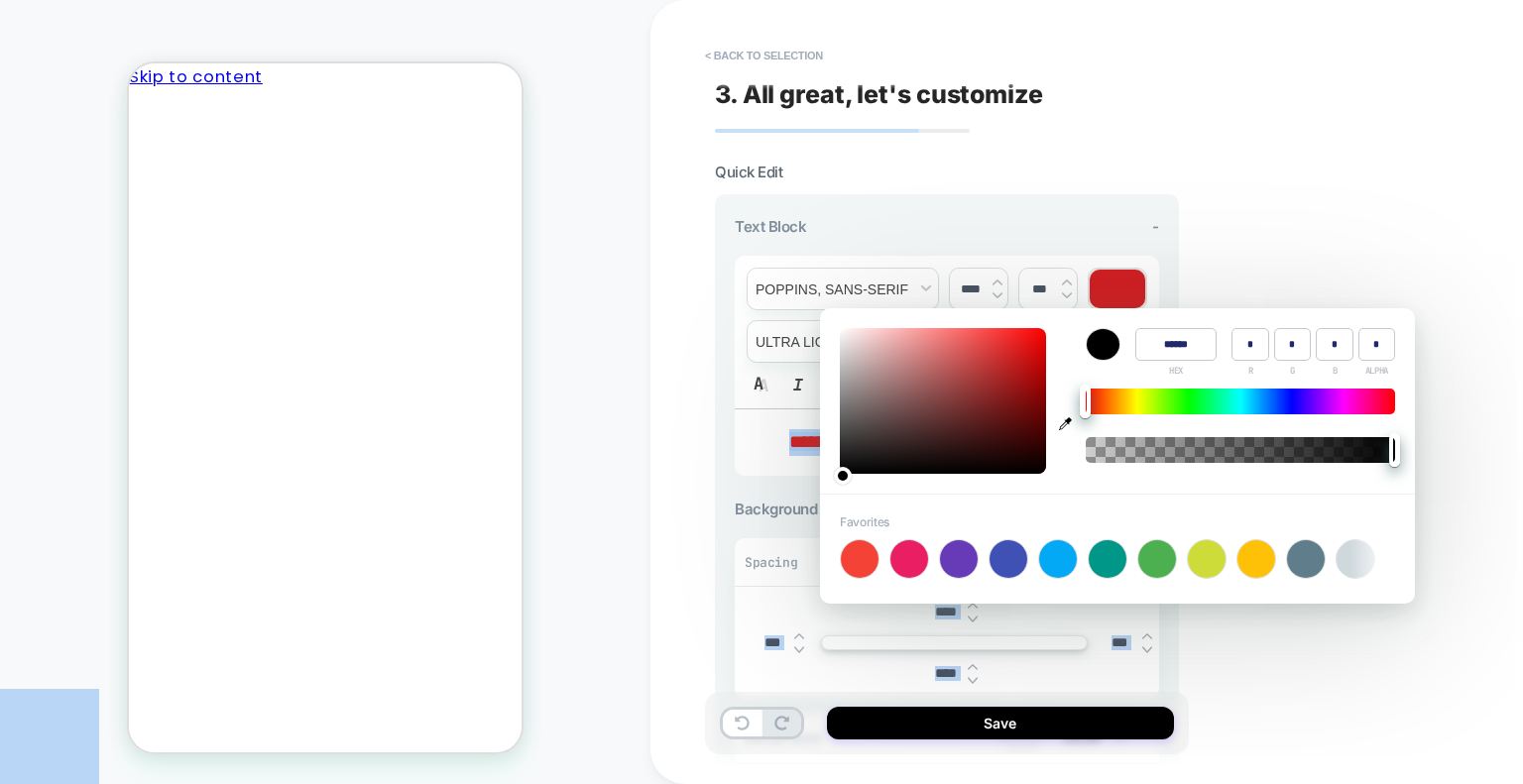 type on "******" 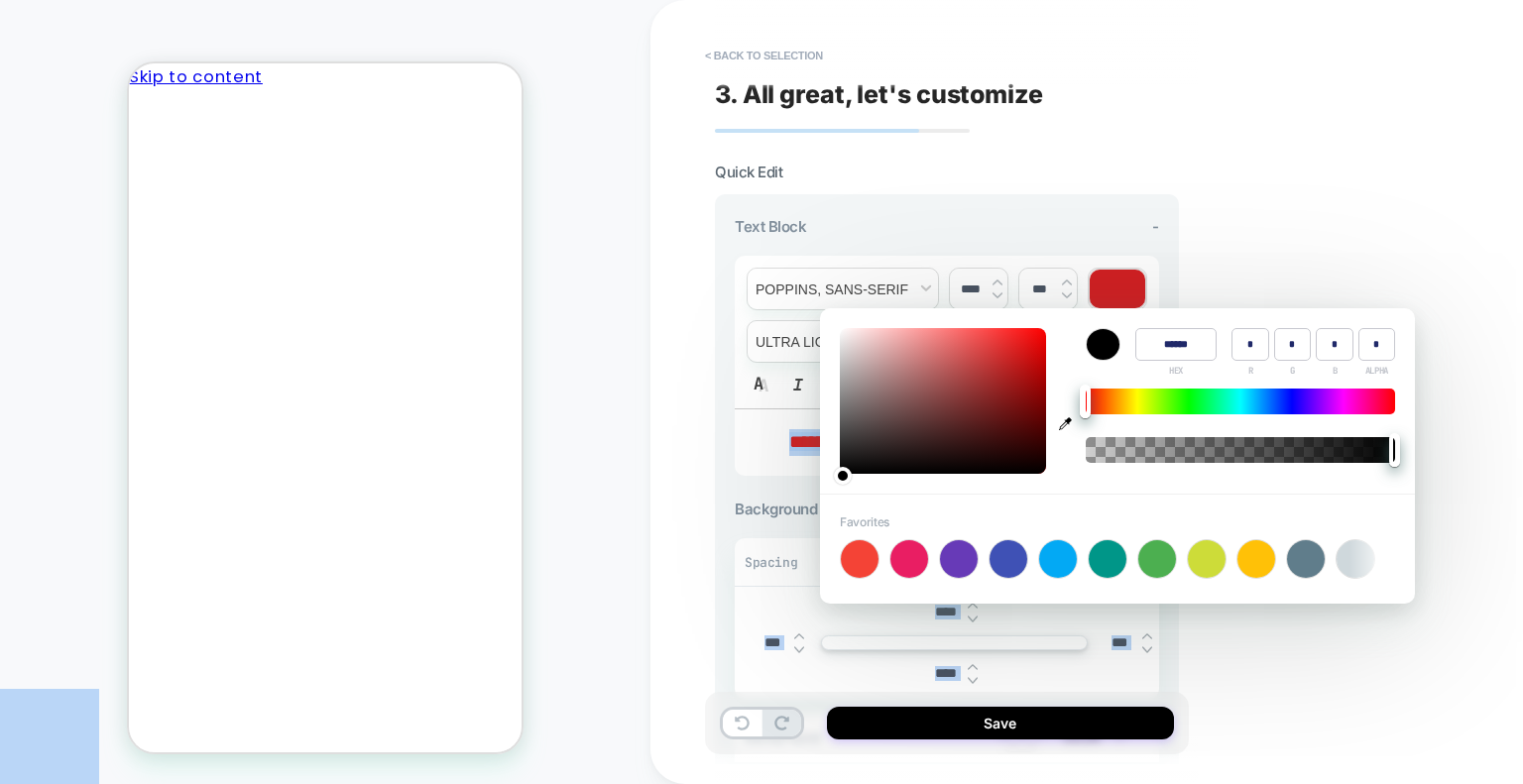 type on "*" 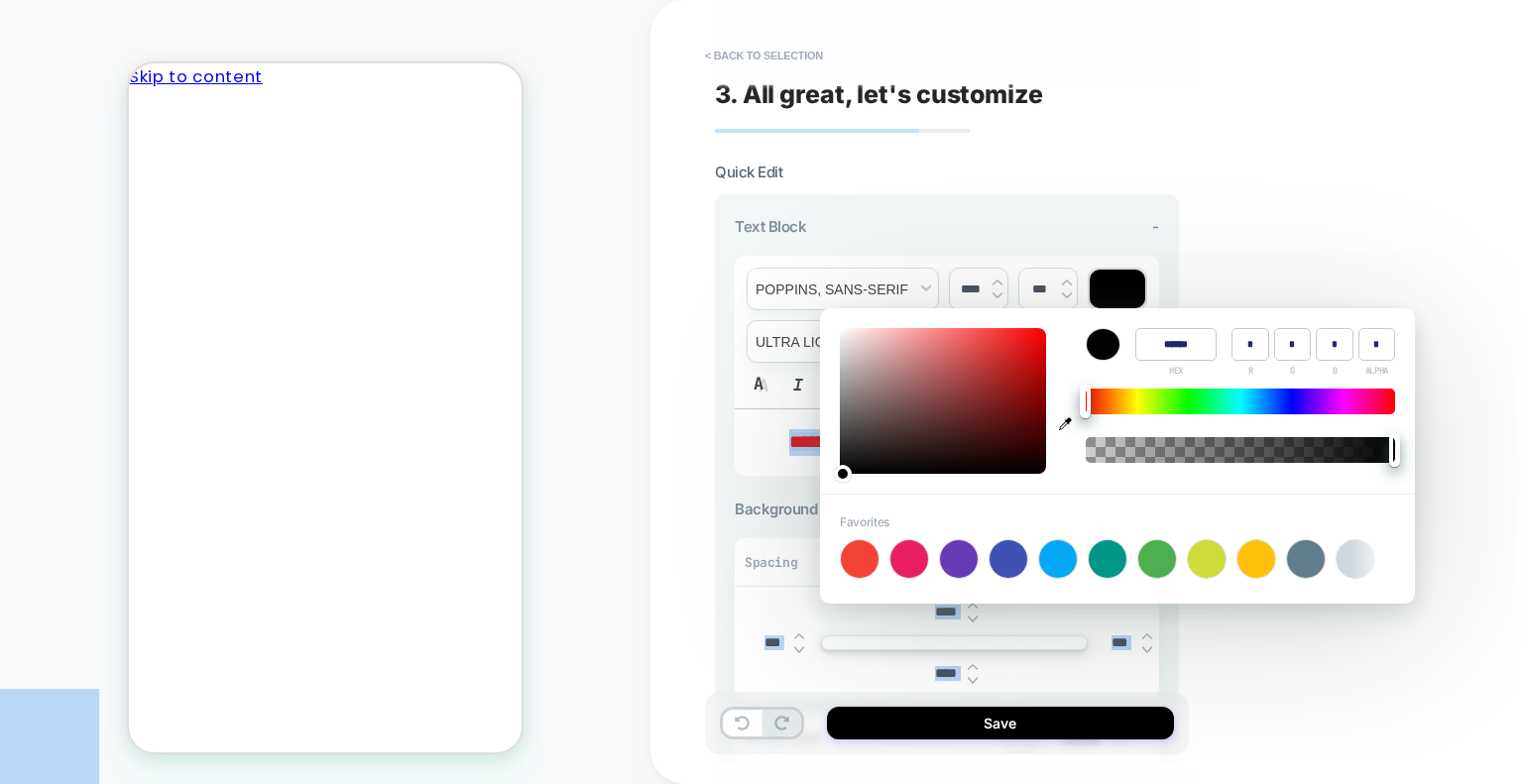 drag, startPoint x: 906, startPoint y: 432, endPoint x: 803, endPoint y: 471, distance: 110.13628 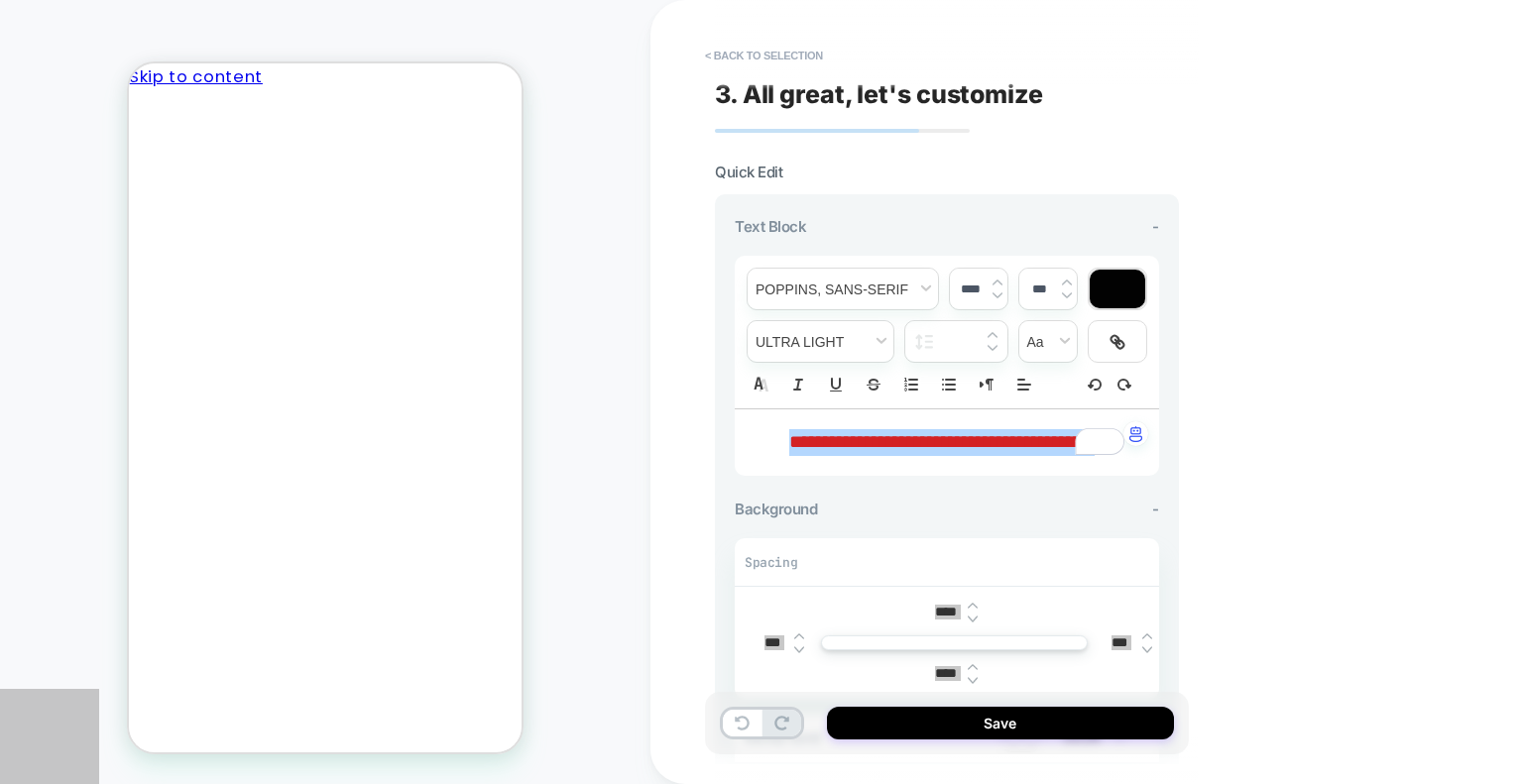 click on "This Product Is Available For Free Shipping" at bounding box center (325, 5037) 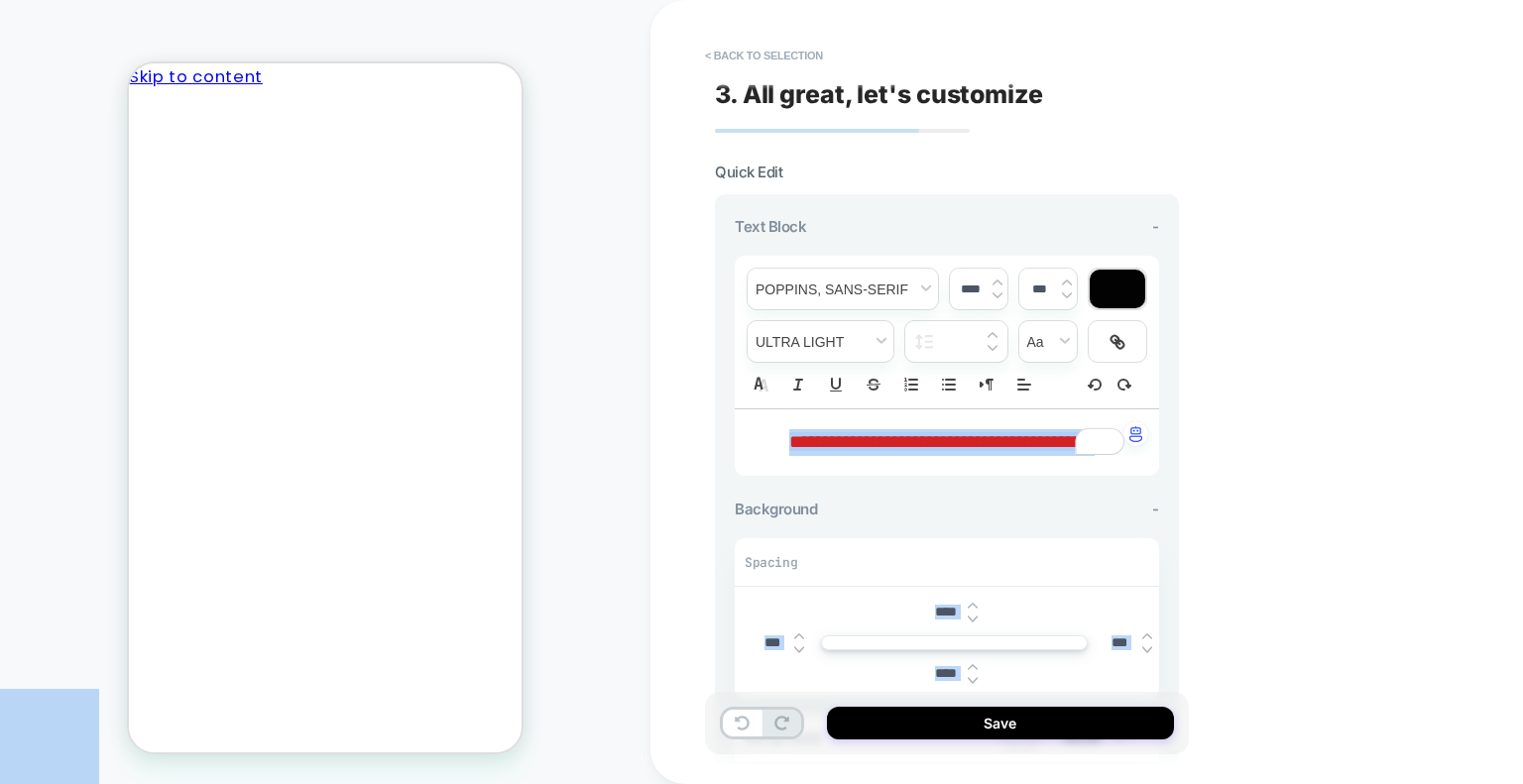 click at bounding box center (1117, 288) 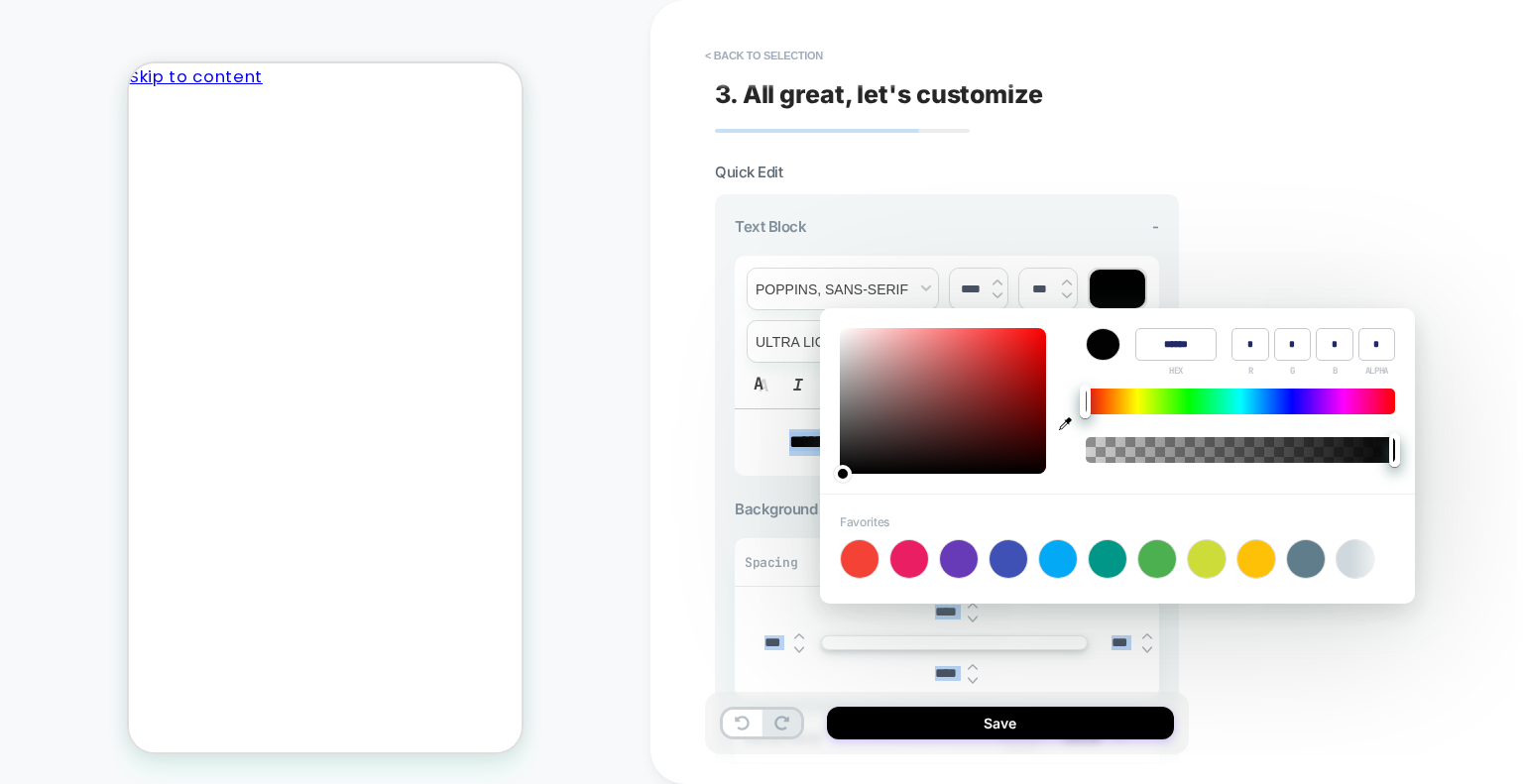 click at bounding box center [1117, 288] 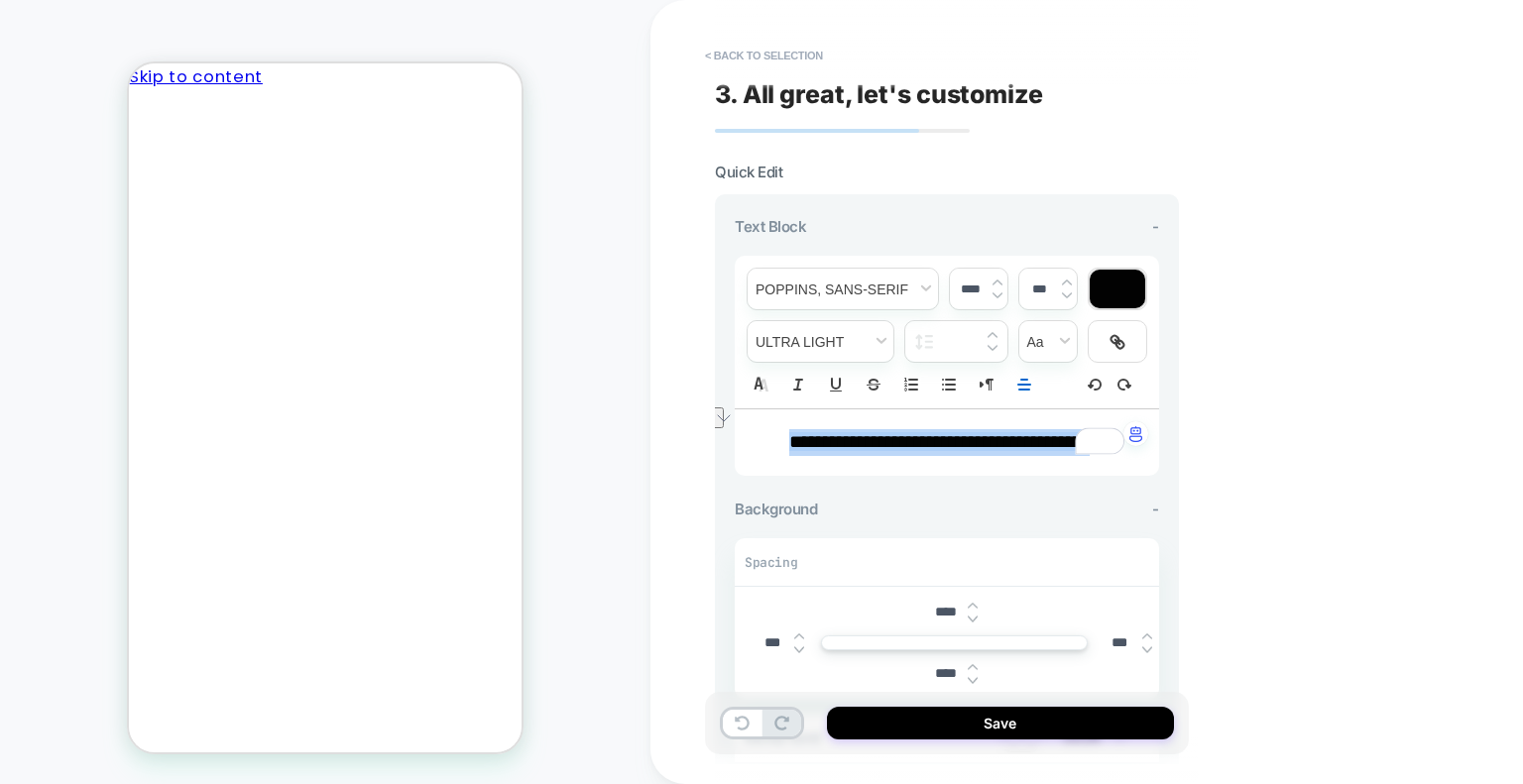 click at bounding box center (997, 295) 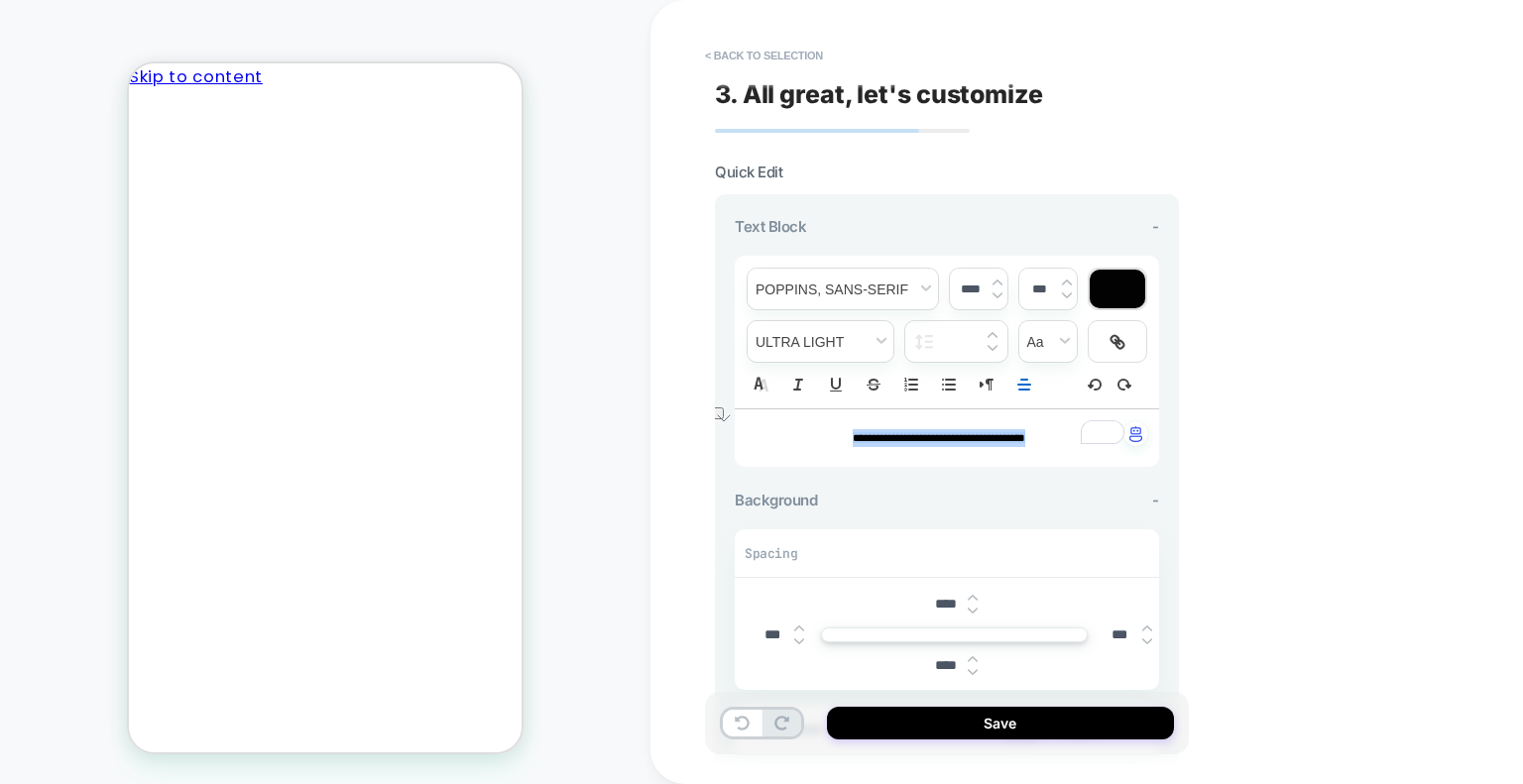 click at bounding box center (997, 282) 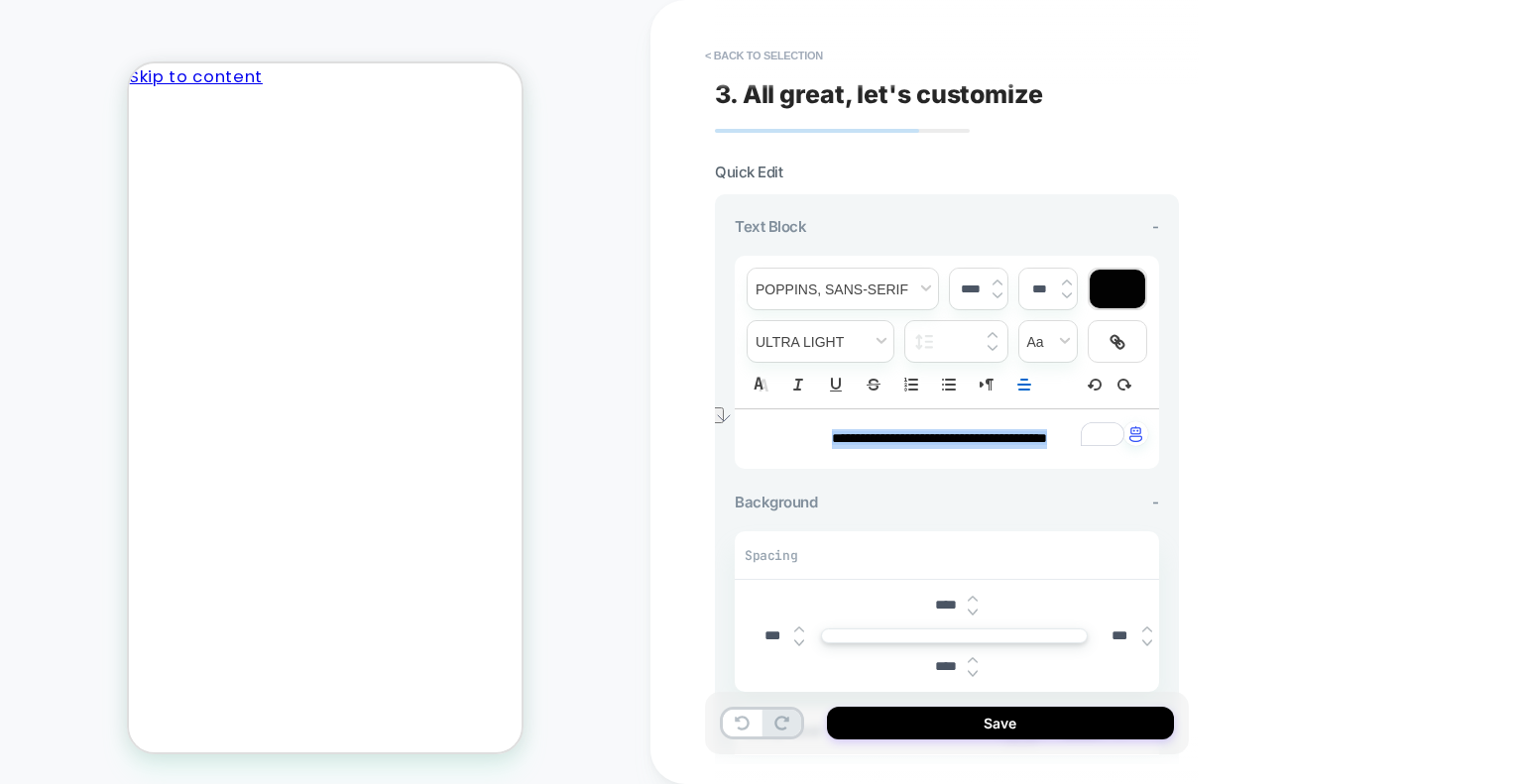 click at bounding box center [997, 282] 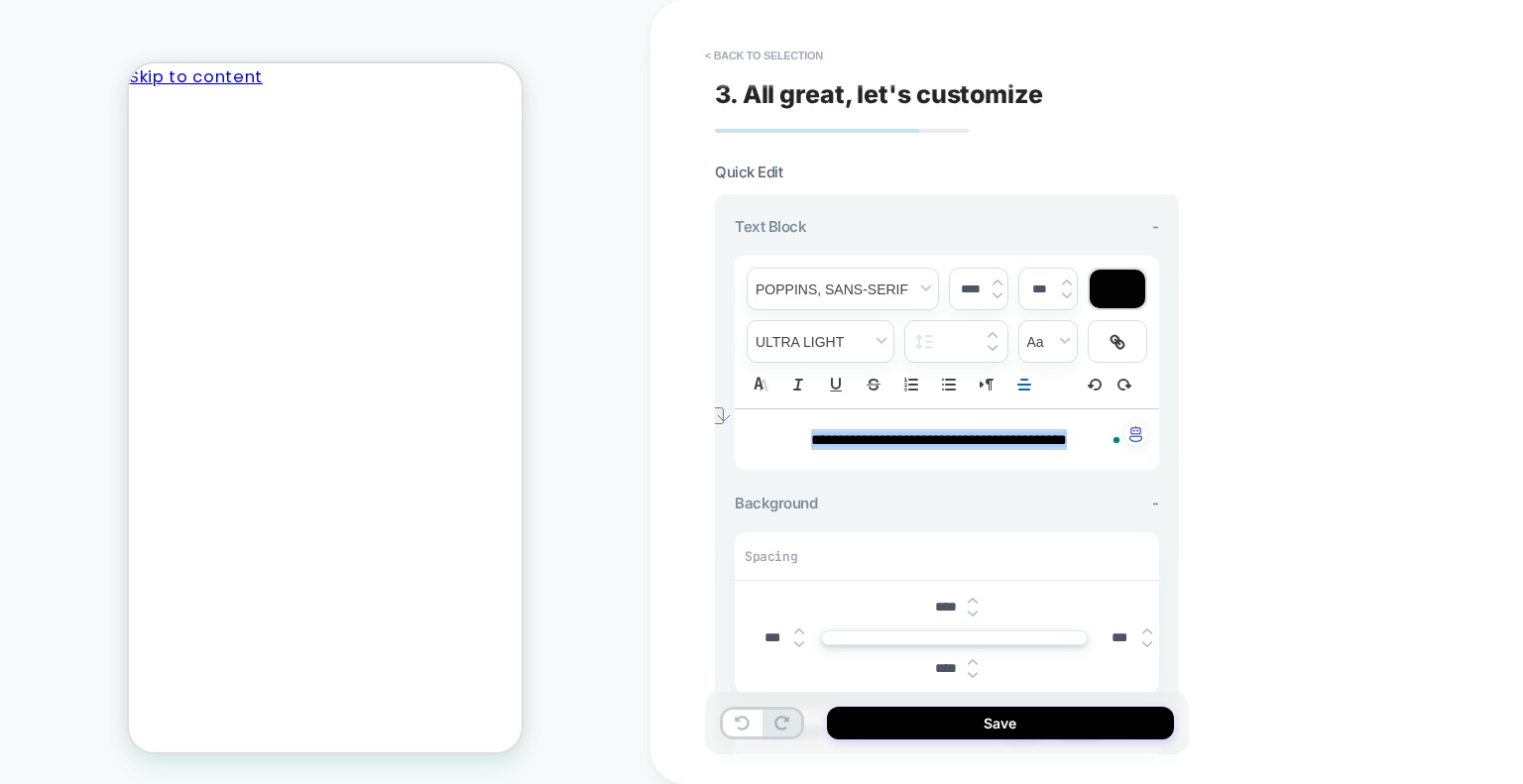 click on "**********" at bounding box center (939, 439) 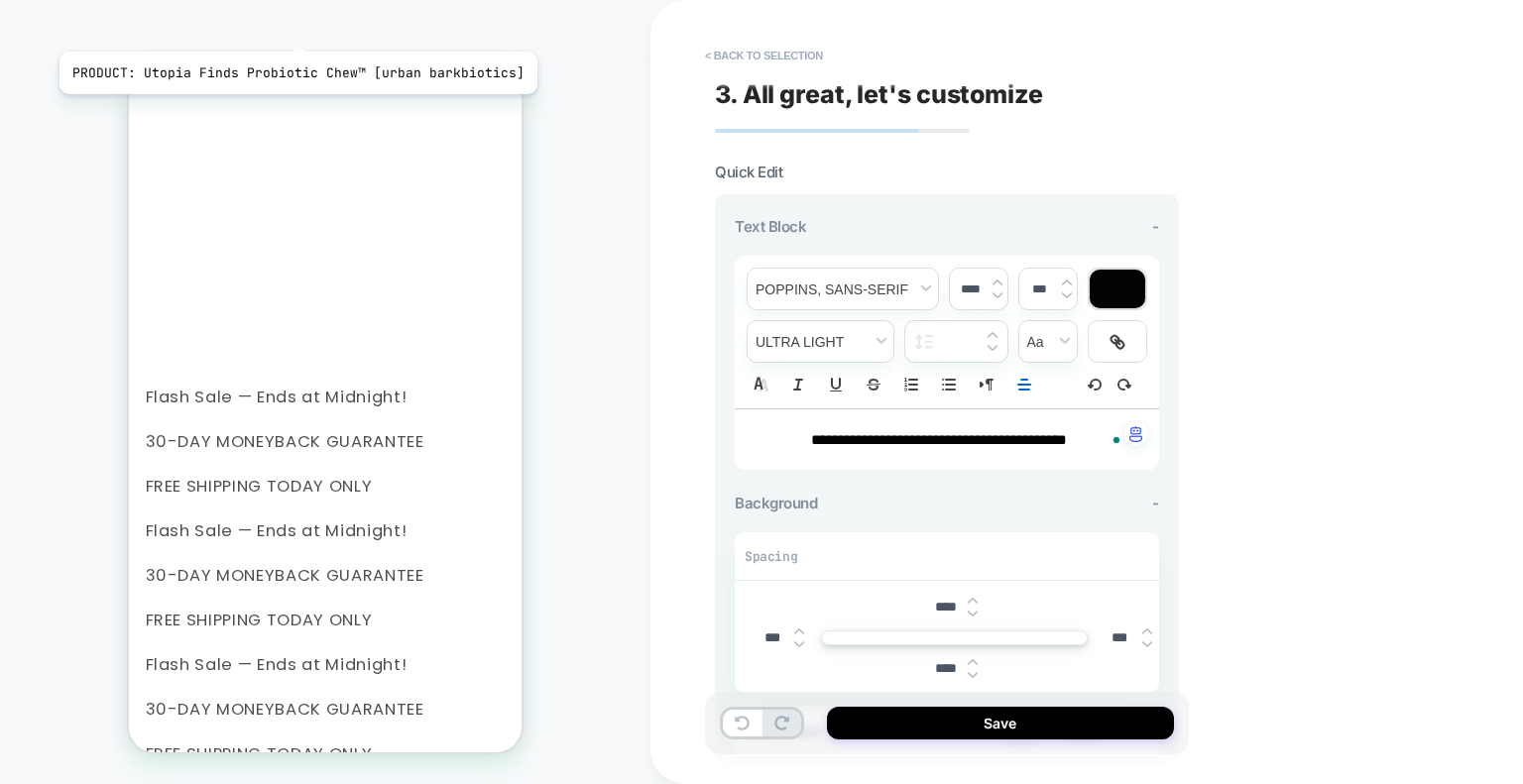 scroll, scrollTop: 1188, scrollLeft: 0, axis: vertical 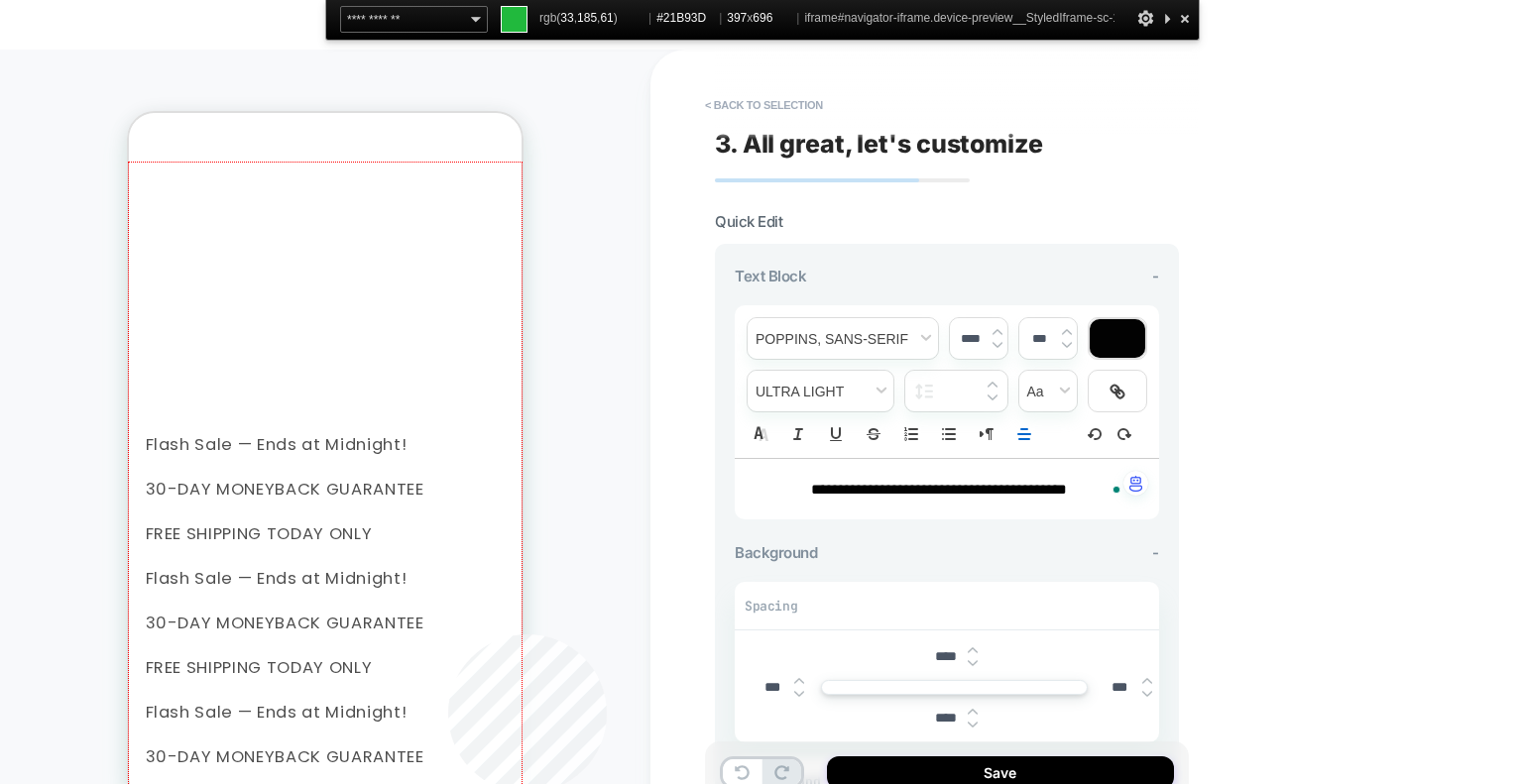 click at bounding box center (325, 507) 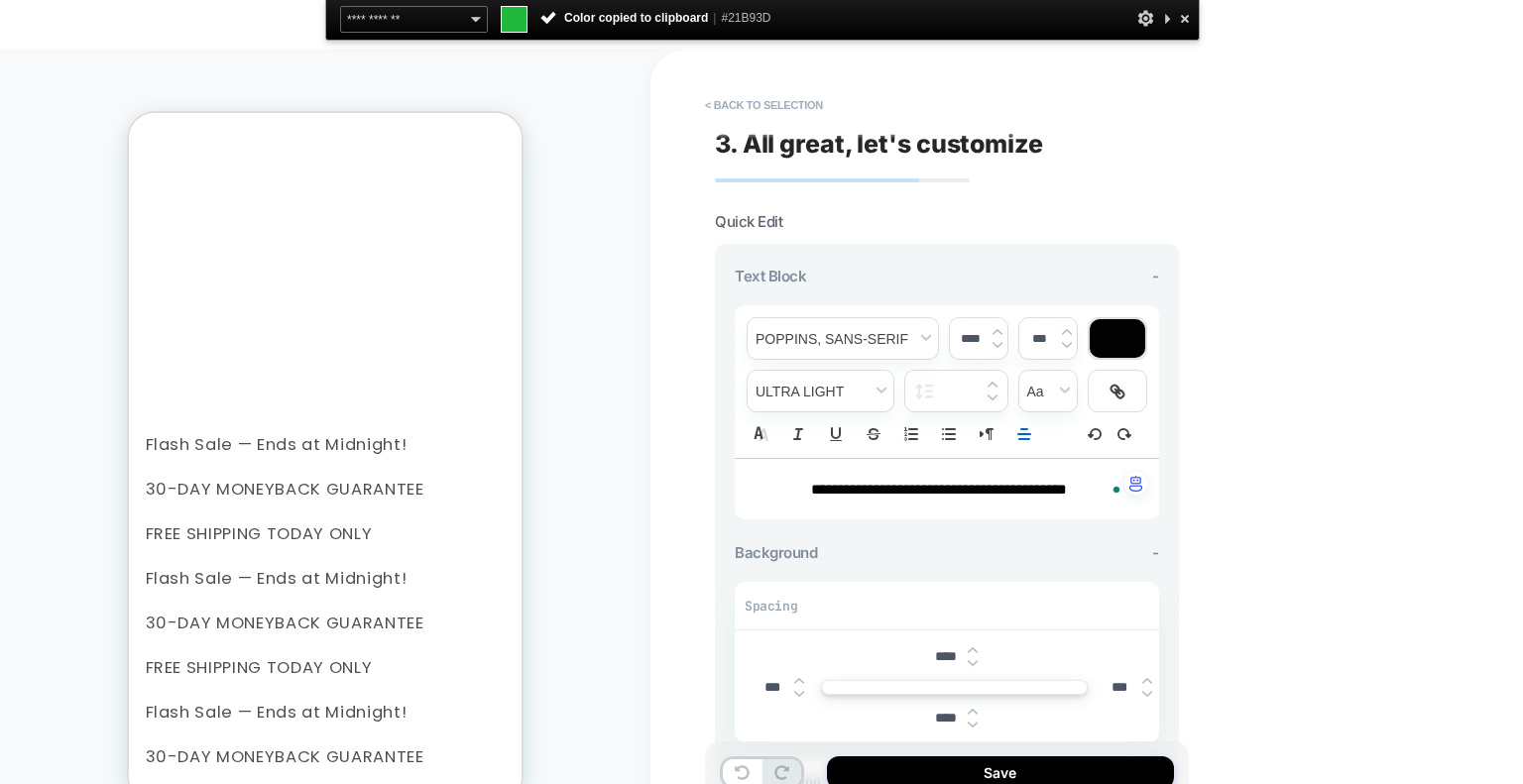 click at bounding box center (1117, 338) 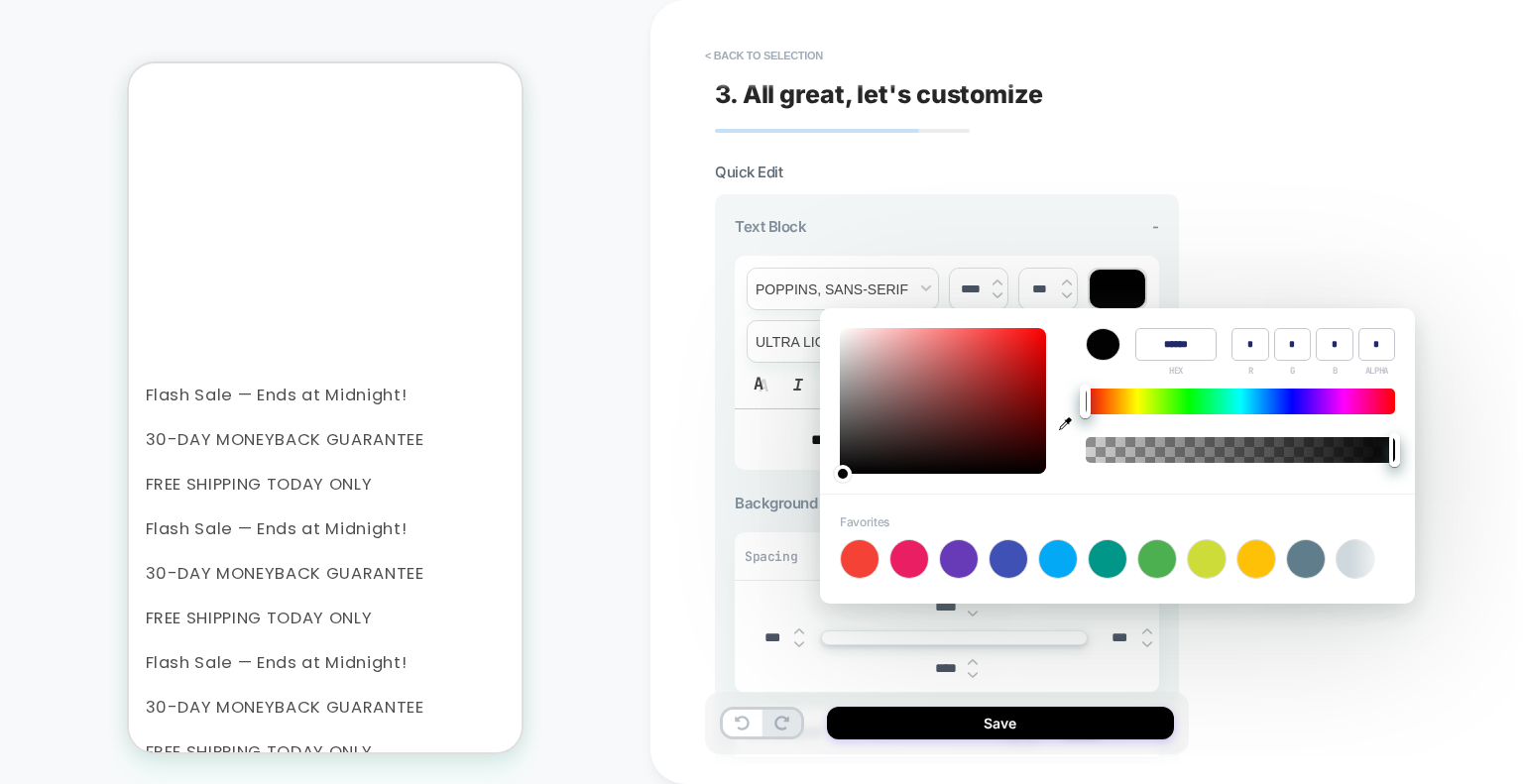 click on "******" at bounding box center (1176, 344) 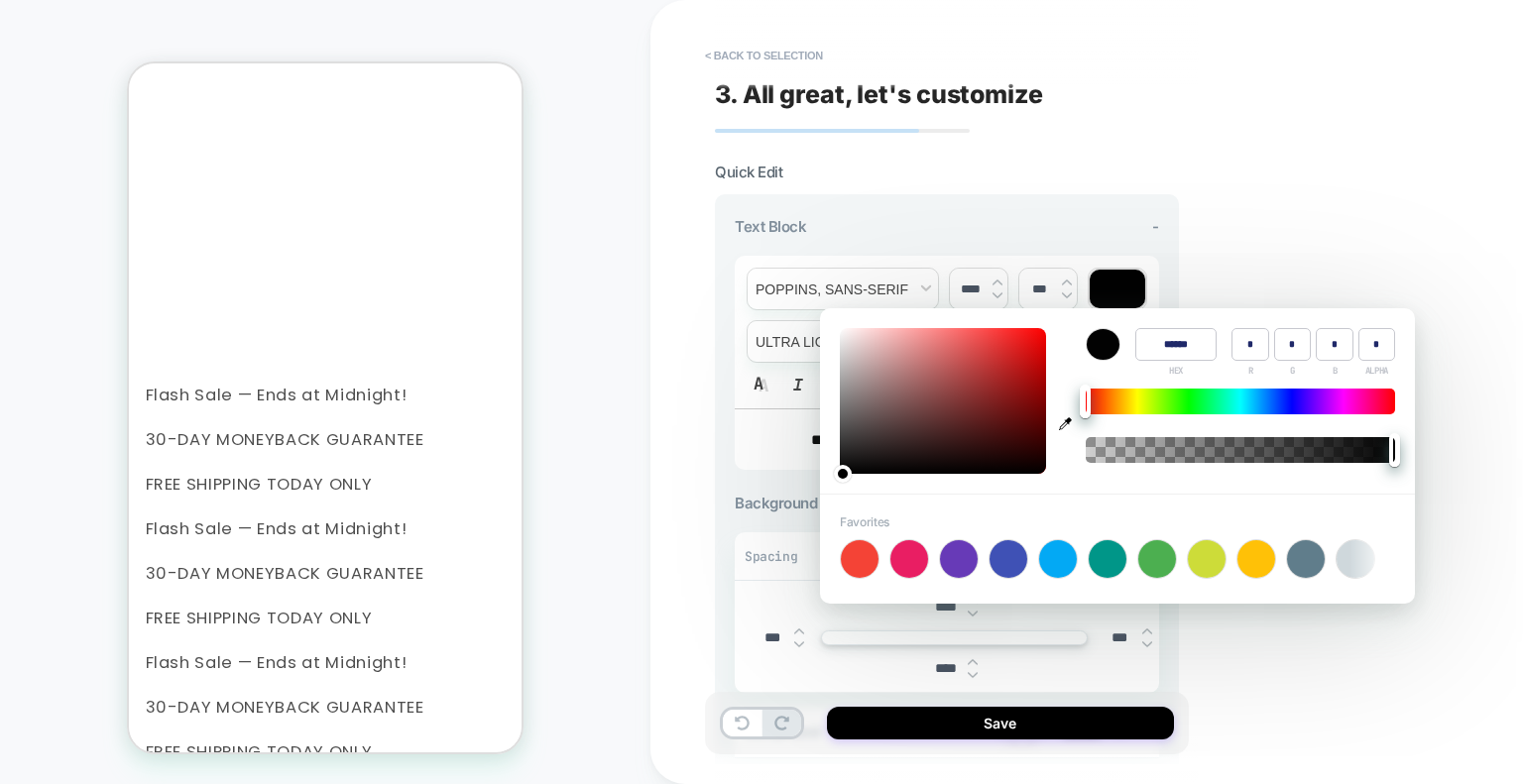 type on "******" 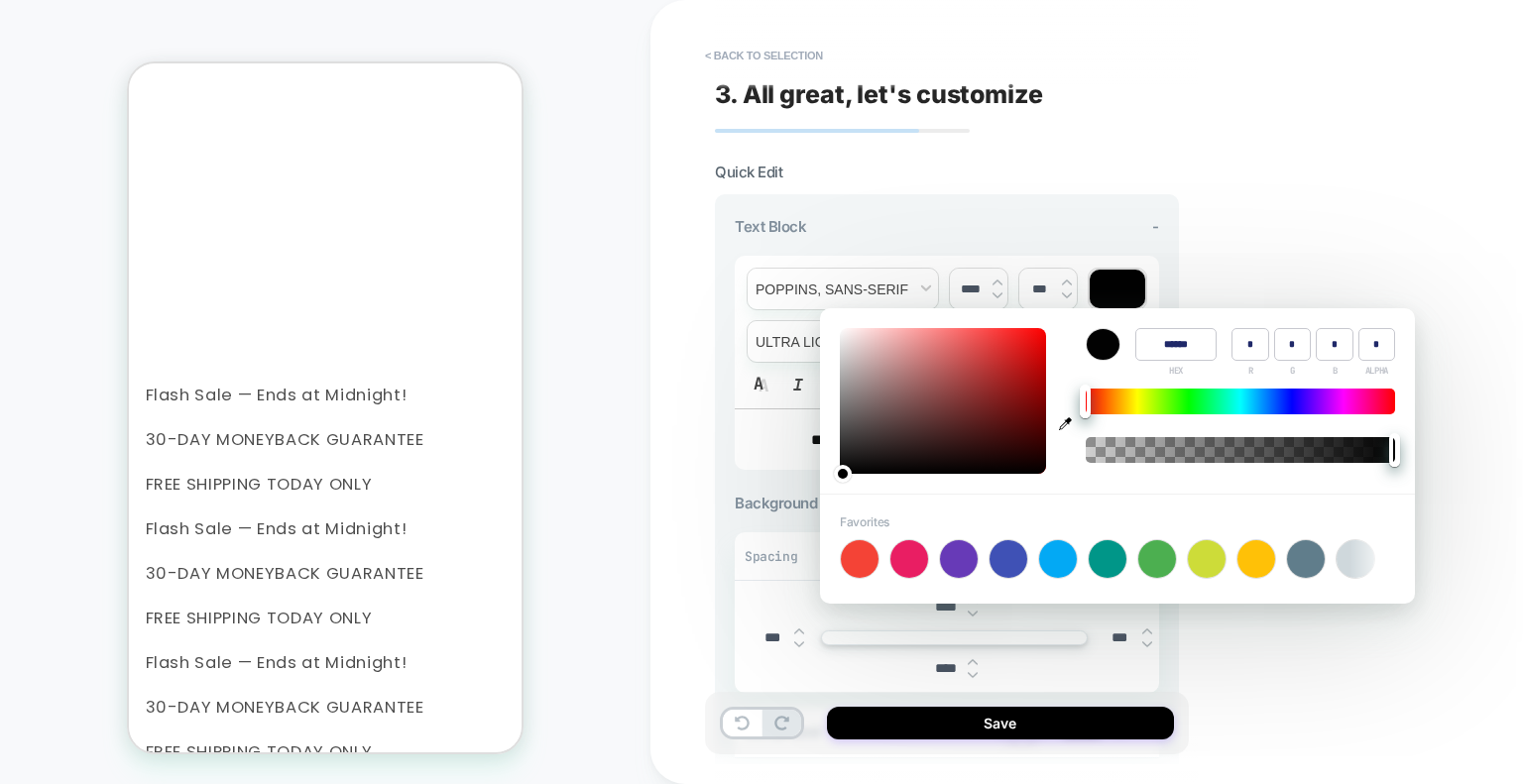 type on "**" 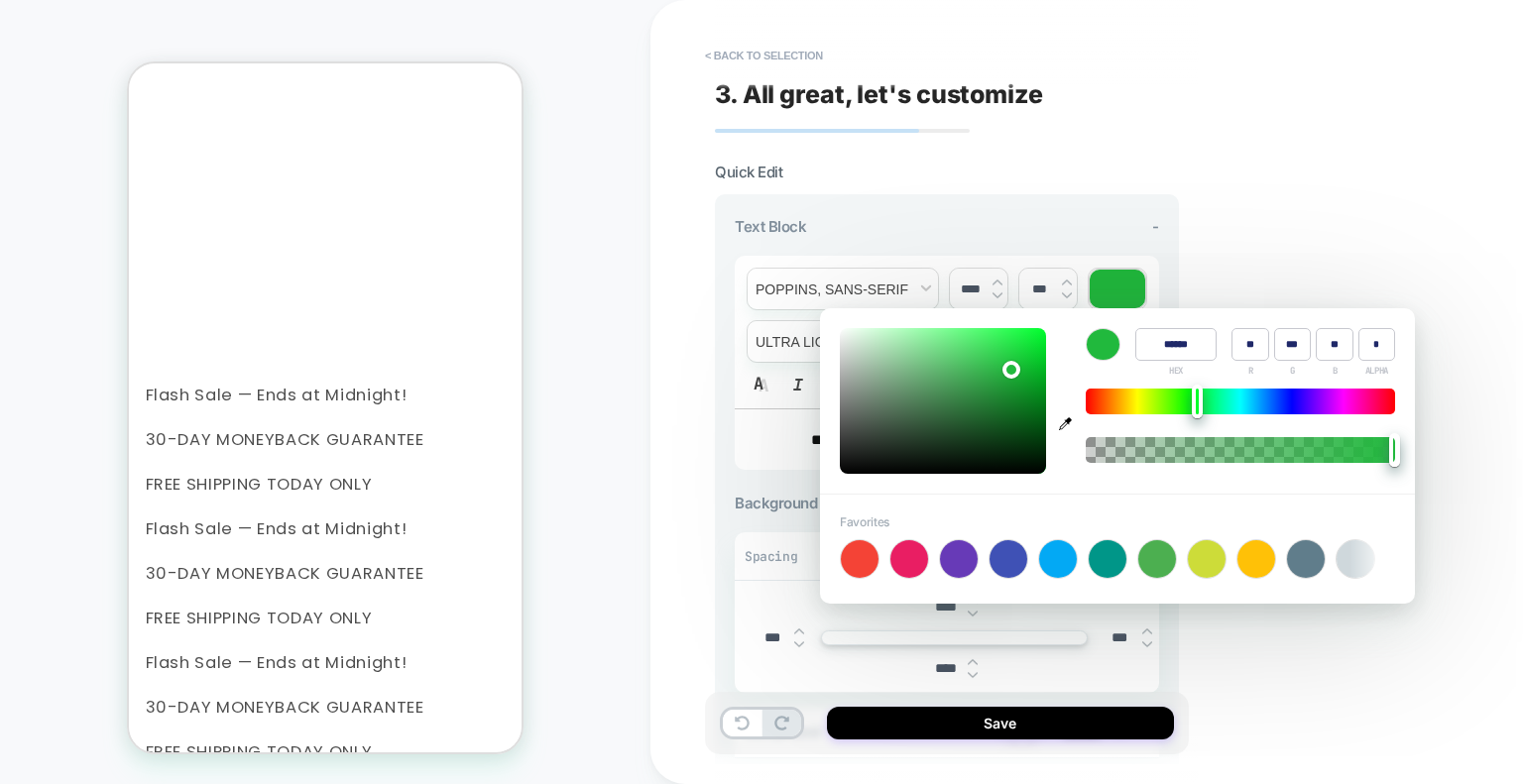 type on "******" 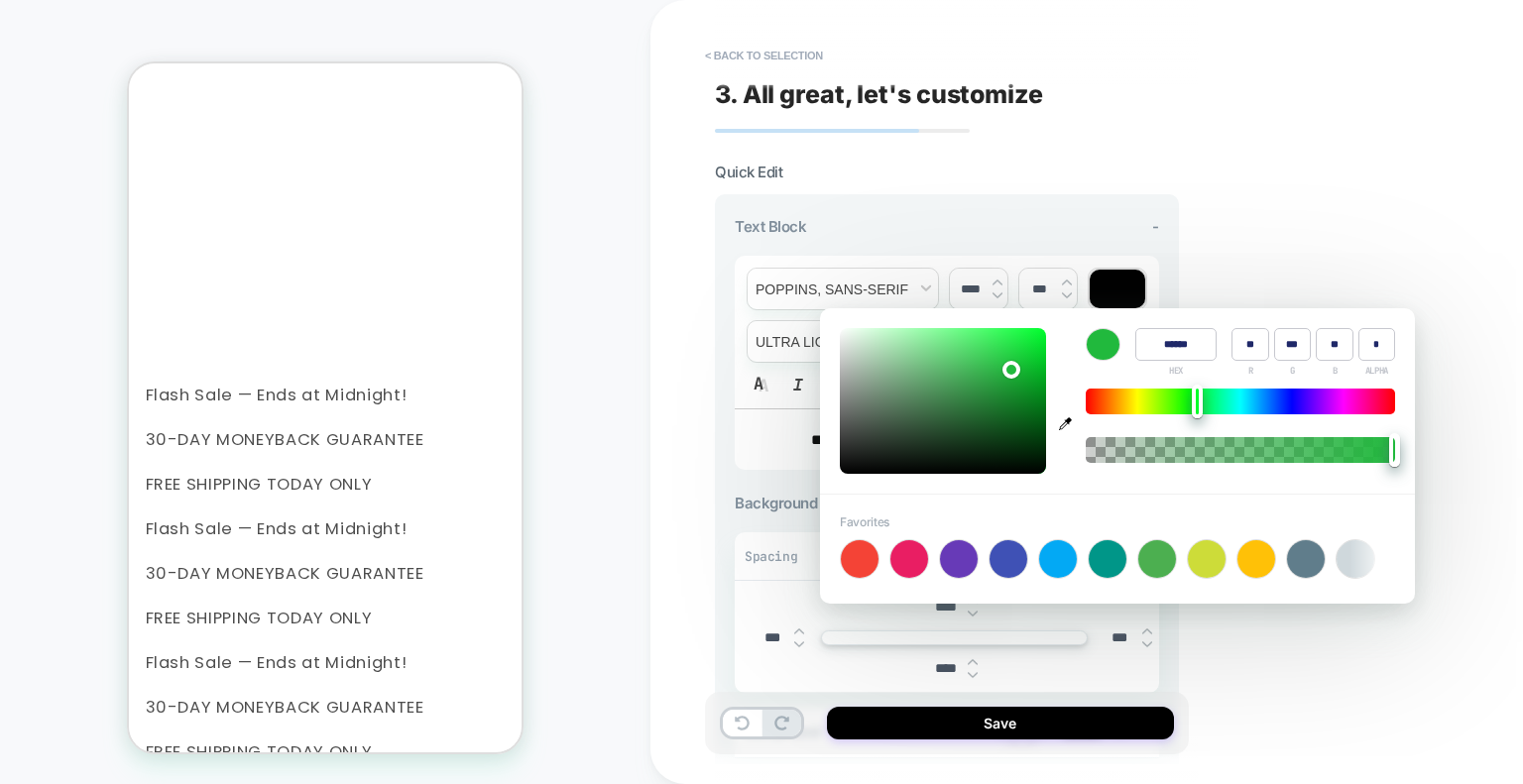 click on "**********" at bounding box center (1087, 392) 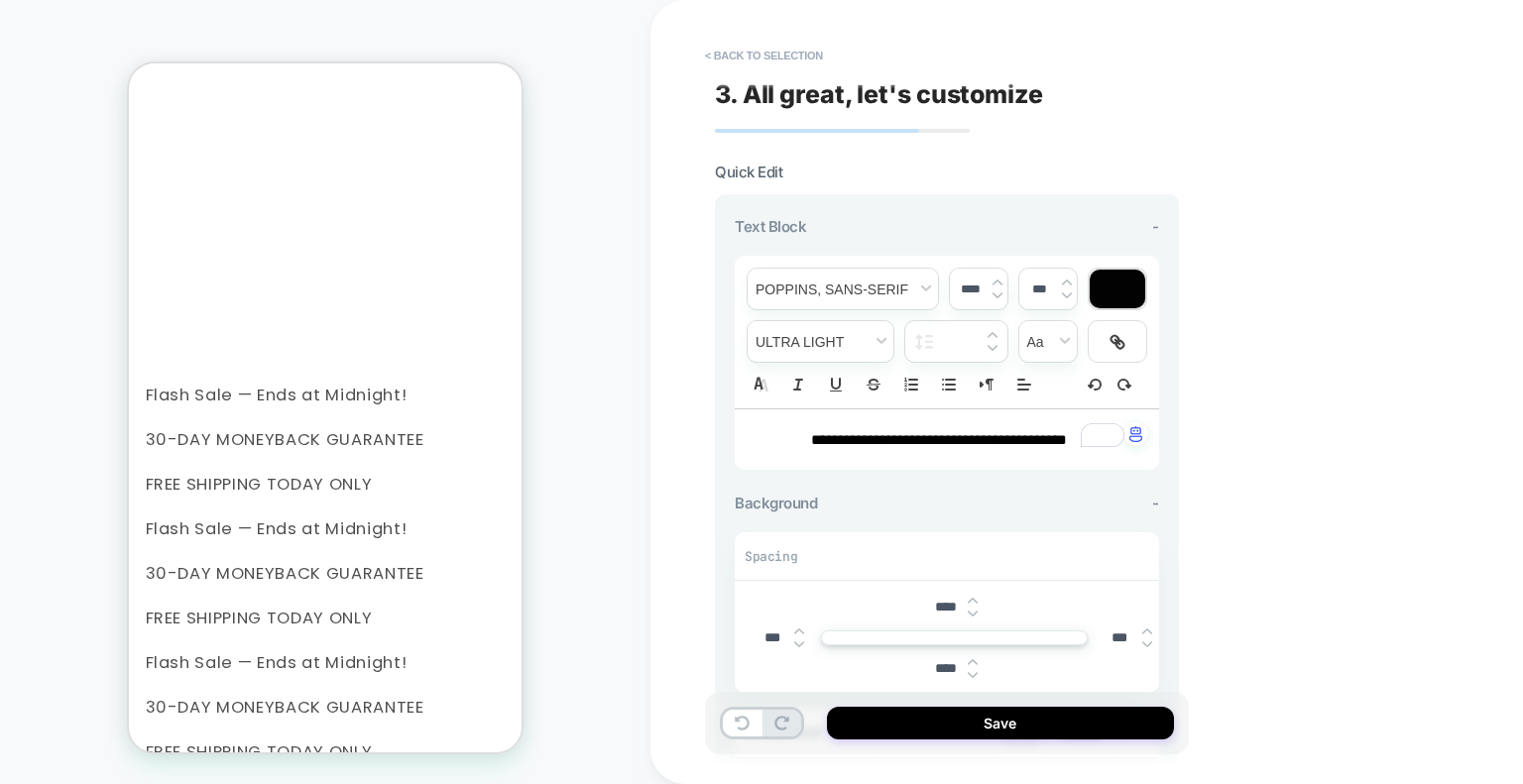click at bounding box center (1117, 288) 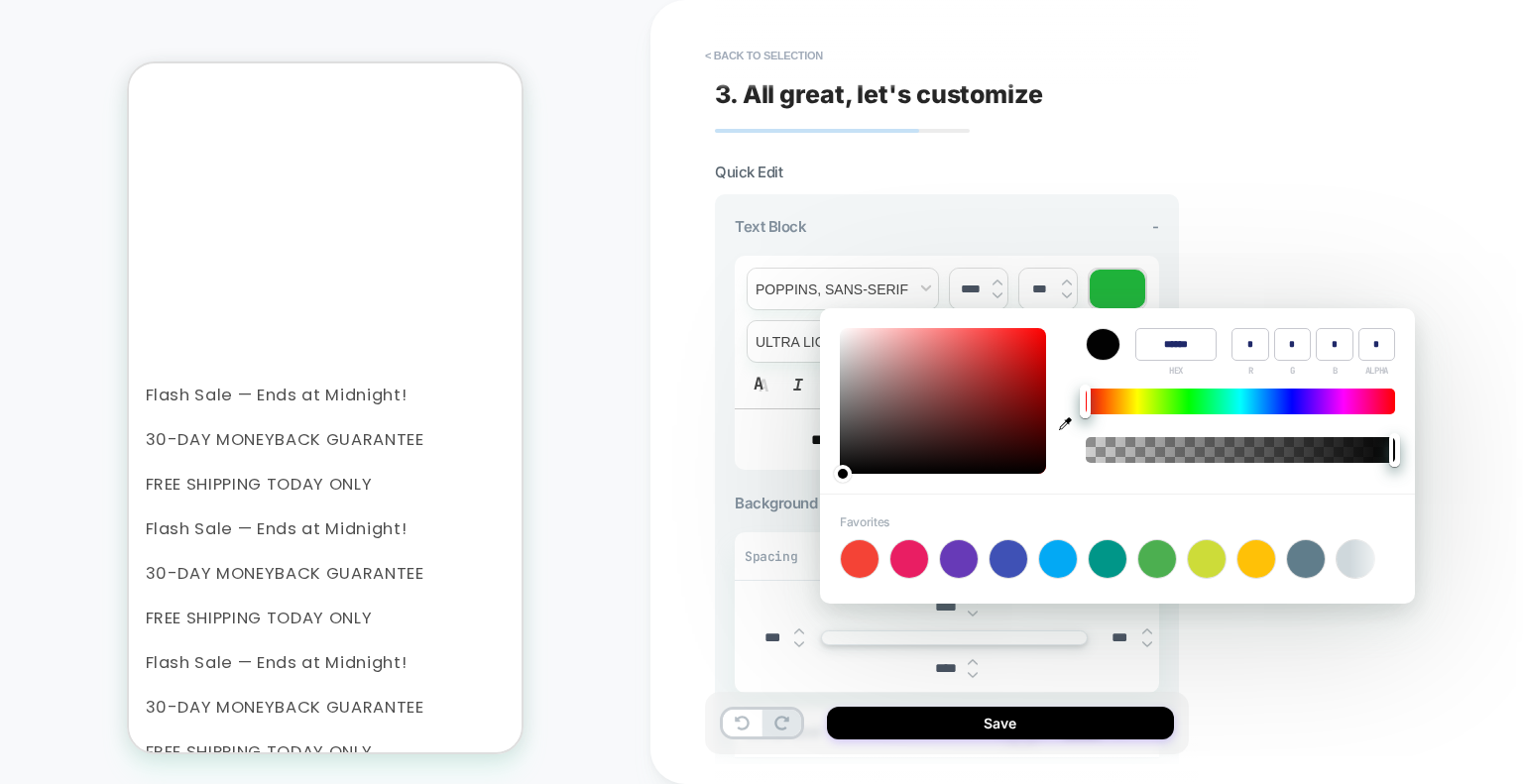 click on "**********" at bounding box center [1087, 392] 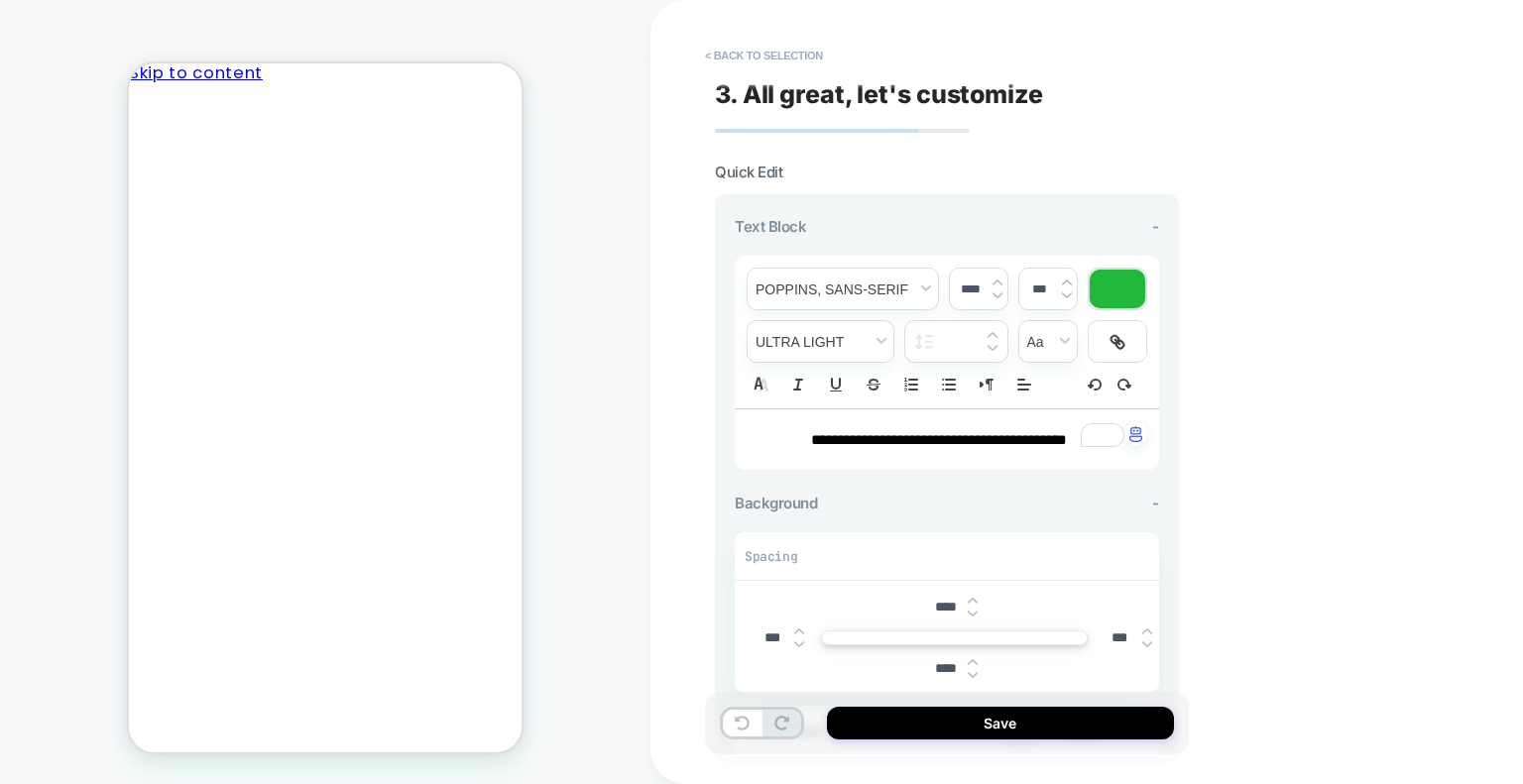 scroll, scrollTop: 0, scrollLeft: 0, axis: both 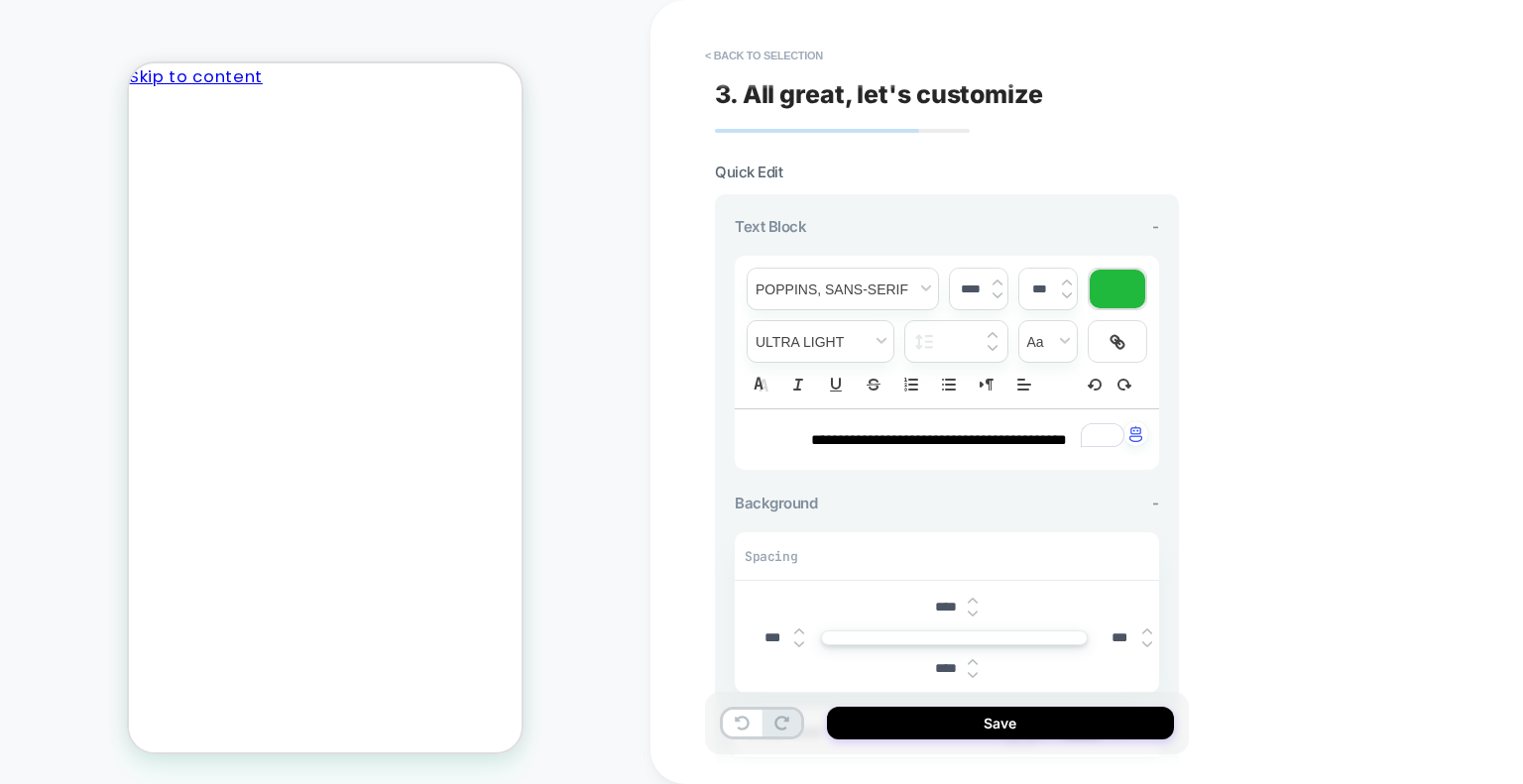 click on "This Product Is Available For Free Shipping" at bounding box center (325, 5034) 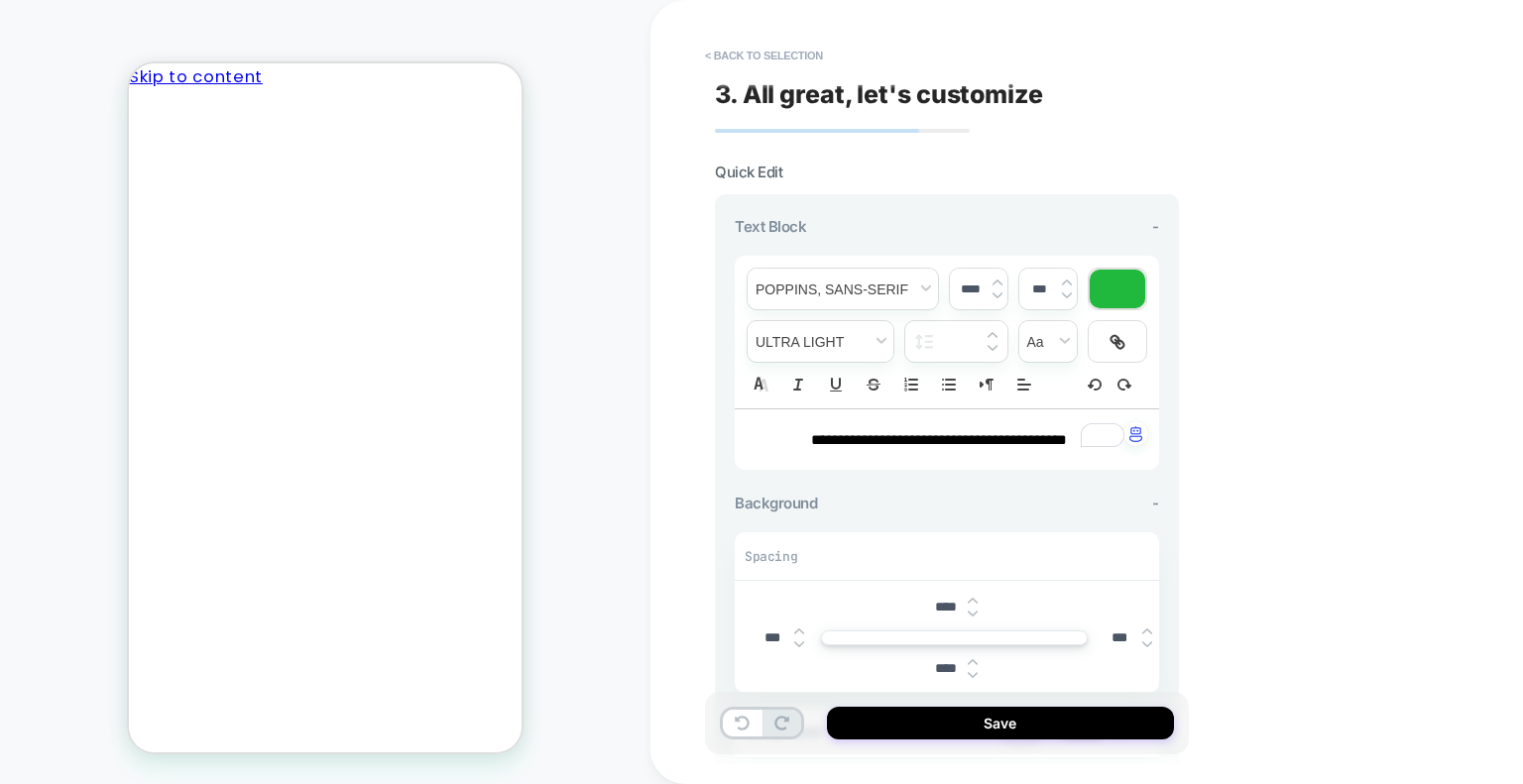 click on "This Product Is Available For Free Shipping" at bounding box center [325, 5035] 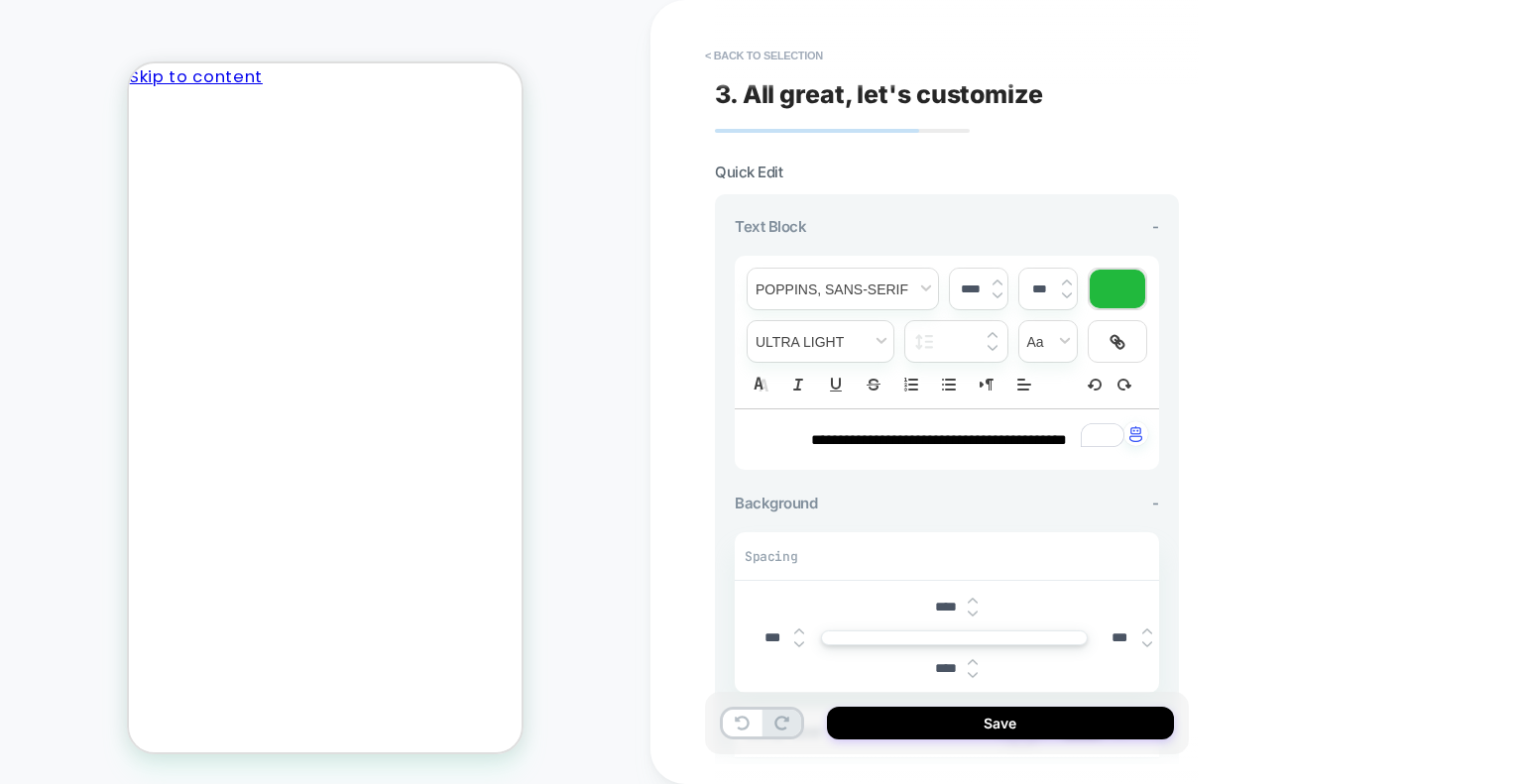 click on "This Product Is Available For Free Shipping" at bounding box center [325, 5034] 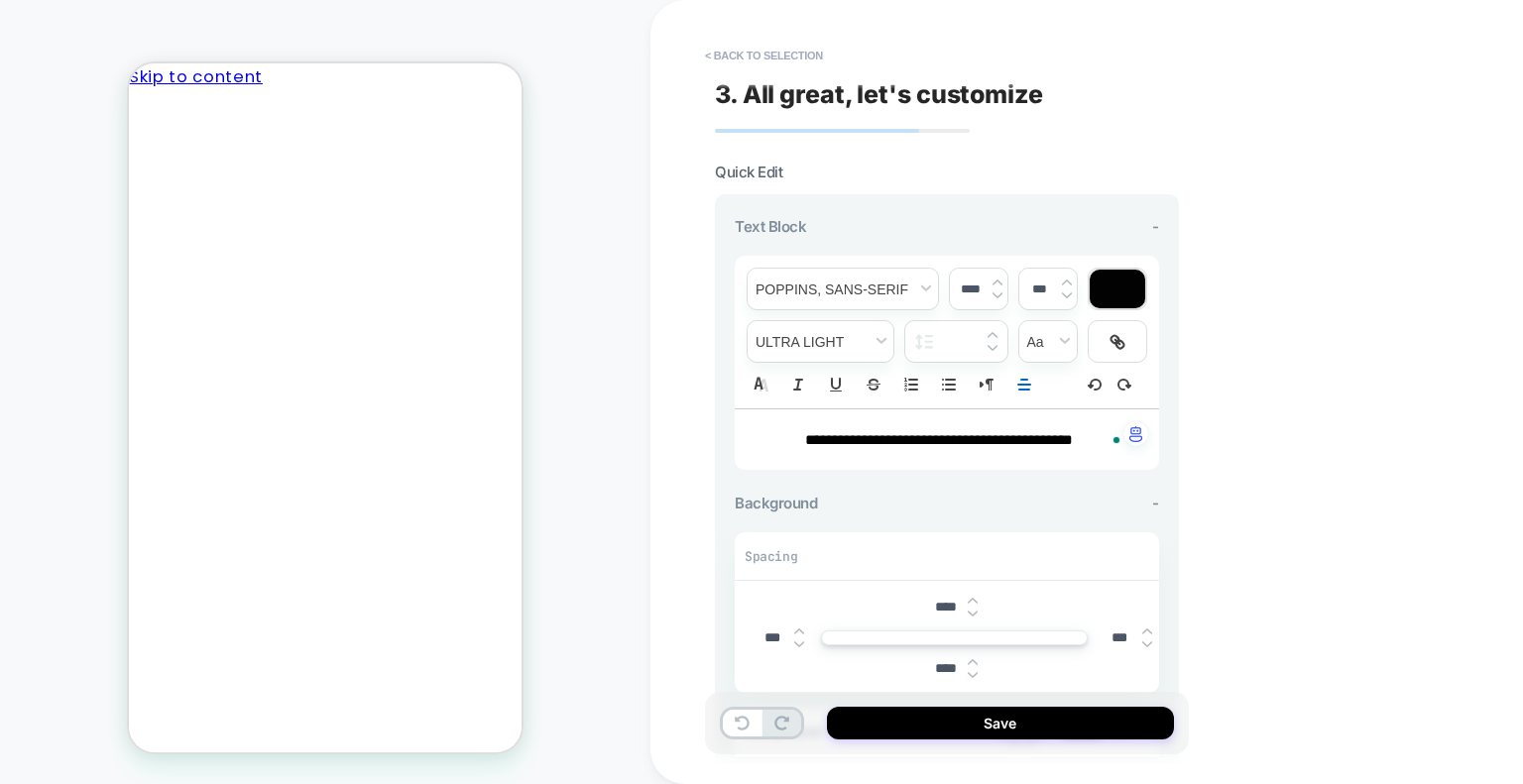 scroll, scrollTop: 0, scrollLeft: 0, axis: both 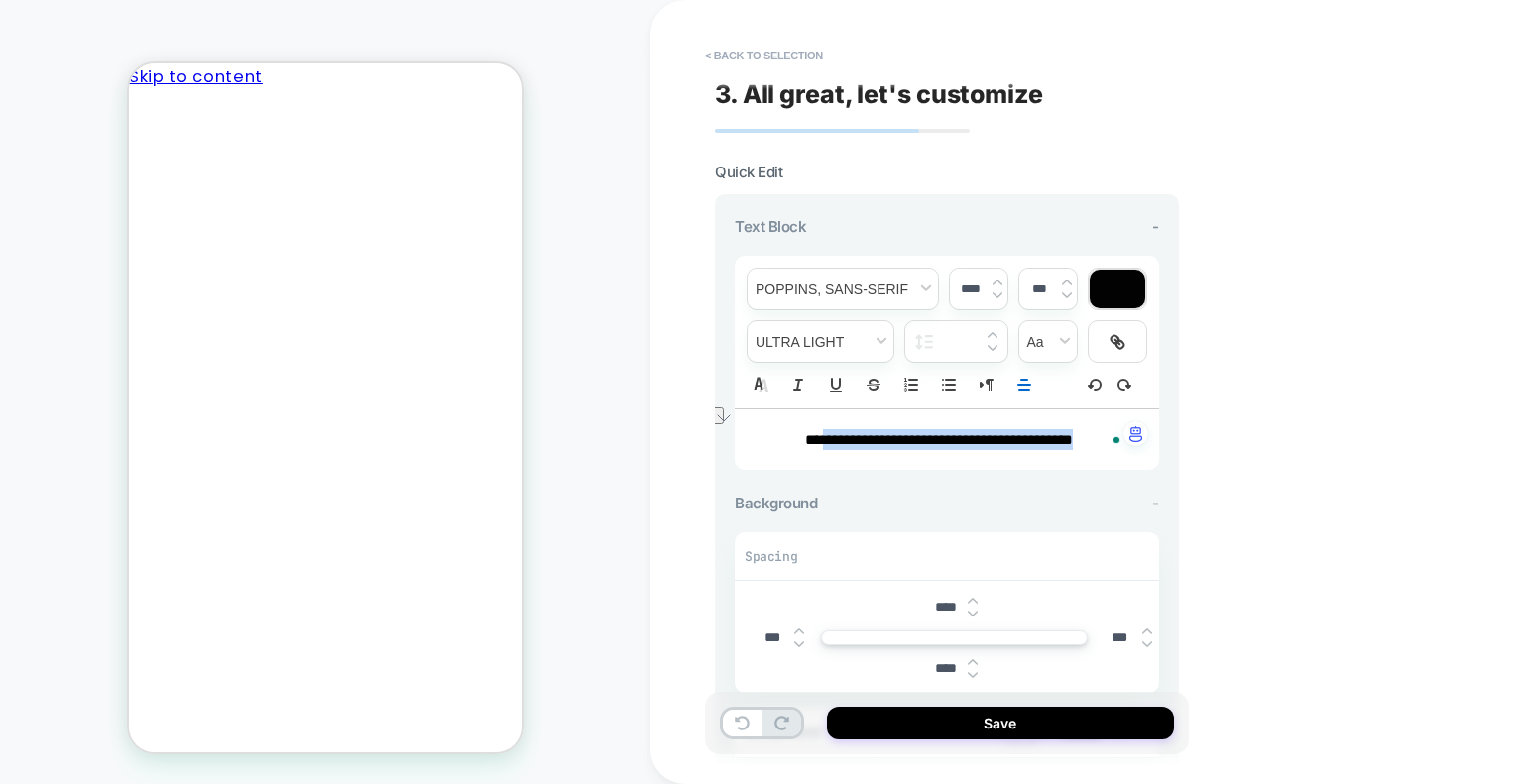 click on "**********" at bounding box center [762, 392] 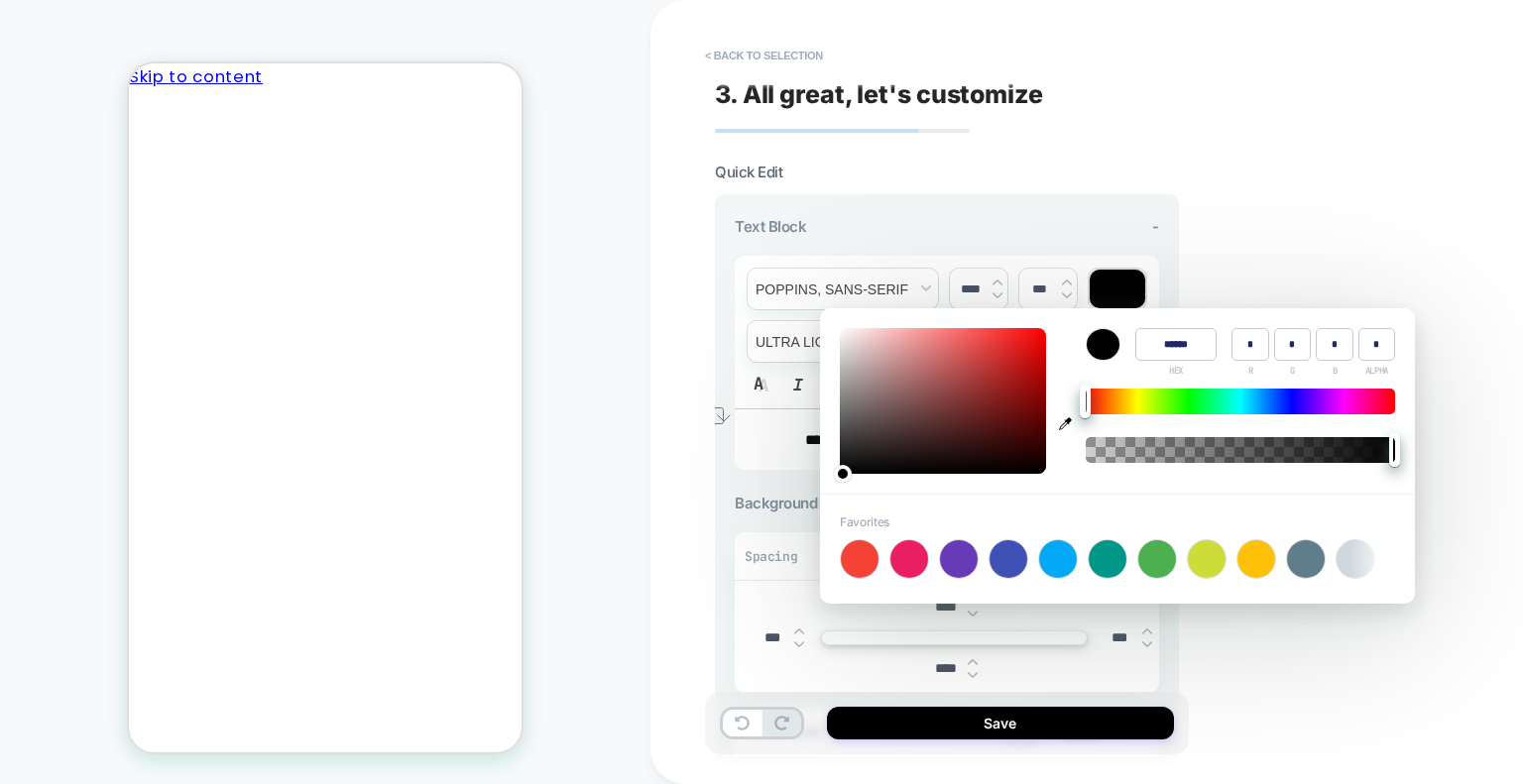 click on "******" at bounding box center [1176, 344] 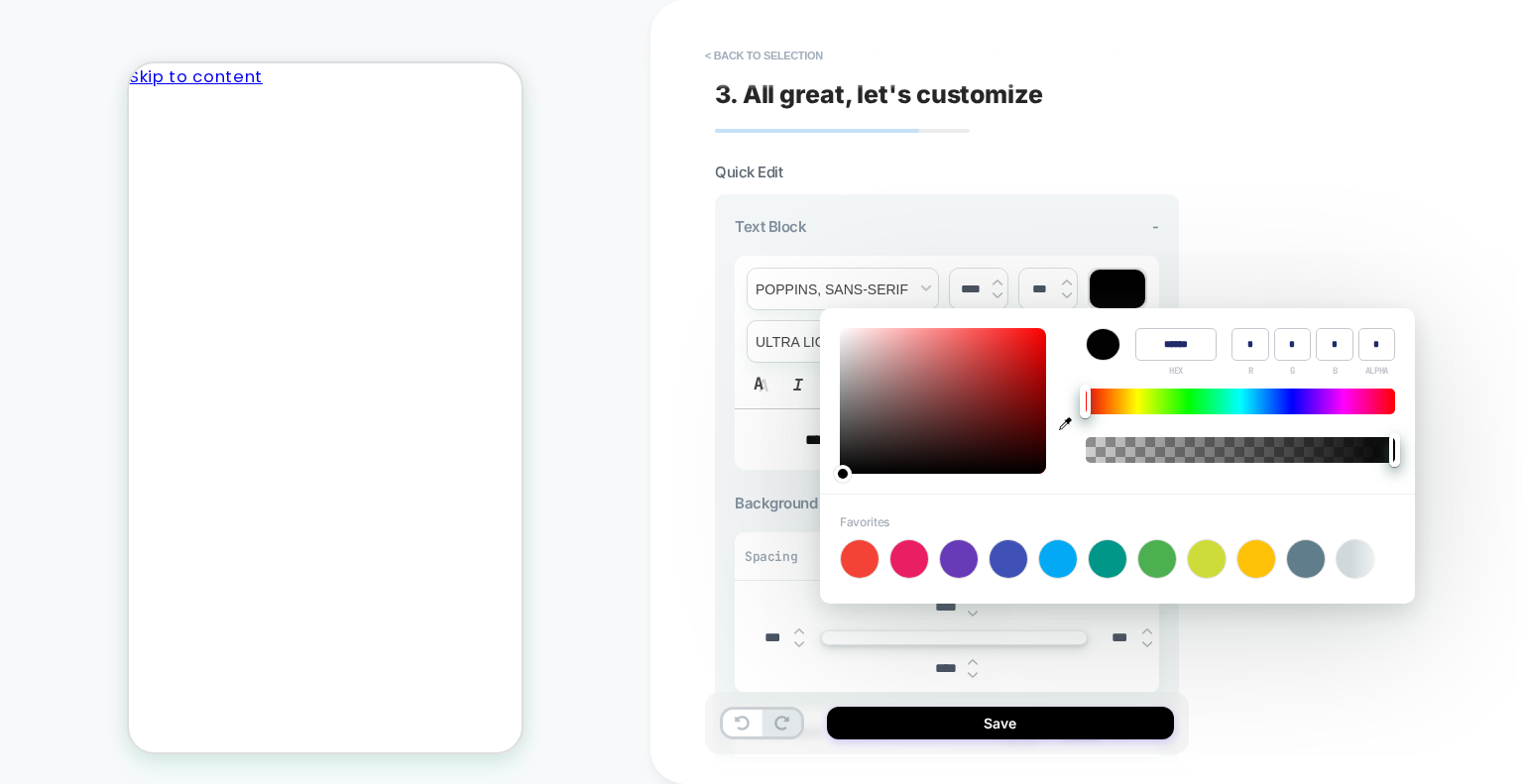 click on "******" at bounding box center [1176, 344] 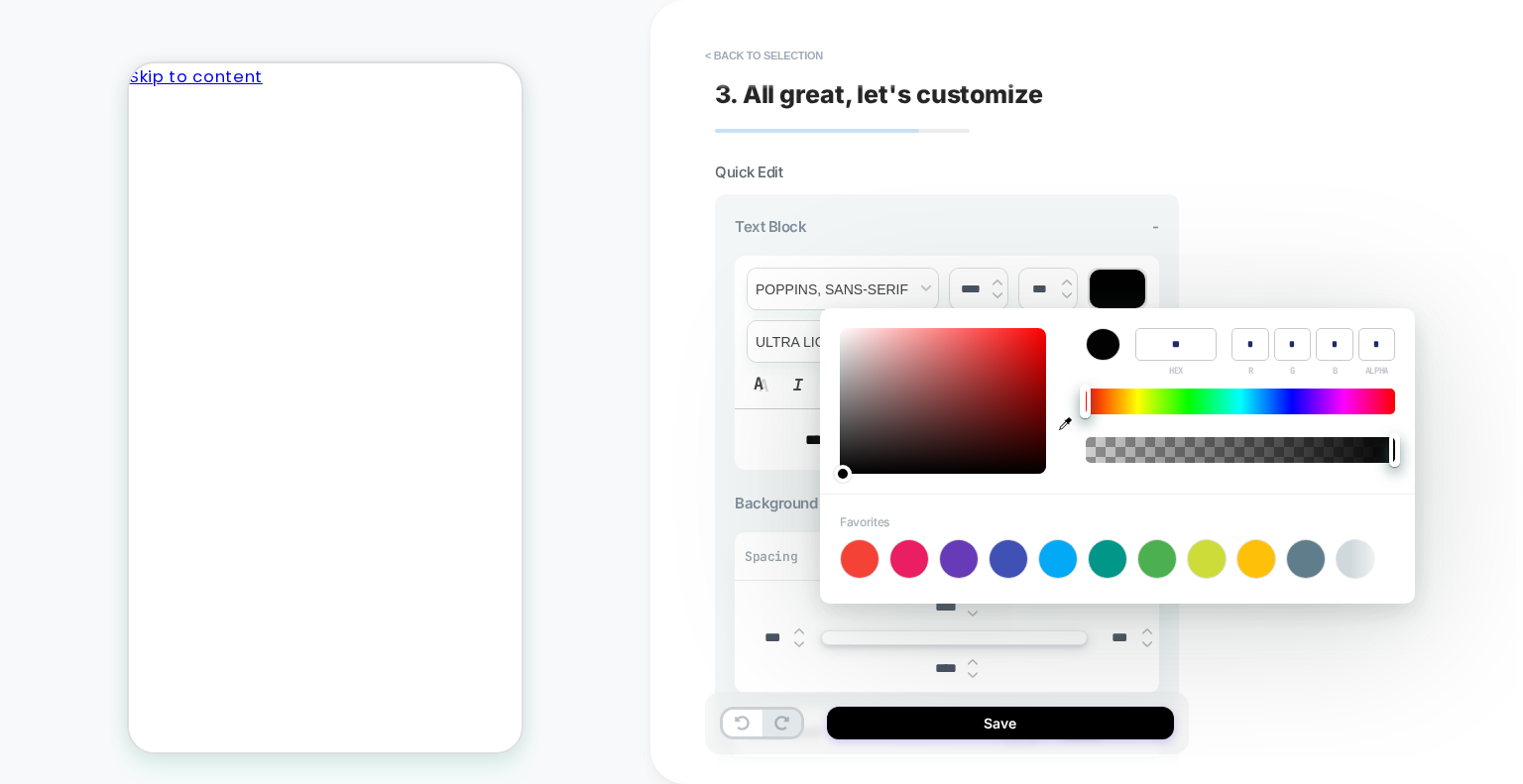 click on "**" at bounding box center (1176, 344) 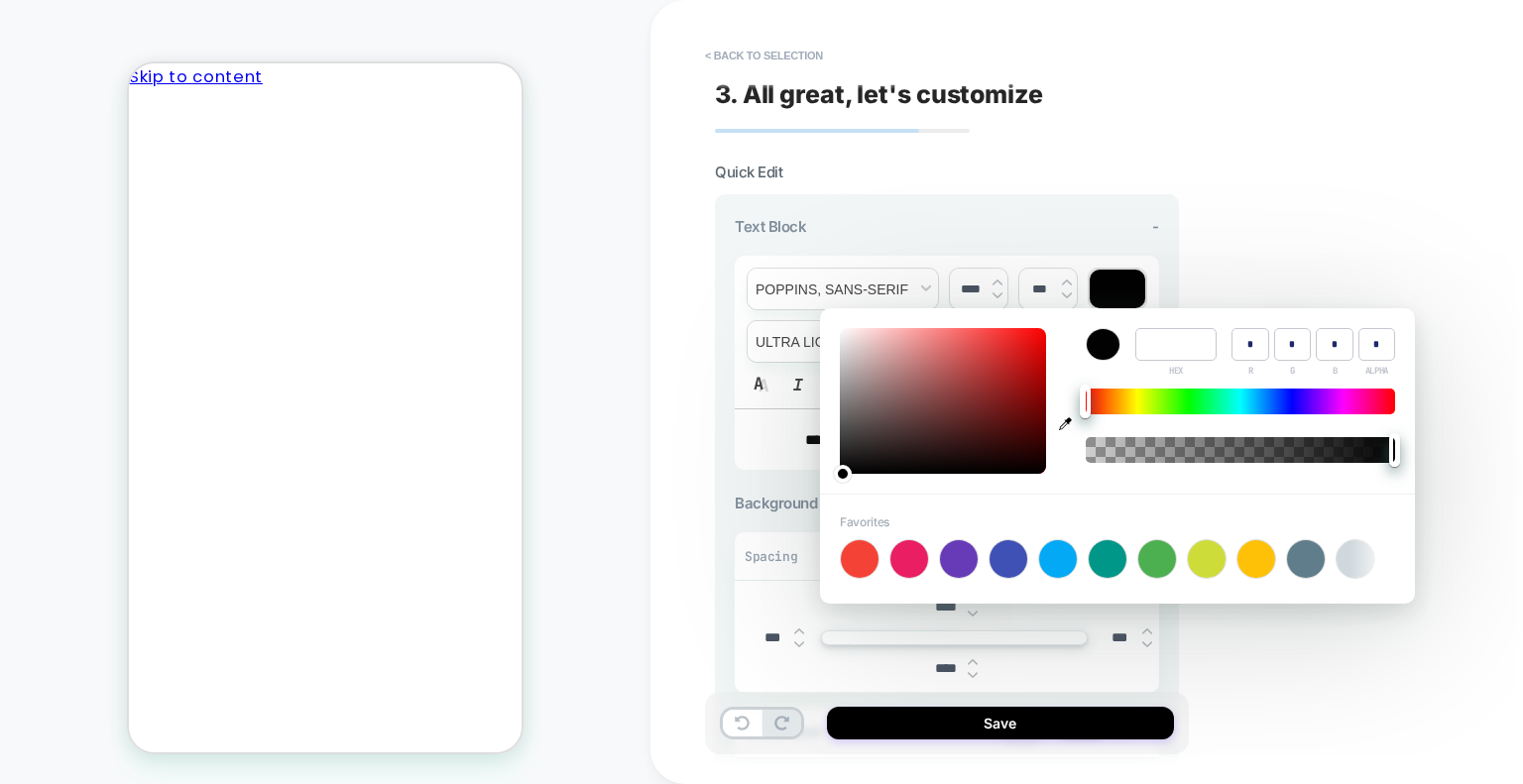 click at bounding box center [1176, 344] 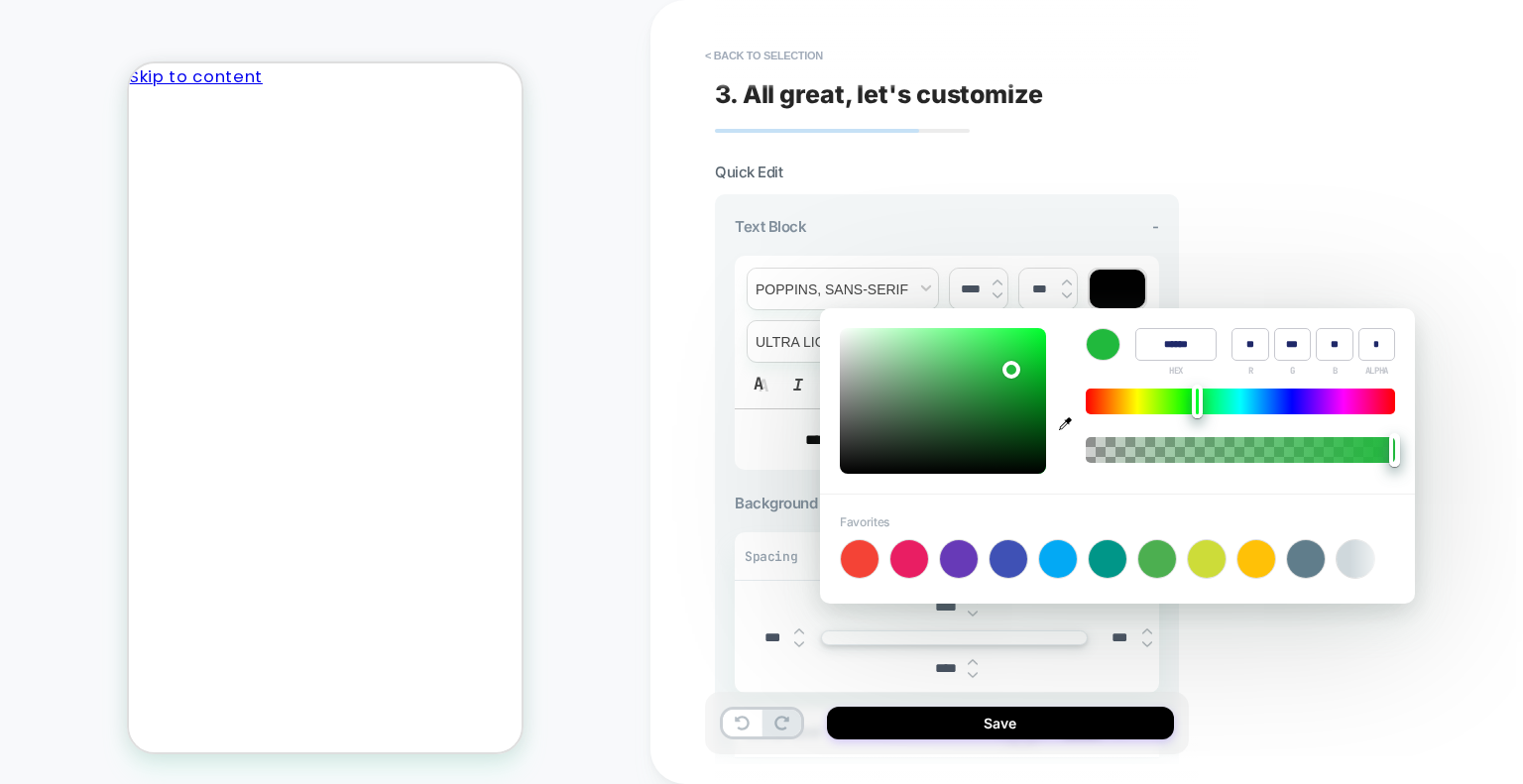 type on "******" 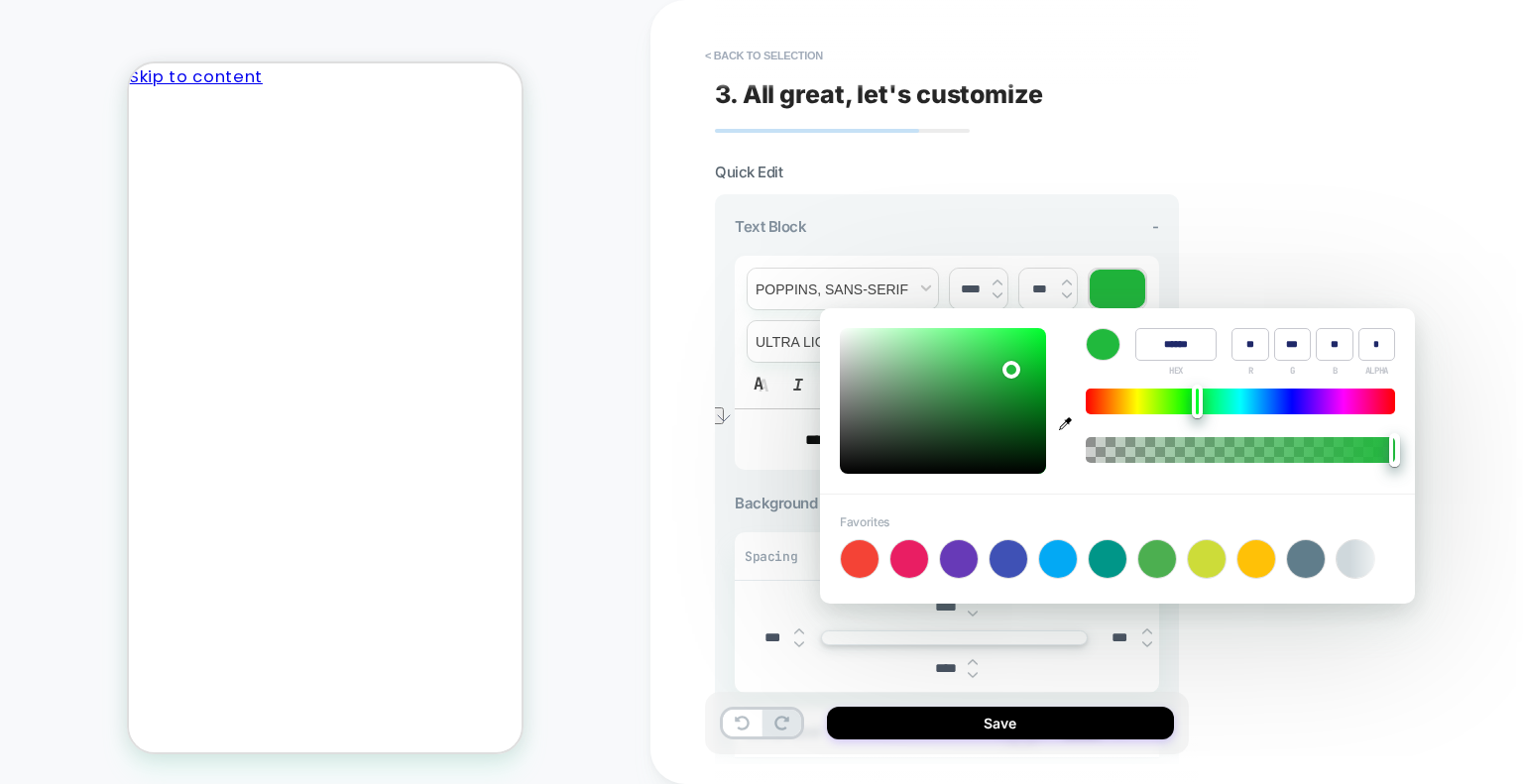 click on "**********" at bounding box center (1087, 392) 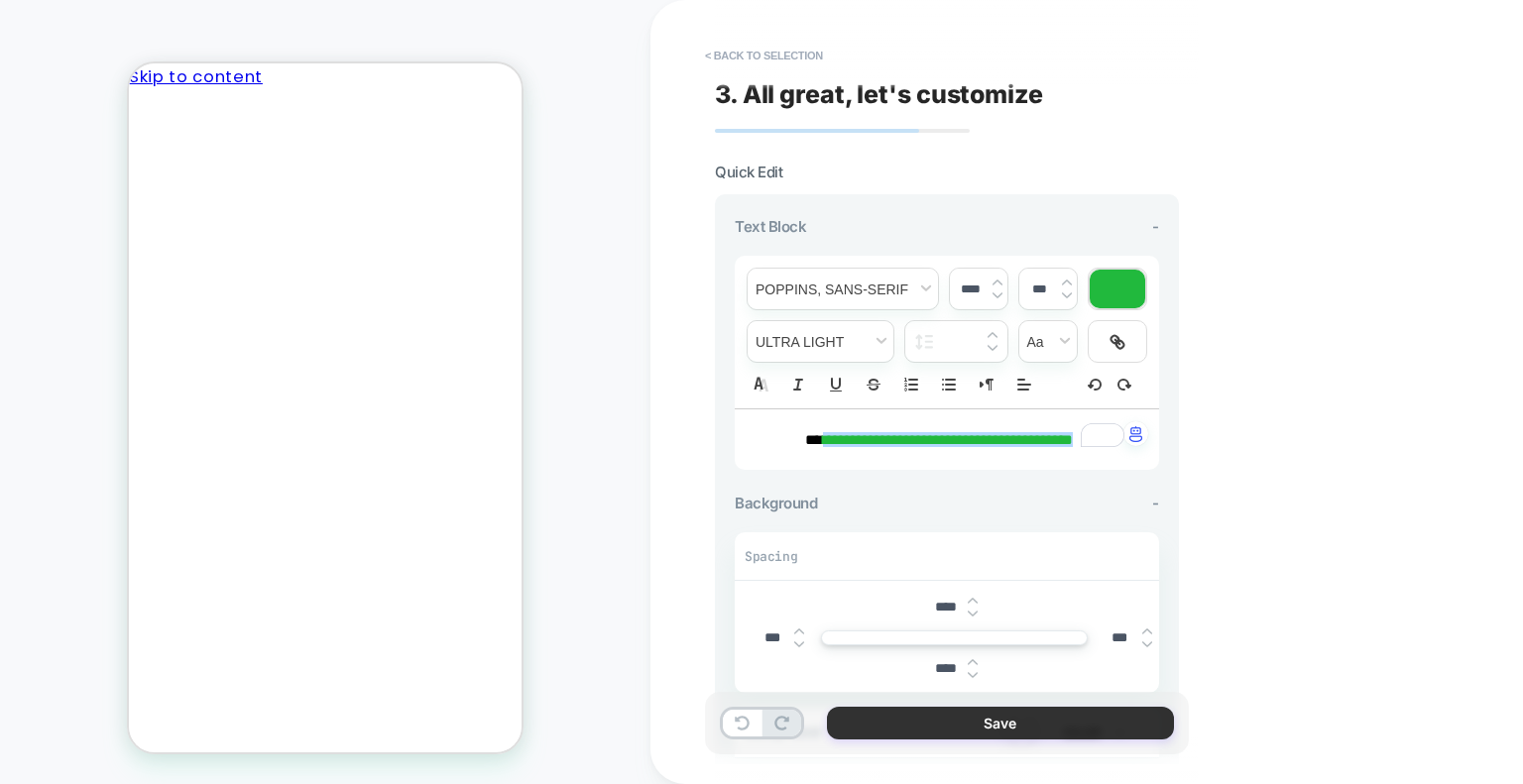 click on "Save" at bounding box center (1000, 723) 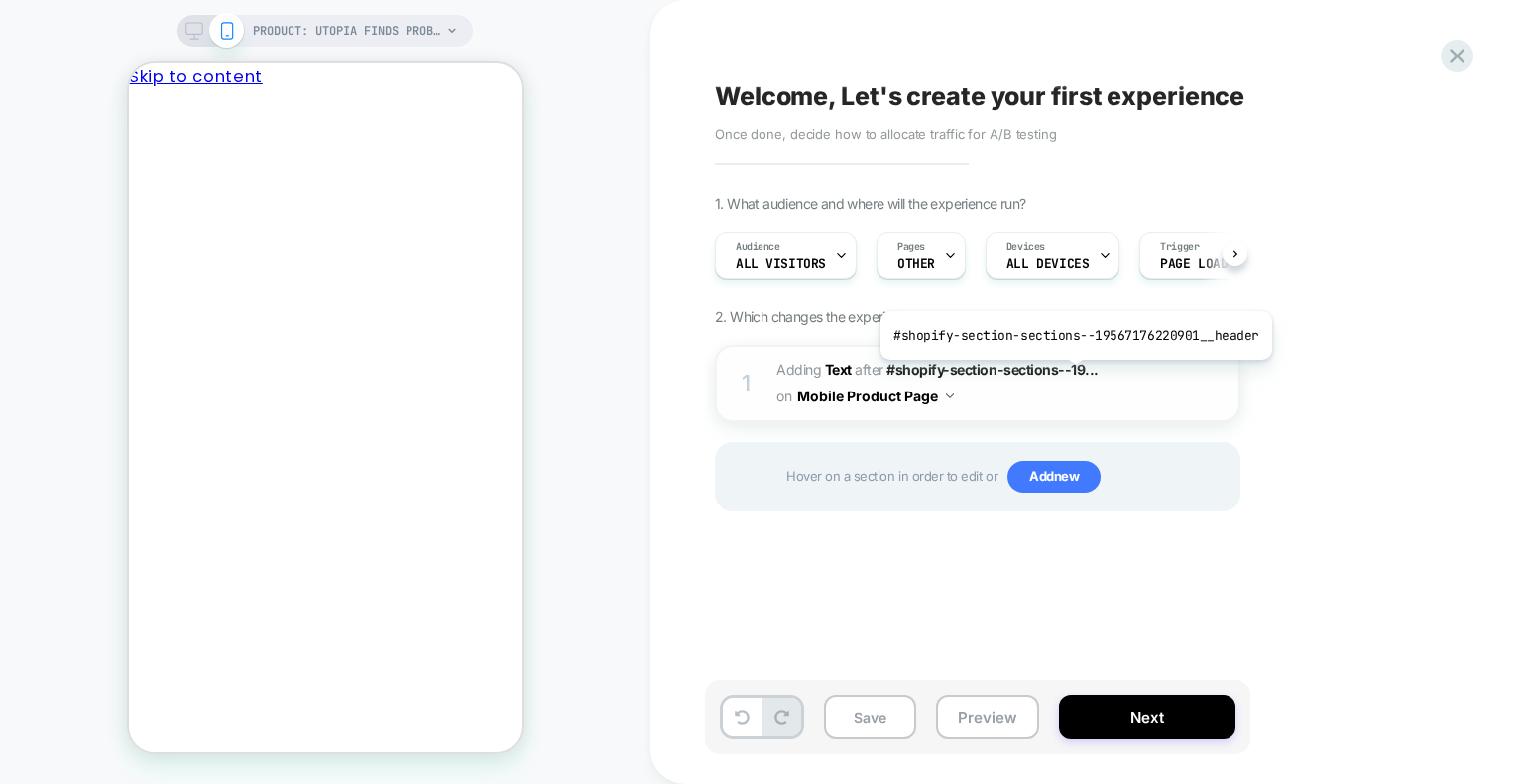scroll, scrollTop: 0, scrollLeft: 0, axis: both 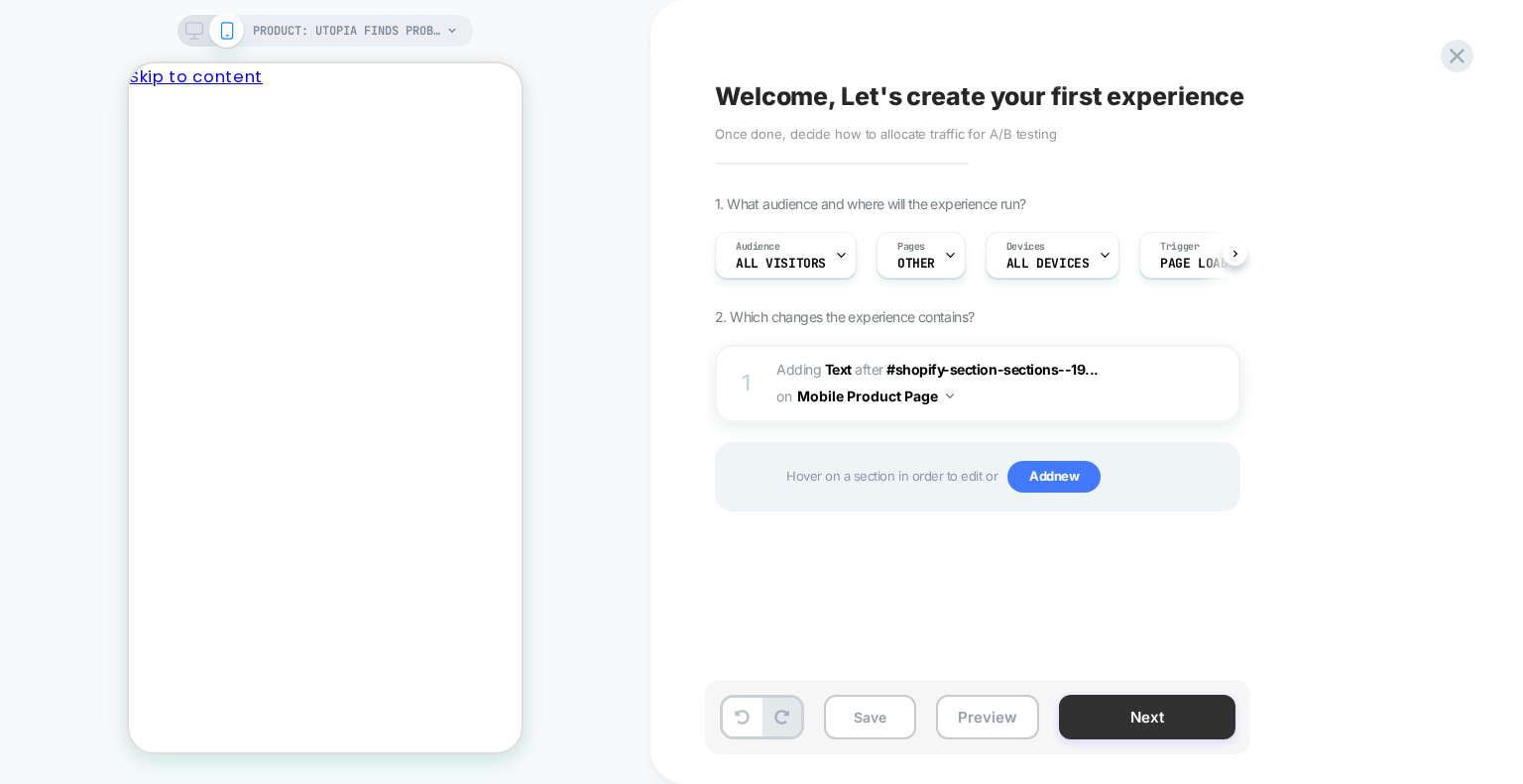 click on "Next" at bounding box center [1147, 717] 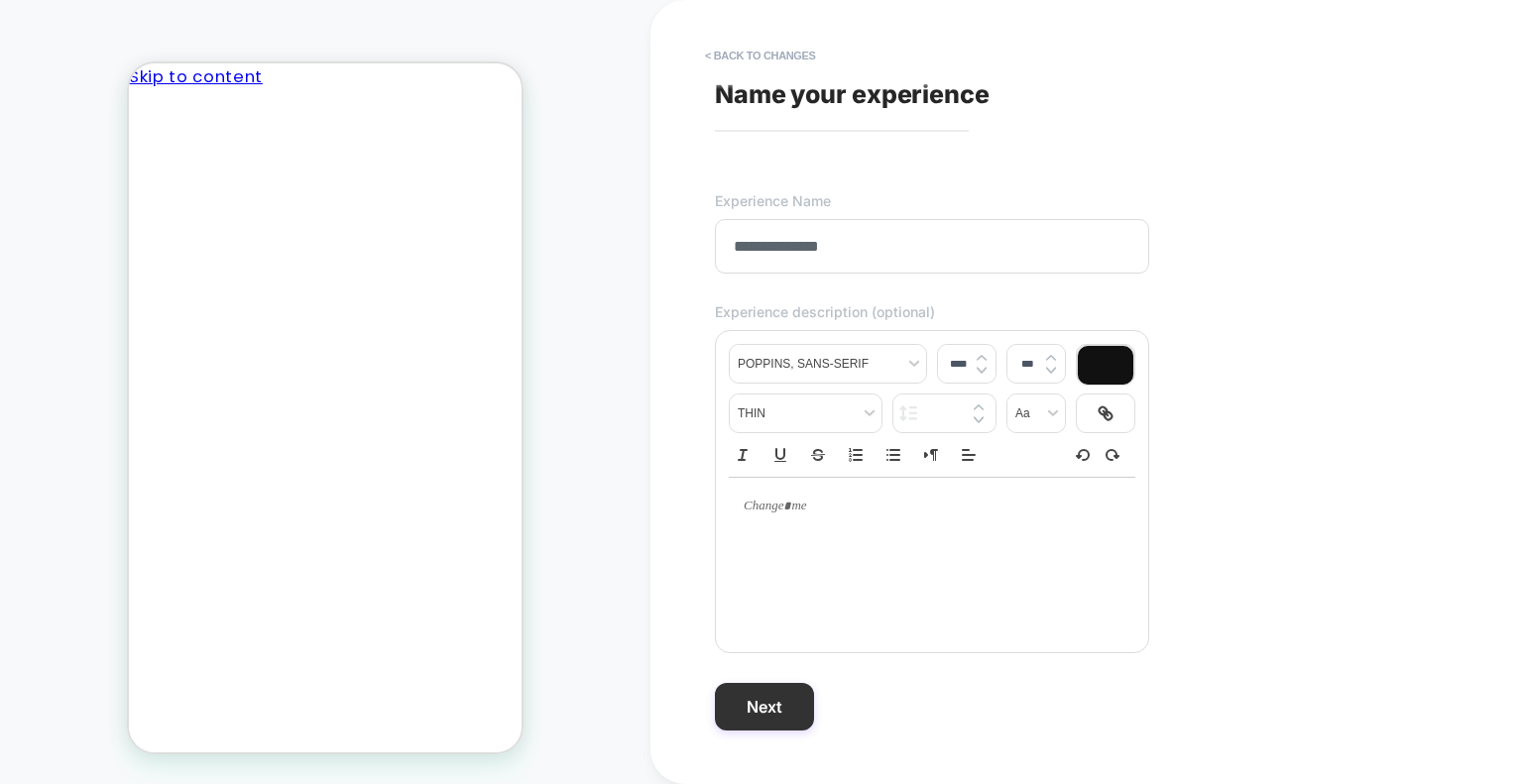 type on "**********" 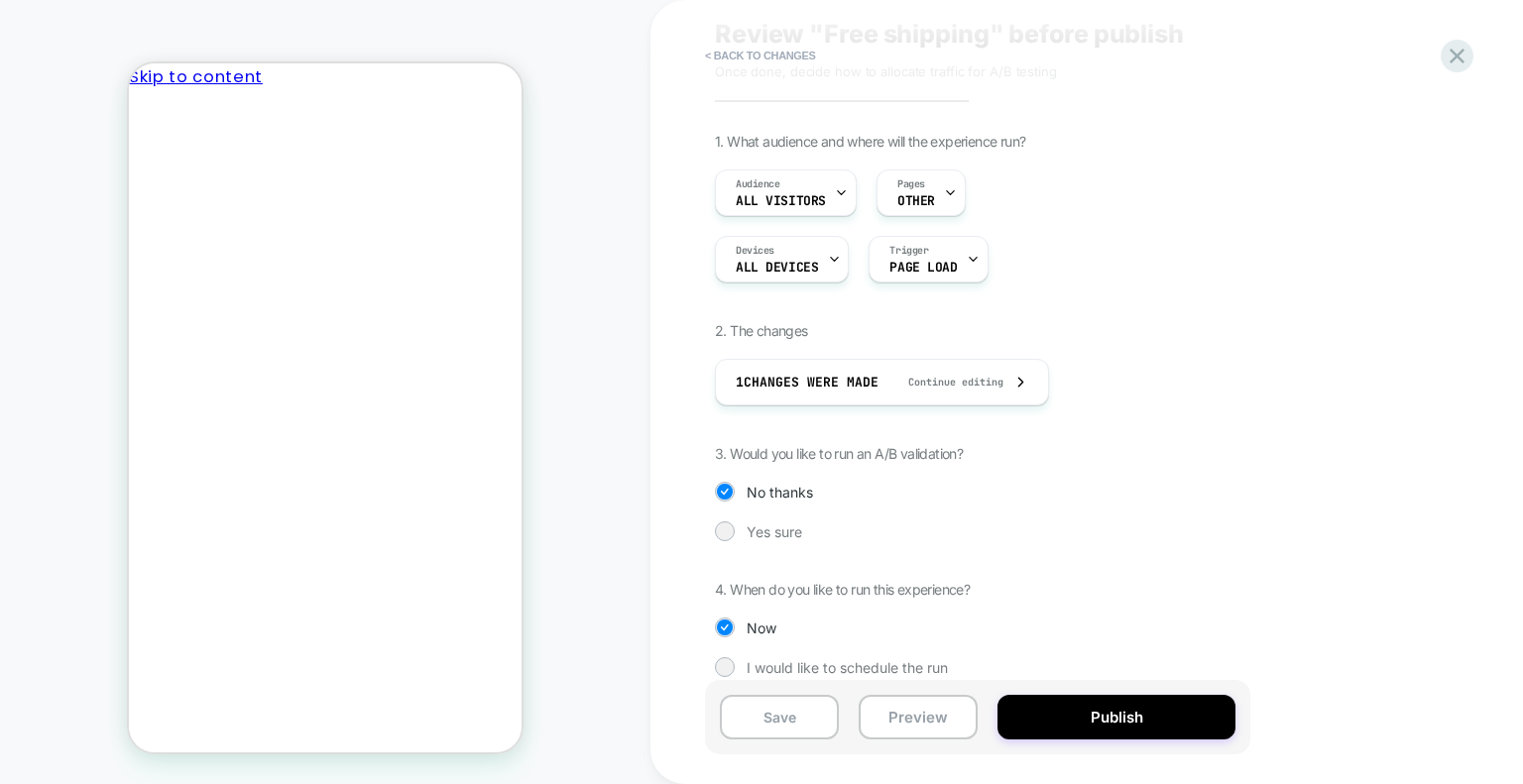 scroll, scrollTop: 83, scrollLeft: 0, axis: vertical 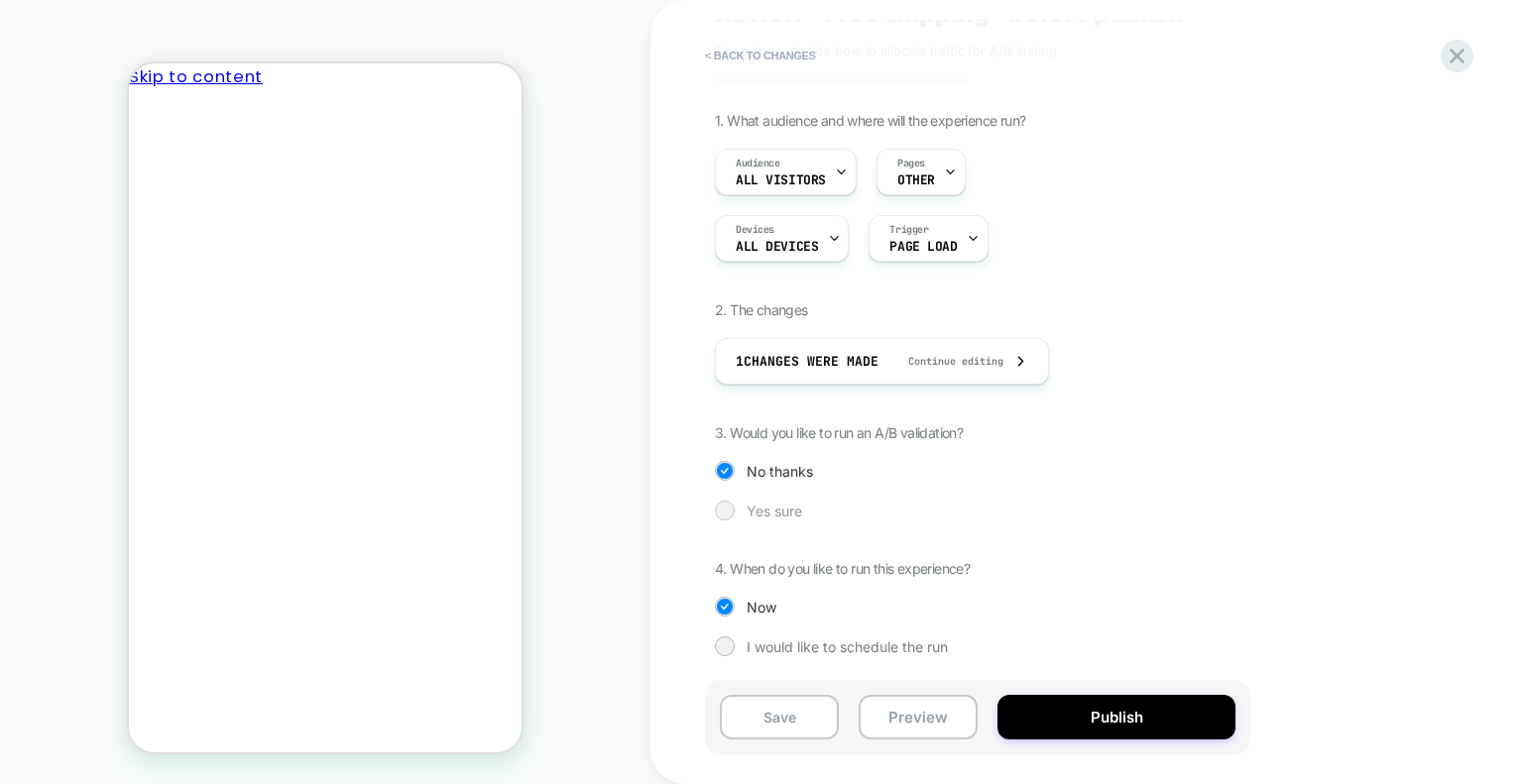 click on "Yes sure" at bounding box center (774, 510) 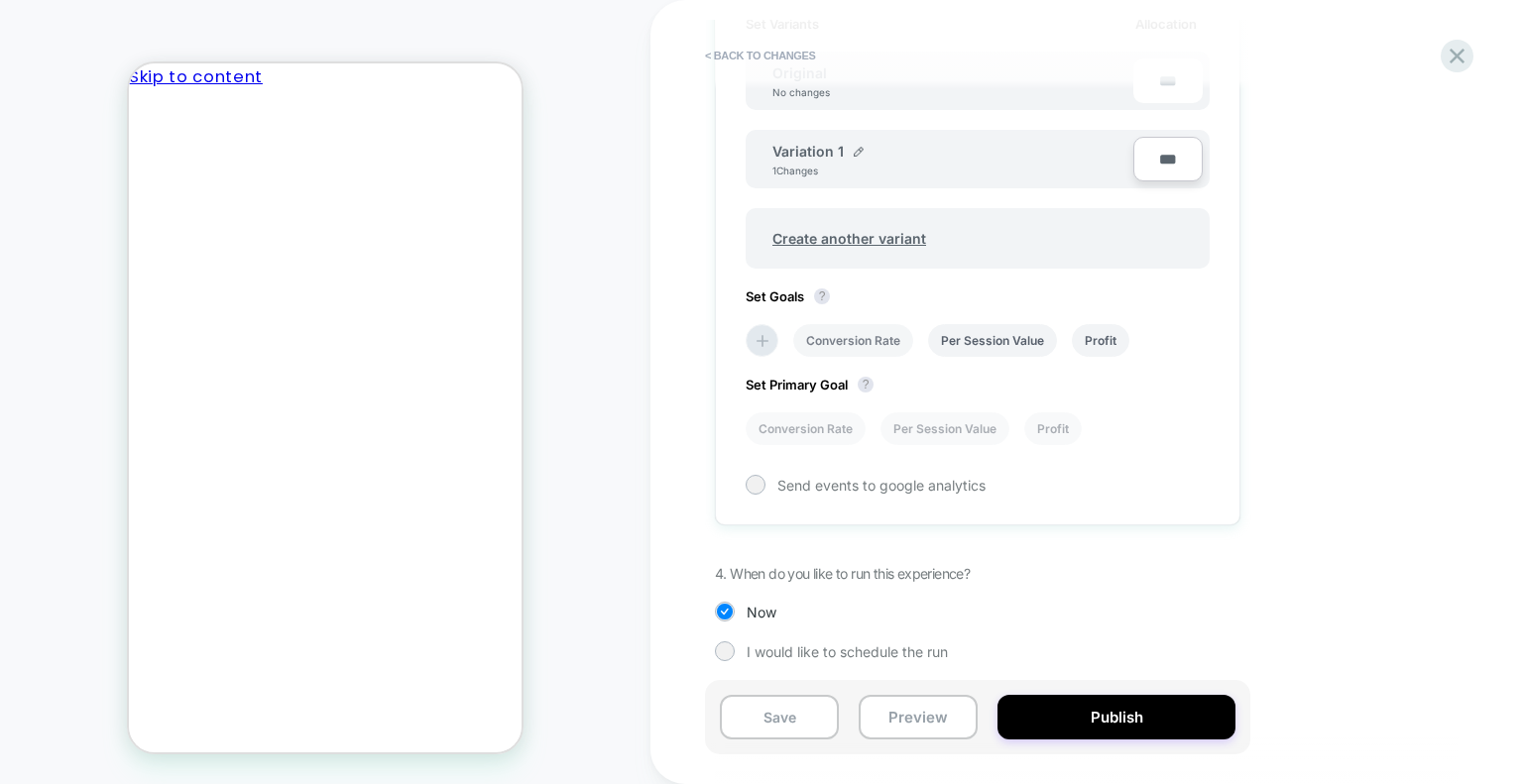 scroll, scrollTop: 639, scrollLeft: 0, axis: vertical 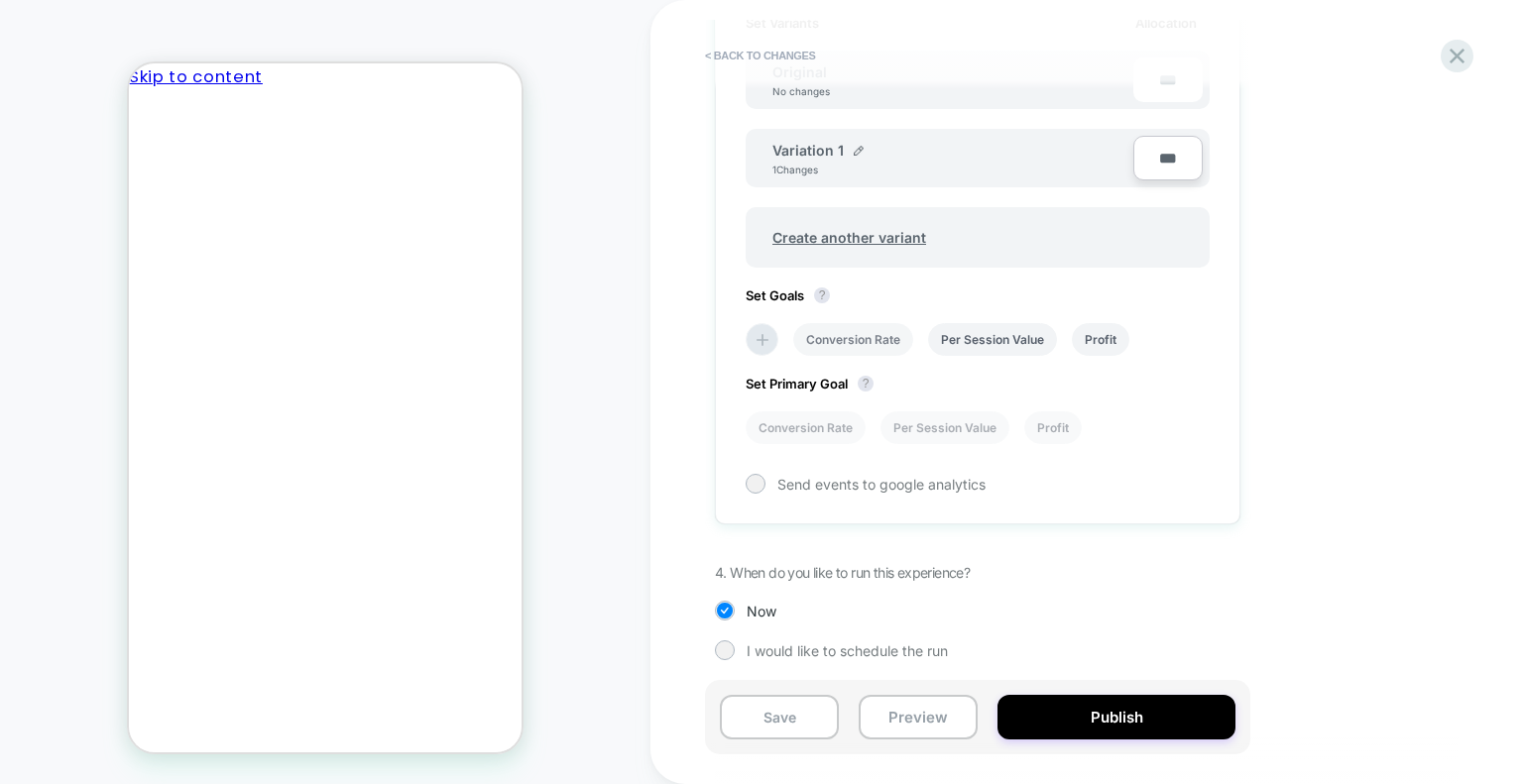 click on "Conversion Rate" at bounding box center (853, 339) 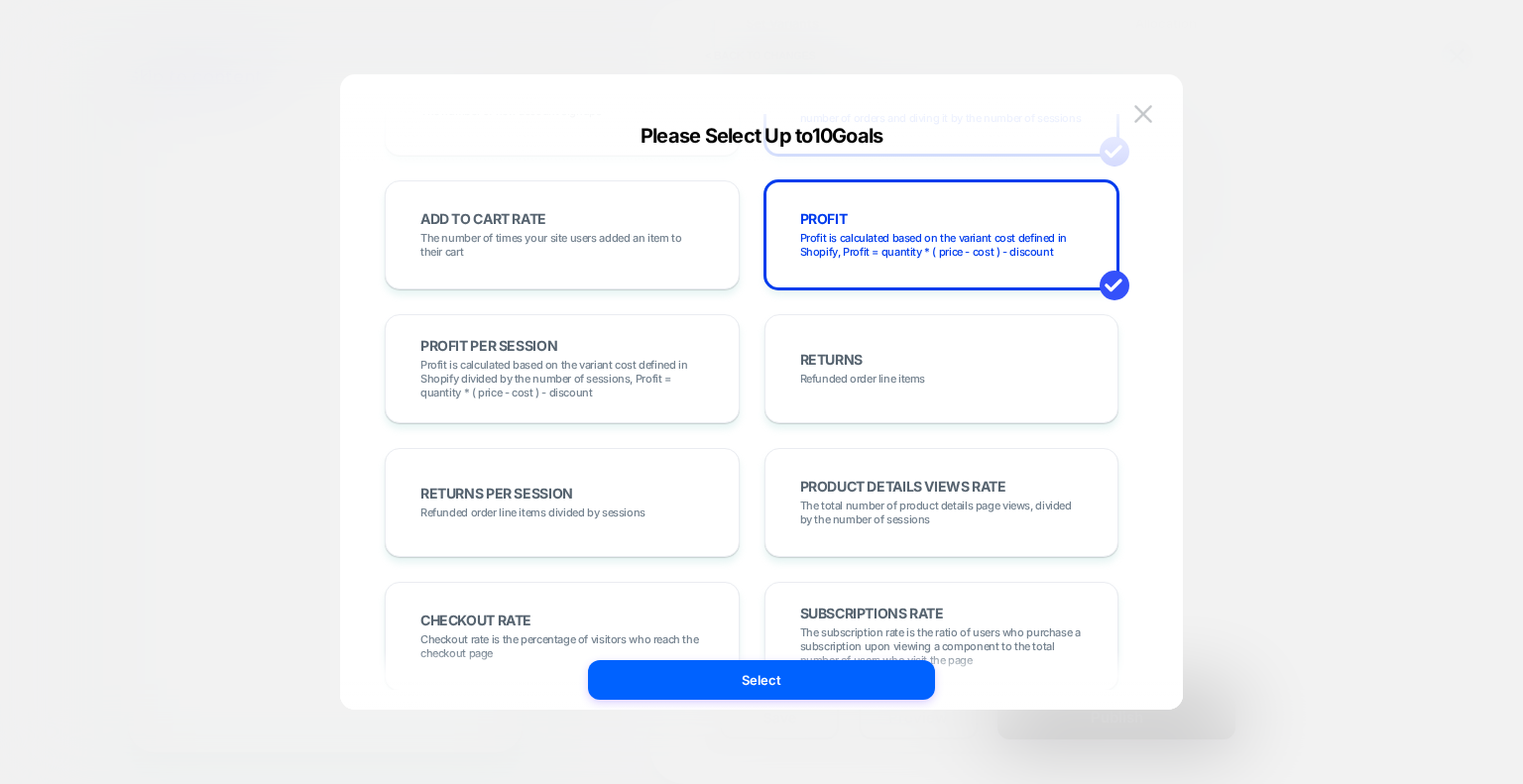 scroll, scrollTop: 395, scrollLeft: 0, axis: vertical 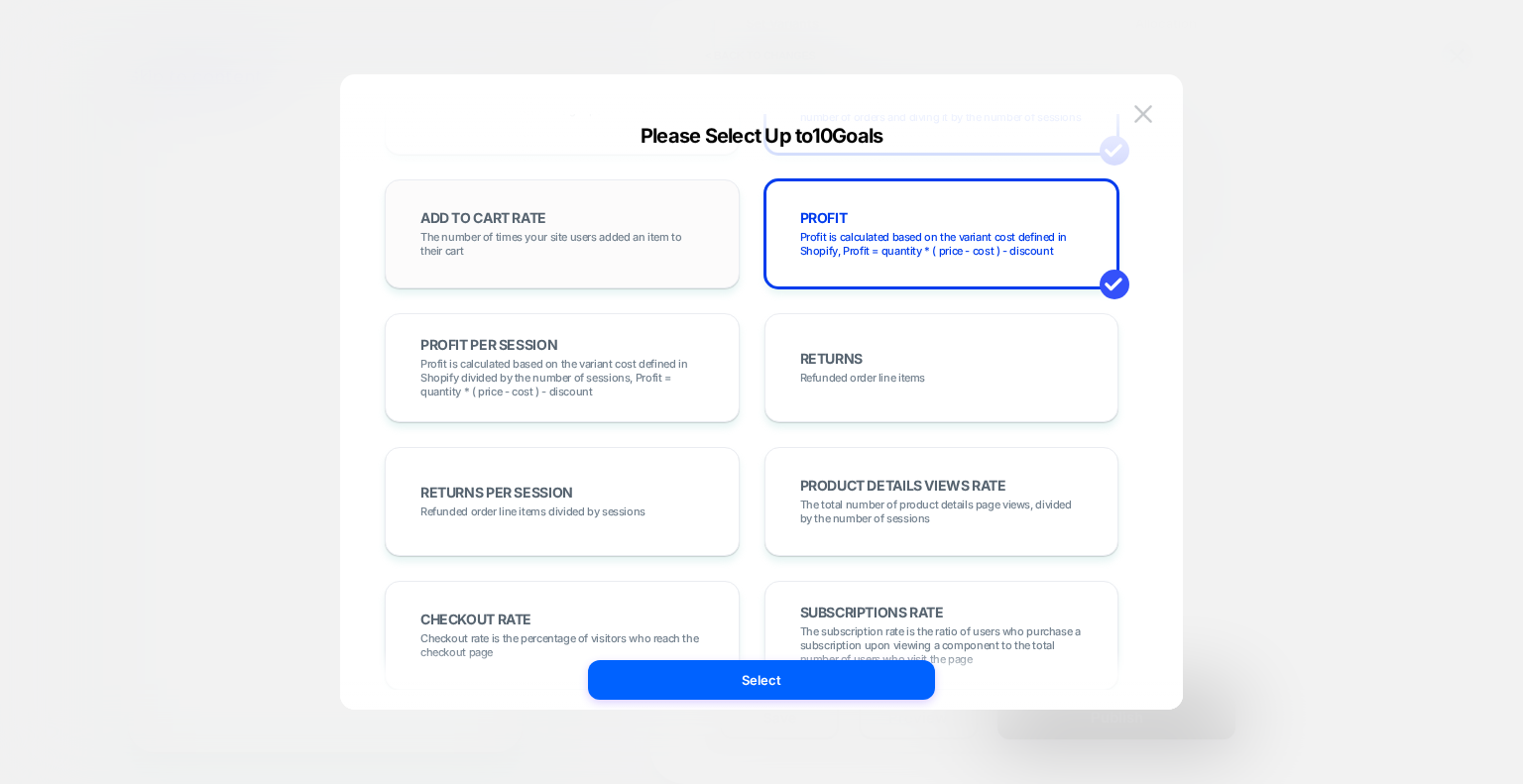 click on "ADD TO CART RATE The number of times your site users added an item to their cart" at bounding box center (562, 234) 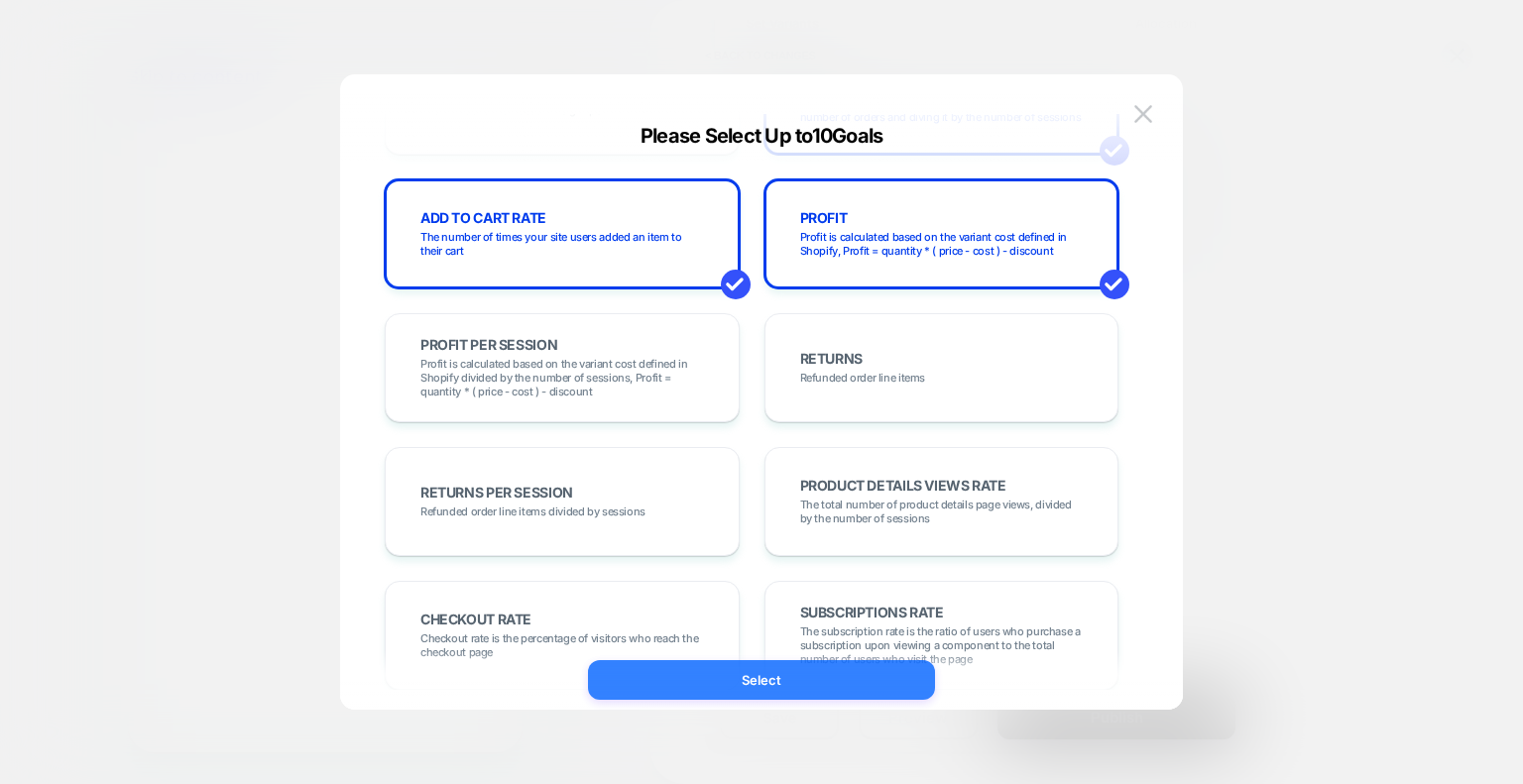 click on "Select" at bounding box center (762, 680) 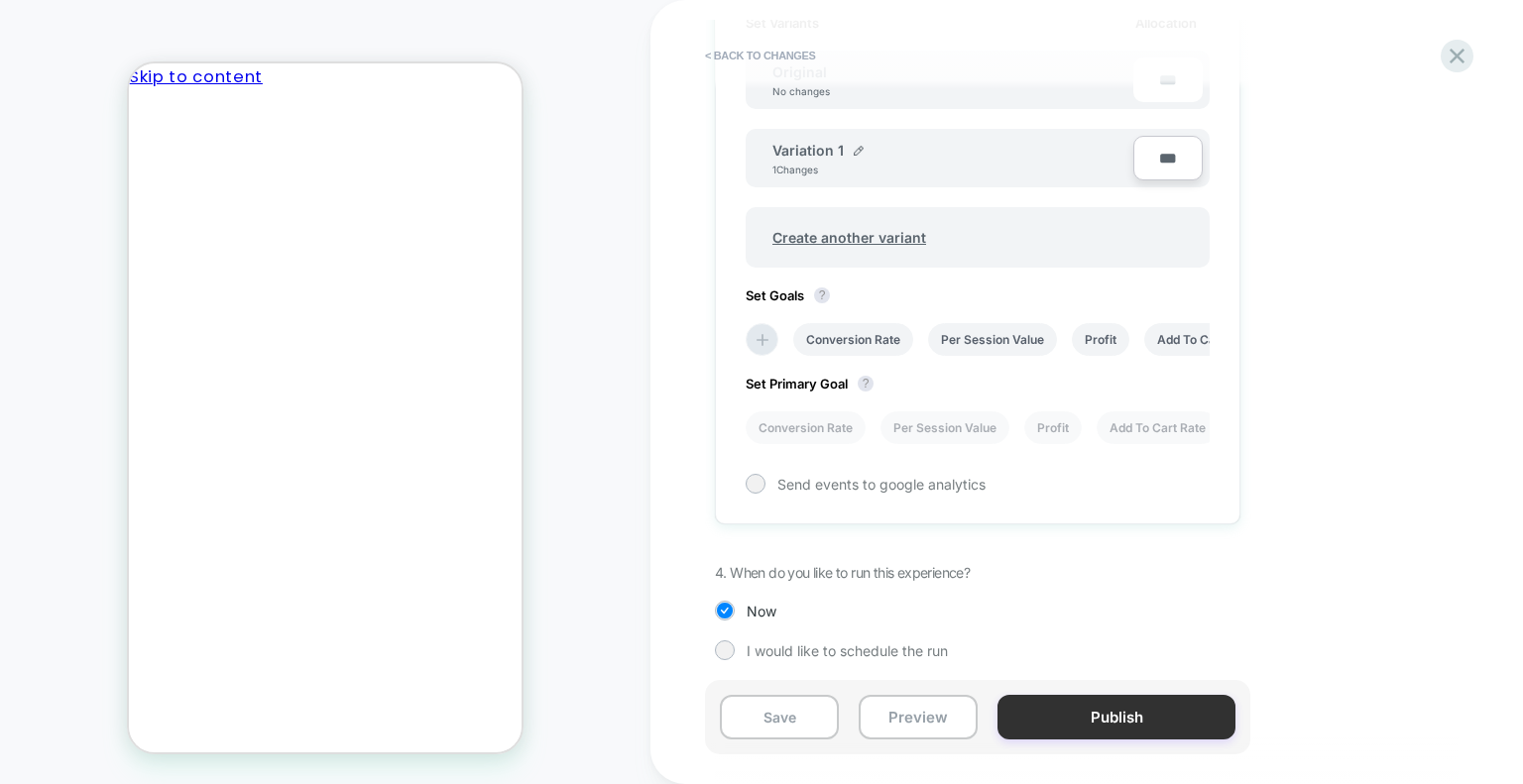 click on "Publish" at bounding box center [1116, 717] 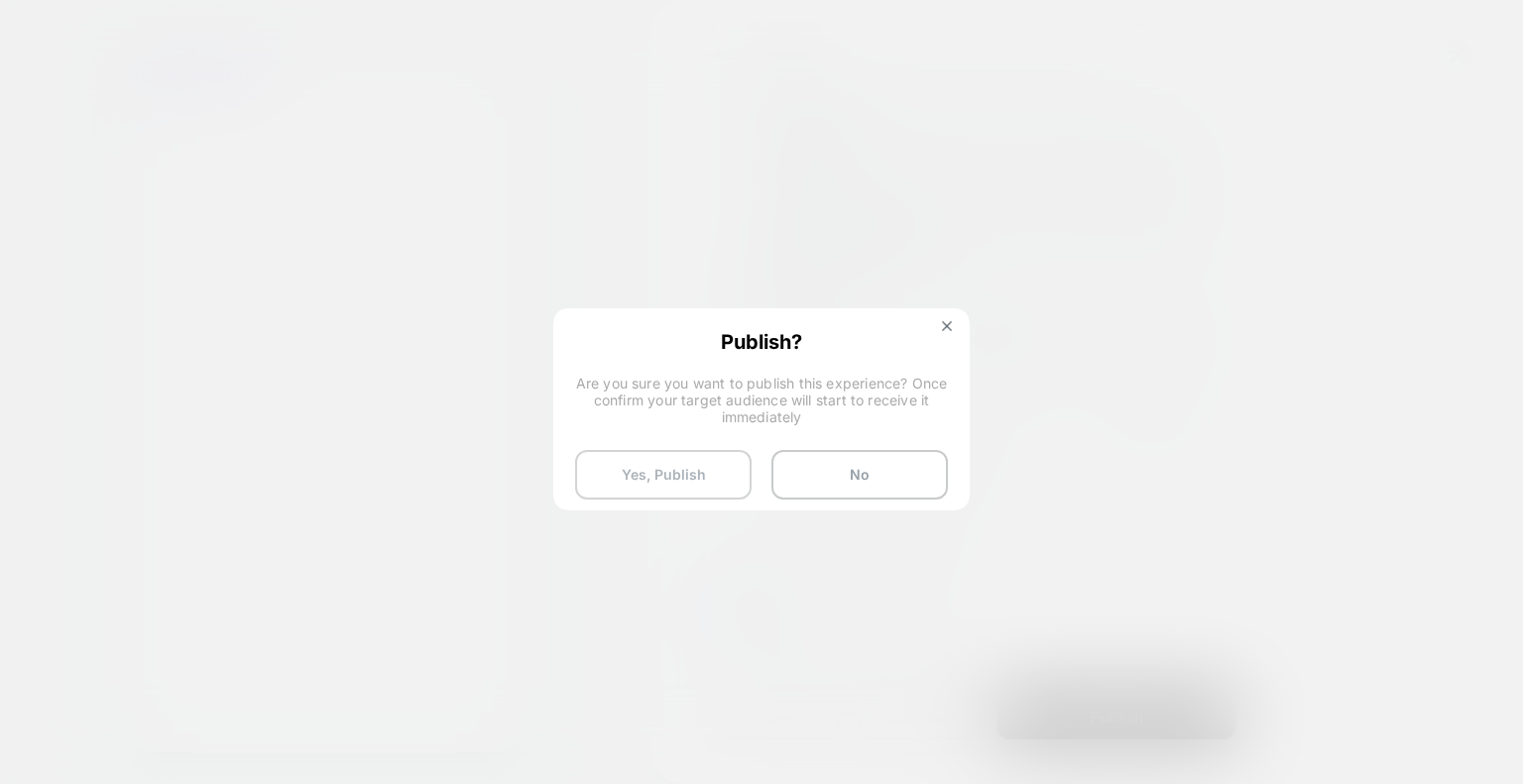click on "Yes, Publish" at bounding box center [663, 475] 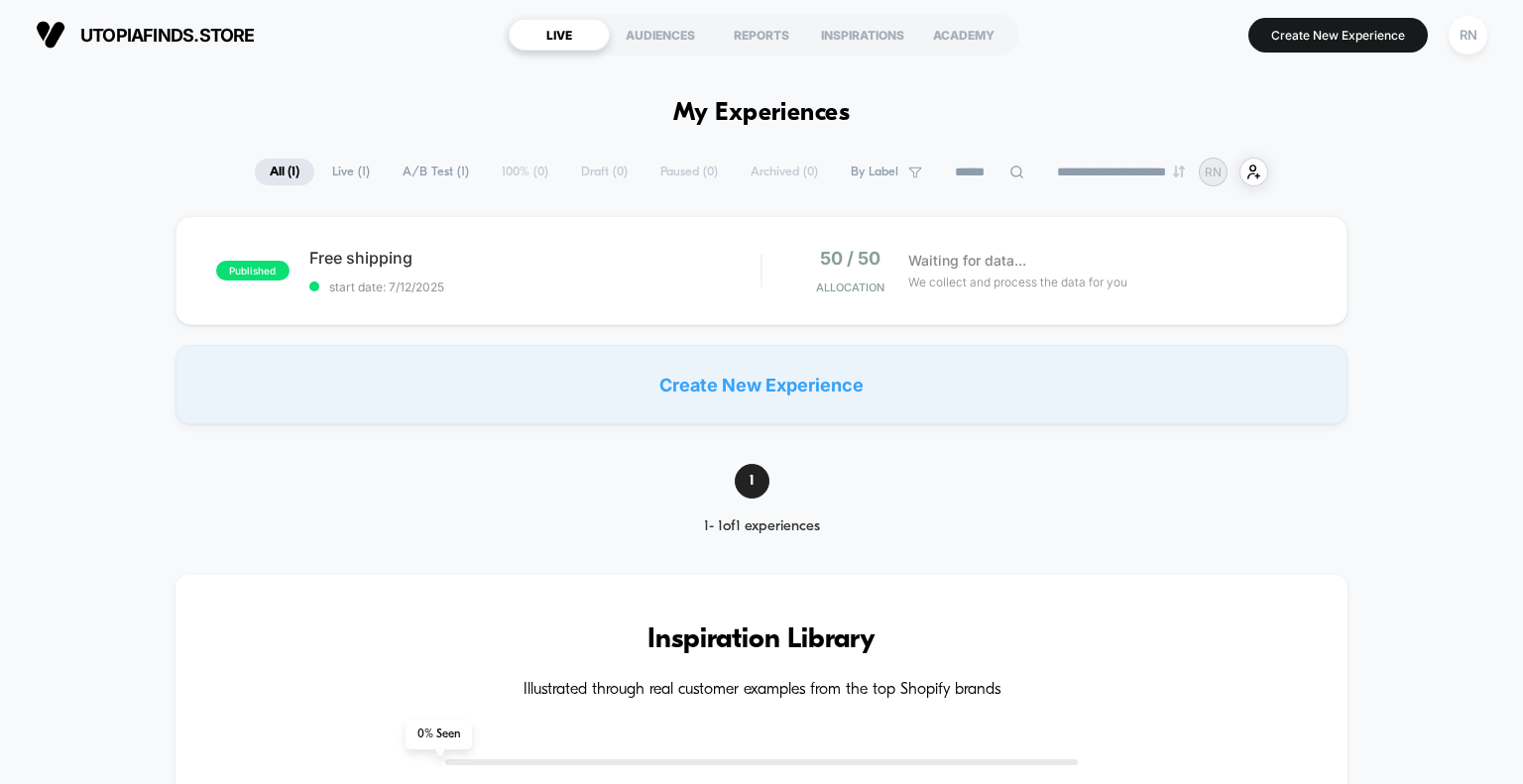 scroll, scrollTop: 0, scrollLeft: 0, axis: both 